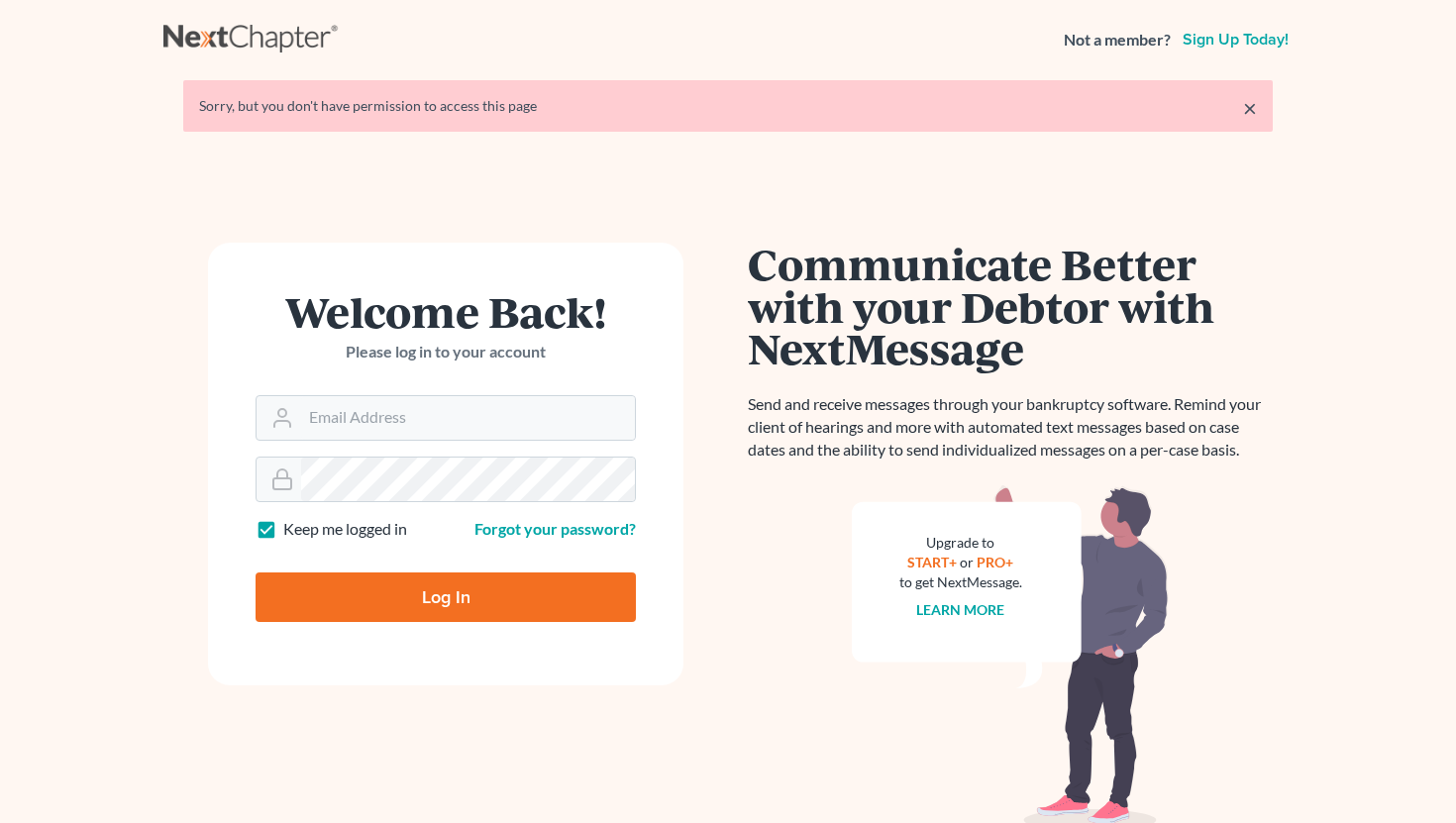 scroll, scrollTop: 0, scrollLeft: 0, axis: both 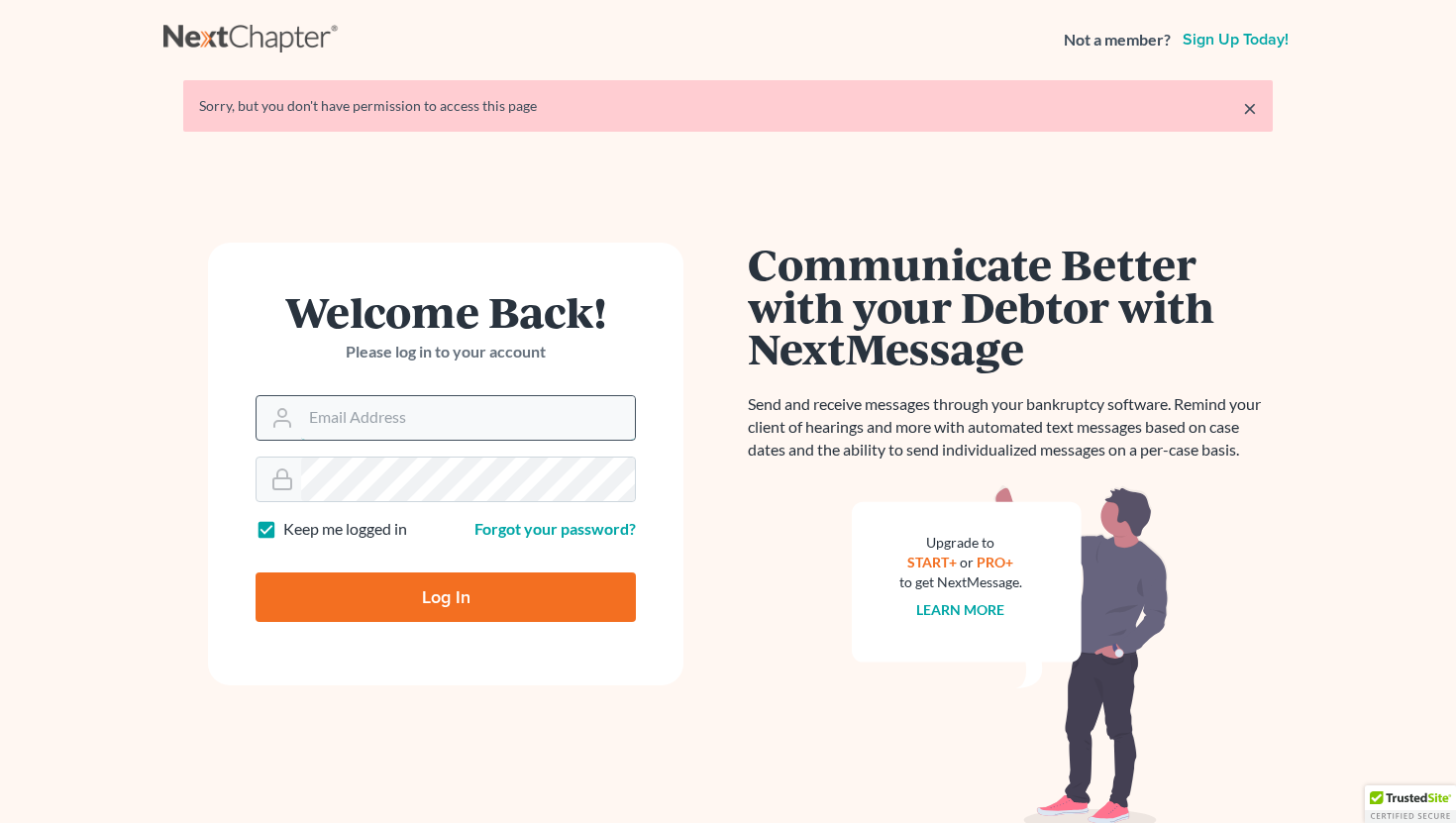click on "Email Address" at bounding box center [468, 418] 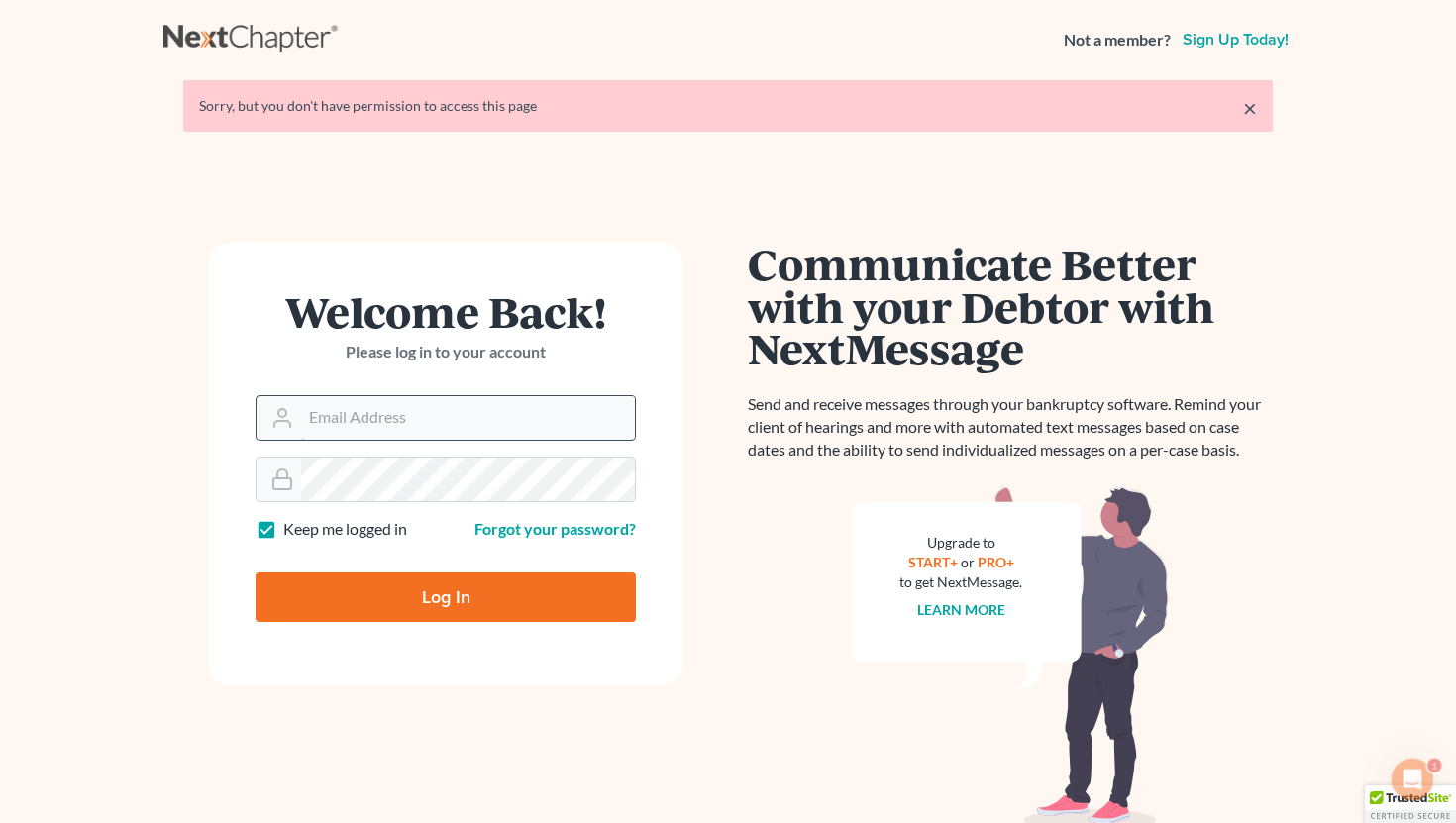 scroll, scrollTop: 0, scrollLeft: 0, axis: both 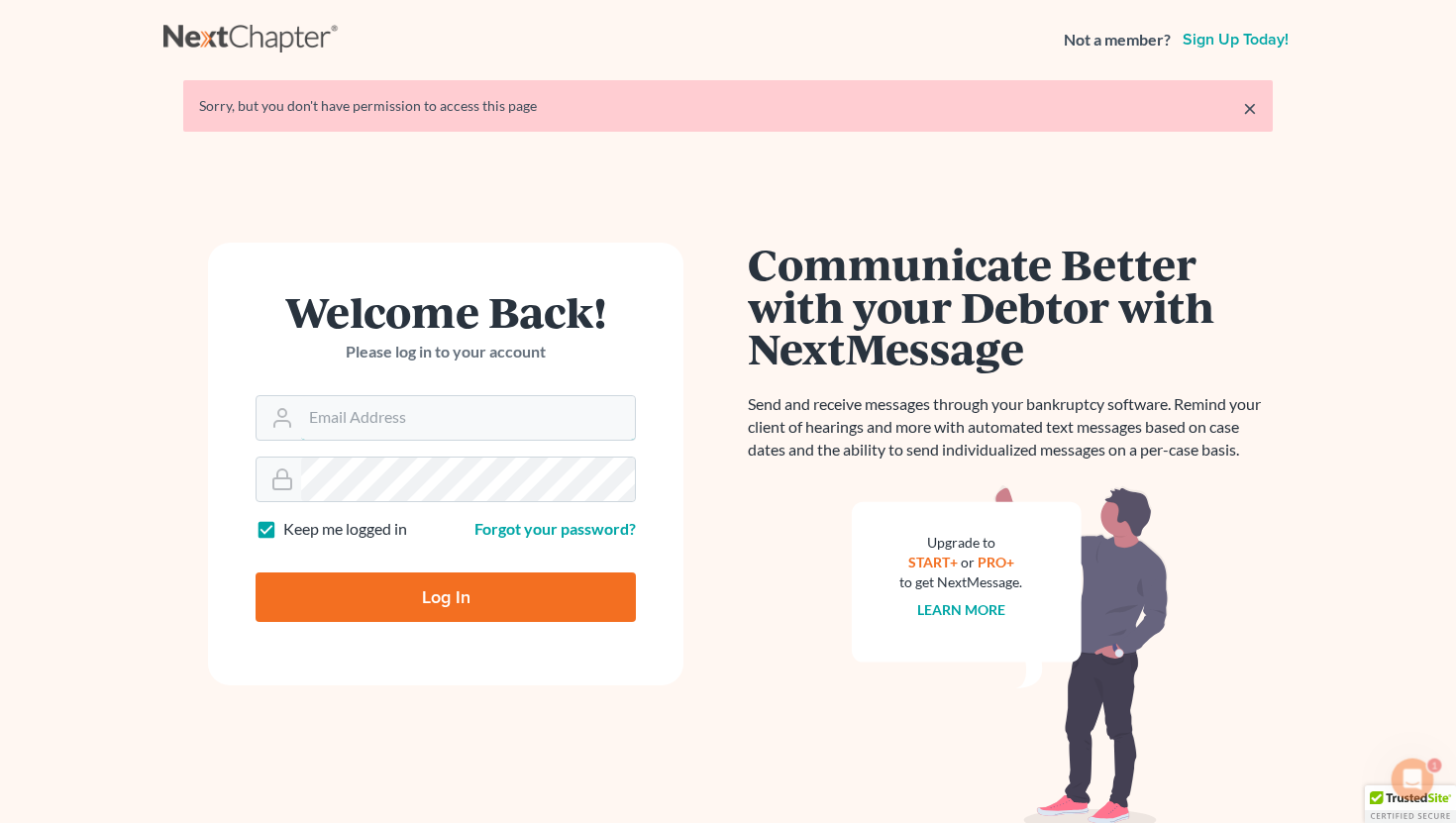 type on "[EMAIL]" 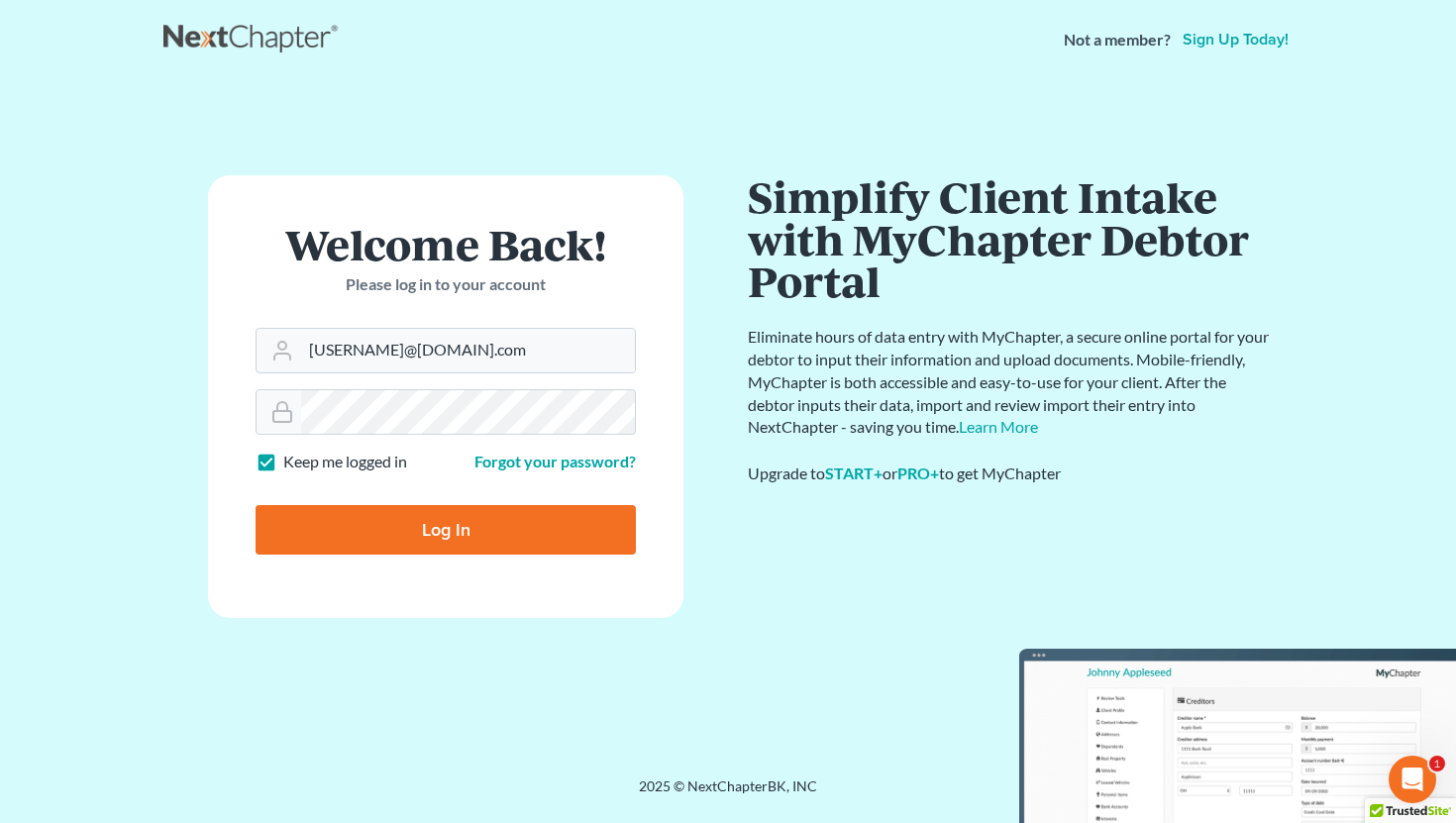 click on "Log In" at bounding box center [446, 530] 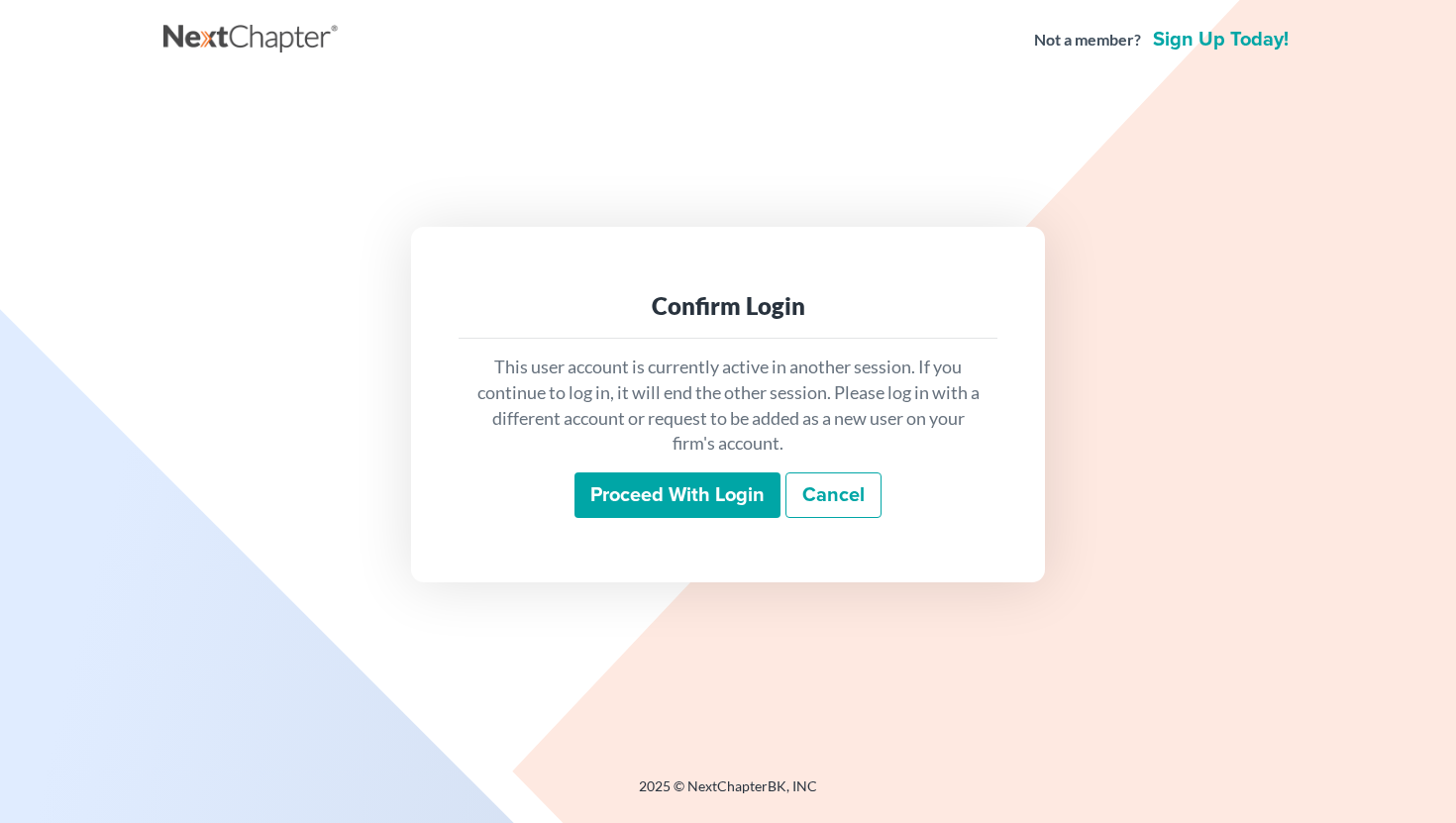 scroll, scrollTop: 0, scrollLeft: 0, axis: both 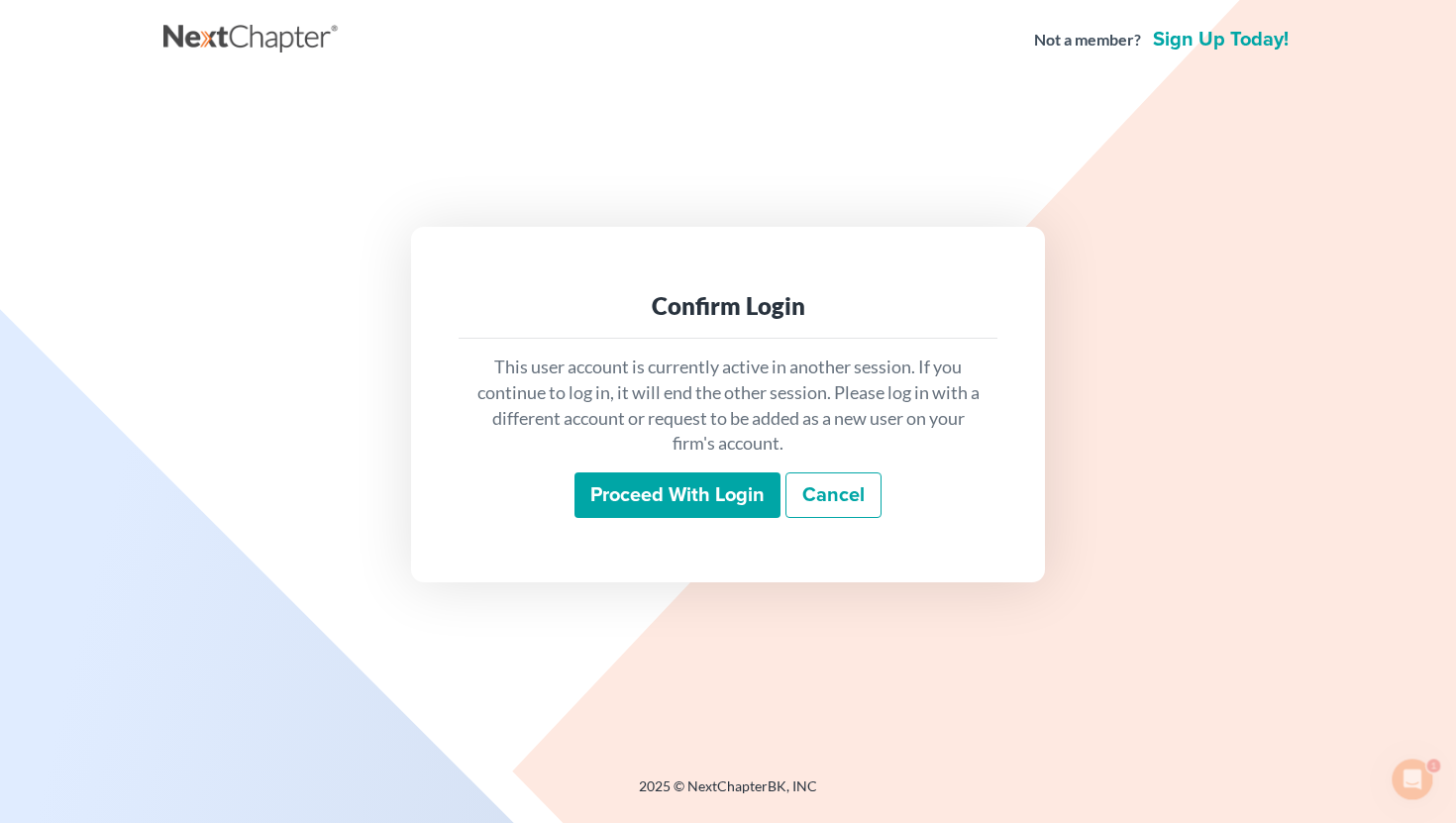 click on "Proceed with login" at bounding box center (677, 495) 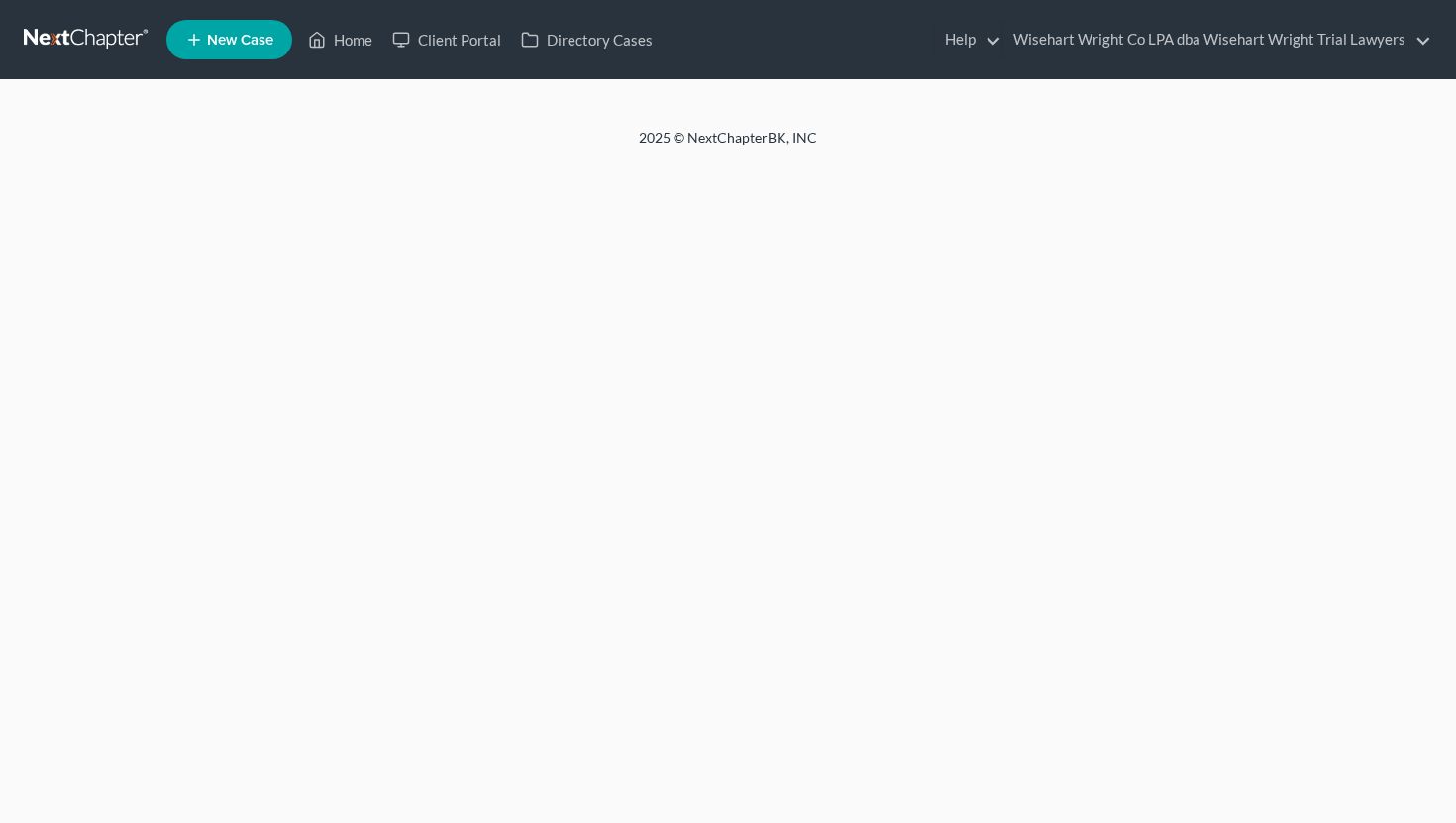 scroll, scrollTop: 0, scrollLeft: 0, axis: both 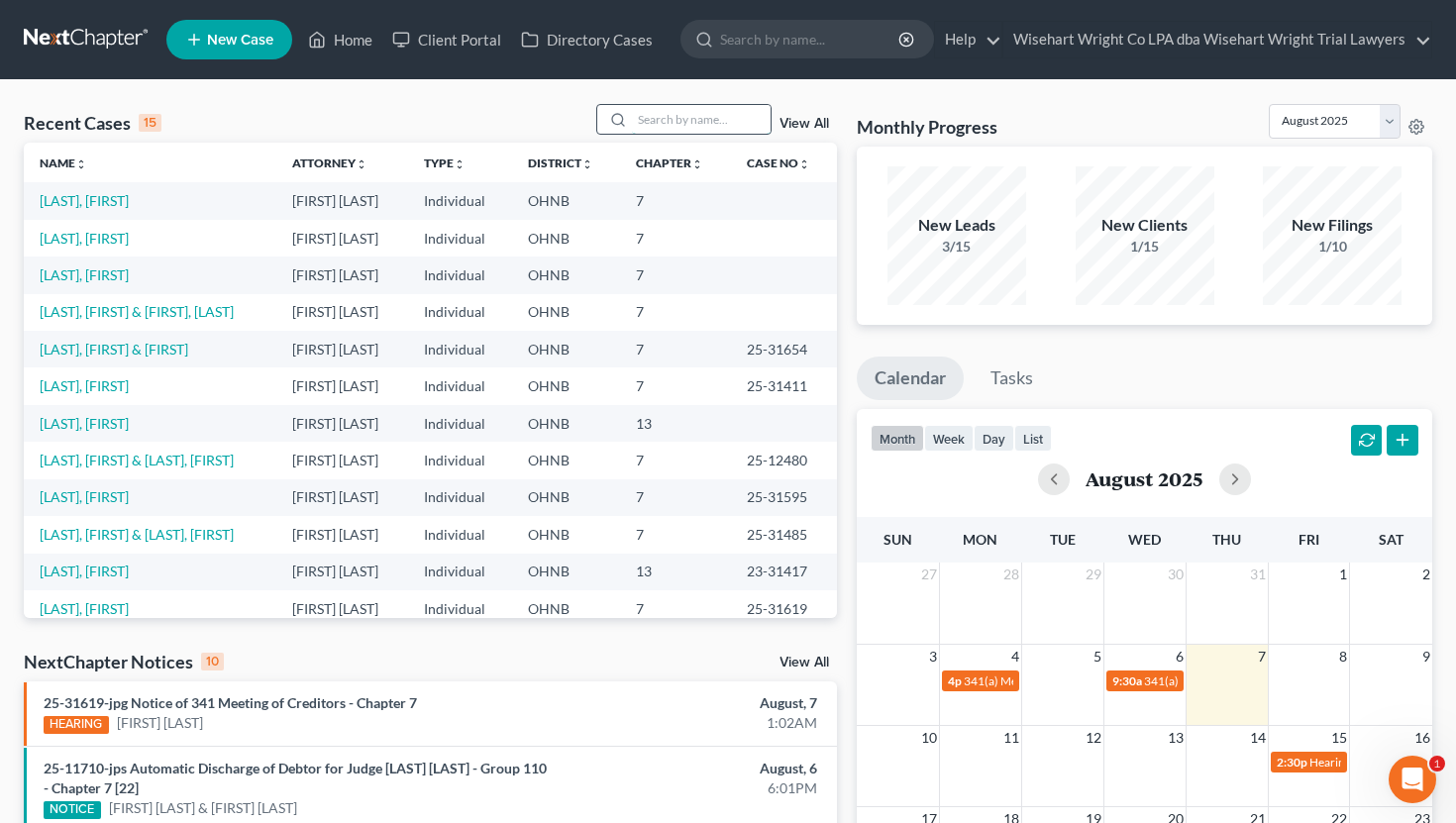 click at bounding box center [701, 119] 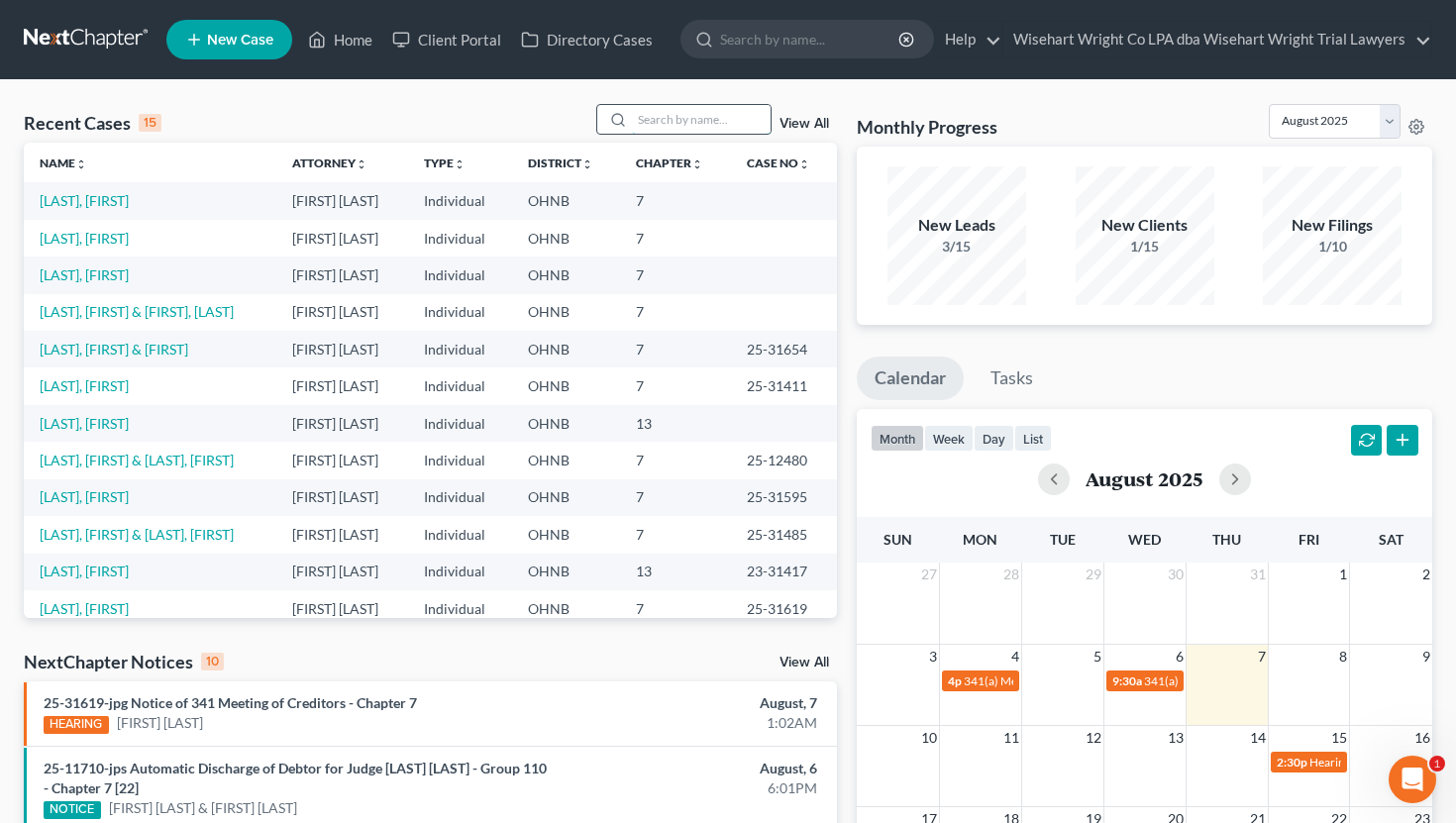 click at bounding box center [701, 119] 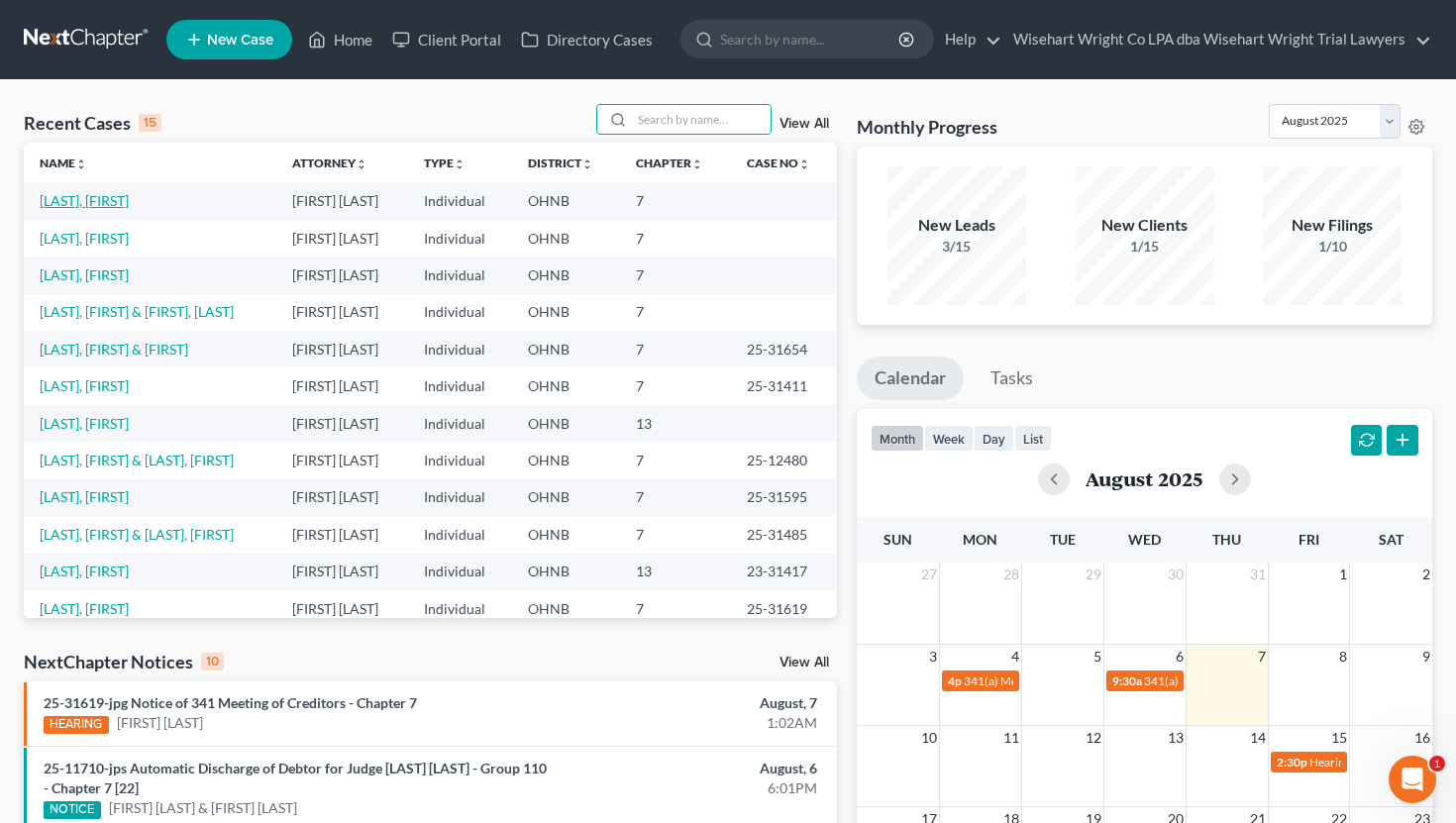 click on "[LAST], [FIRST]" at bounding box center (84, 200) 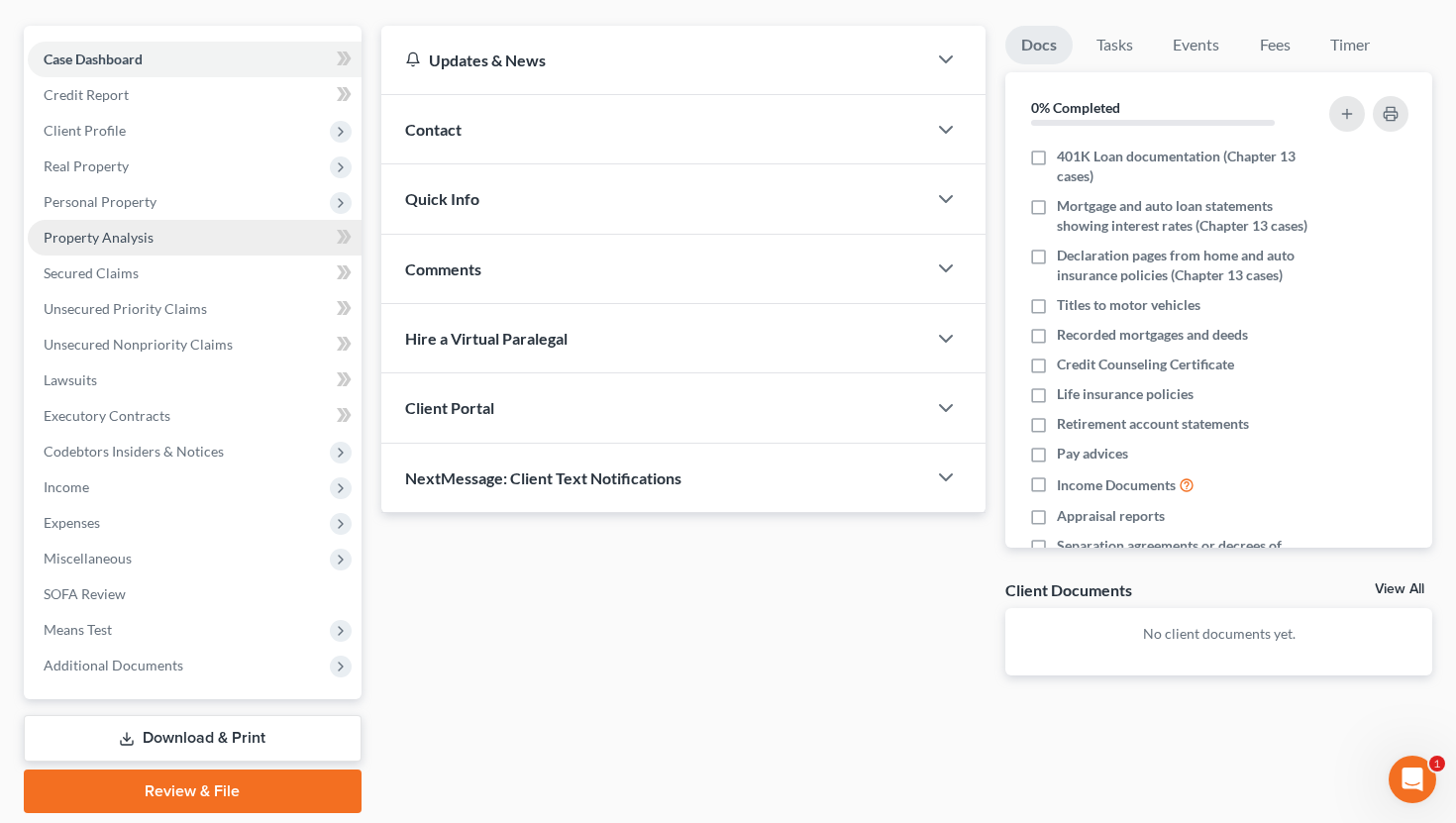 scroll, scrollTop: 171, scrollLeft: 0, axis: vertical 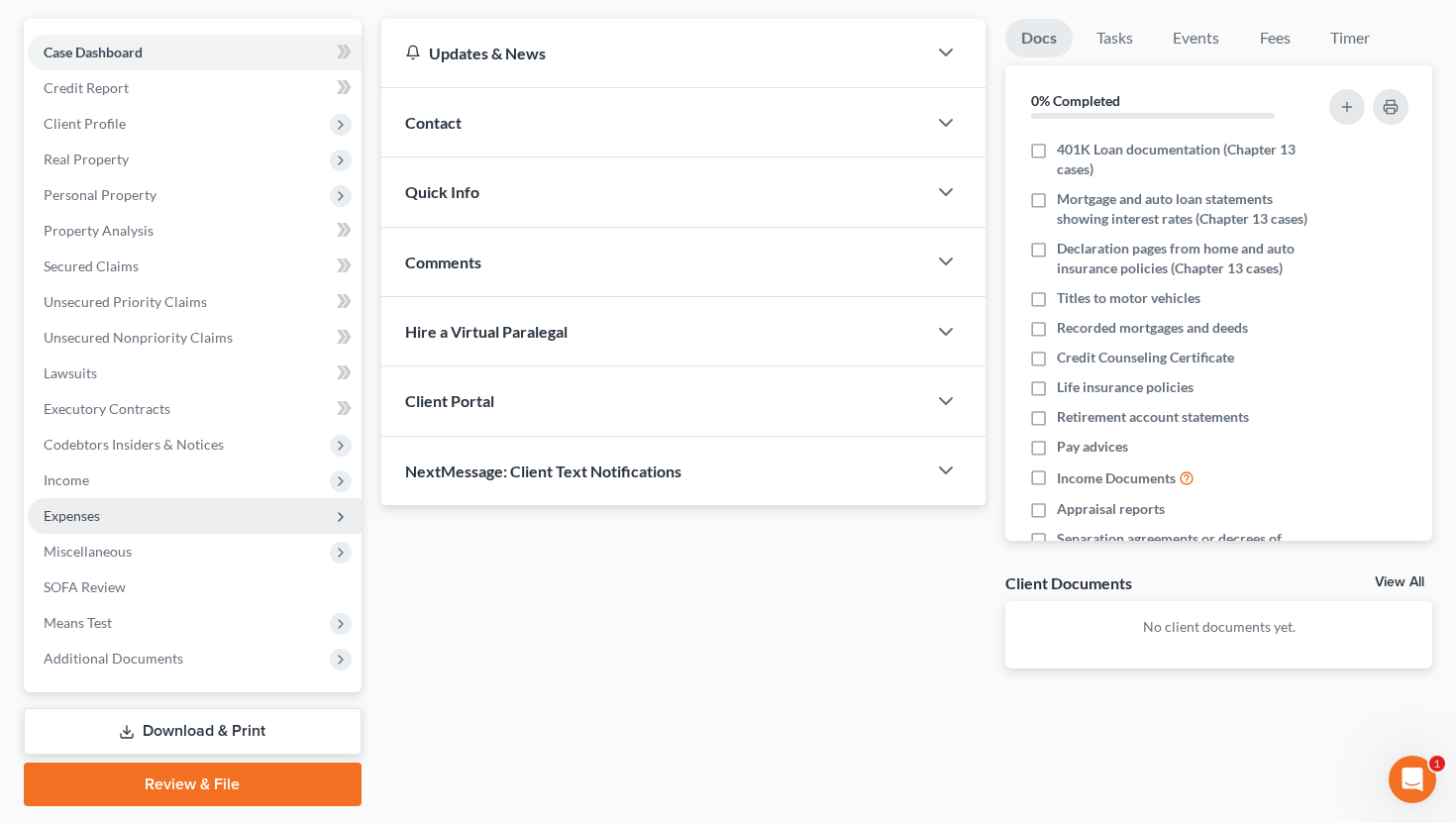 click on "Expenses" at bounding box center [194, 516] 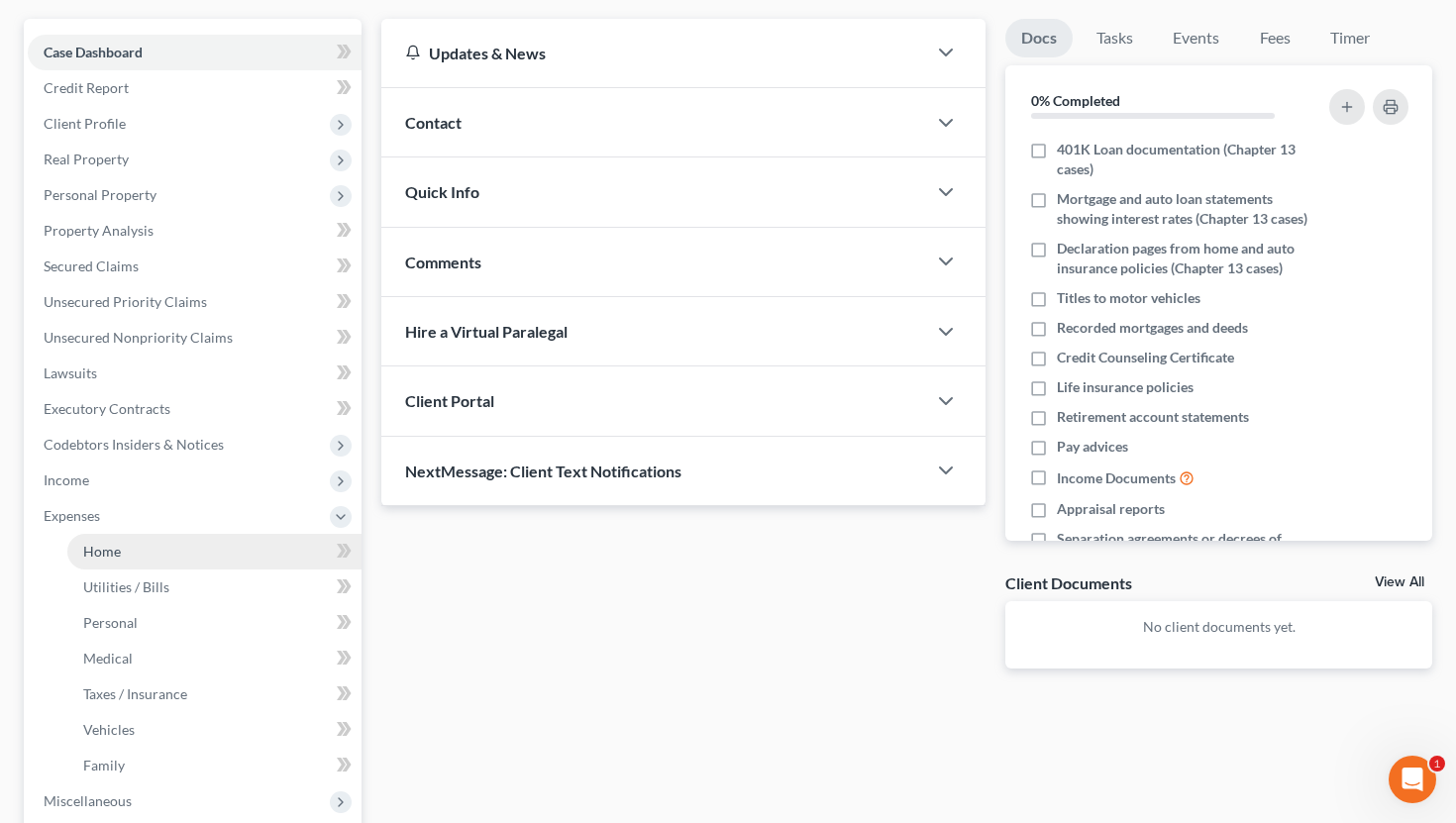 click on "Home" at bounding box center [214, 552] 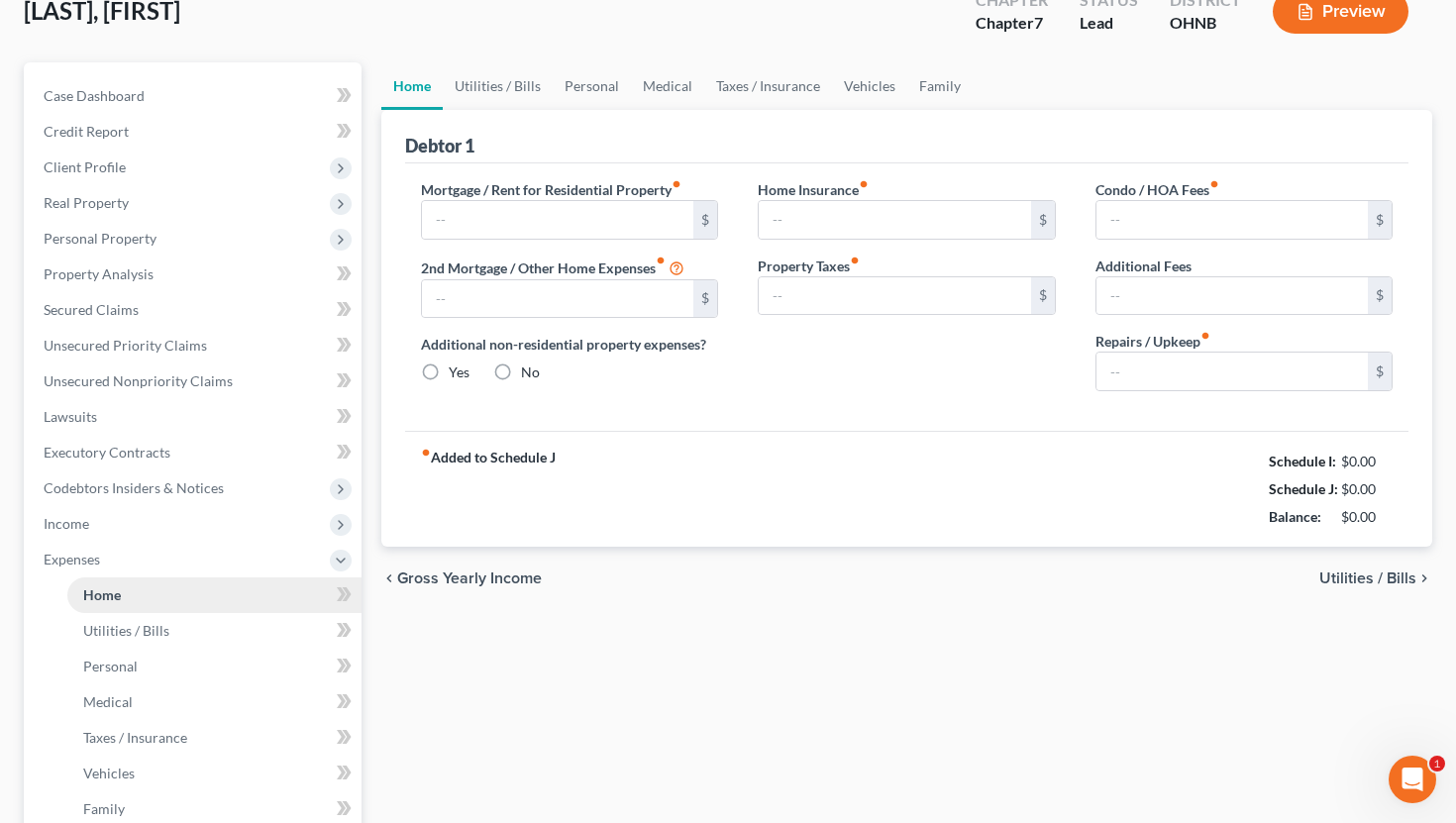 type on "650.00" 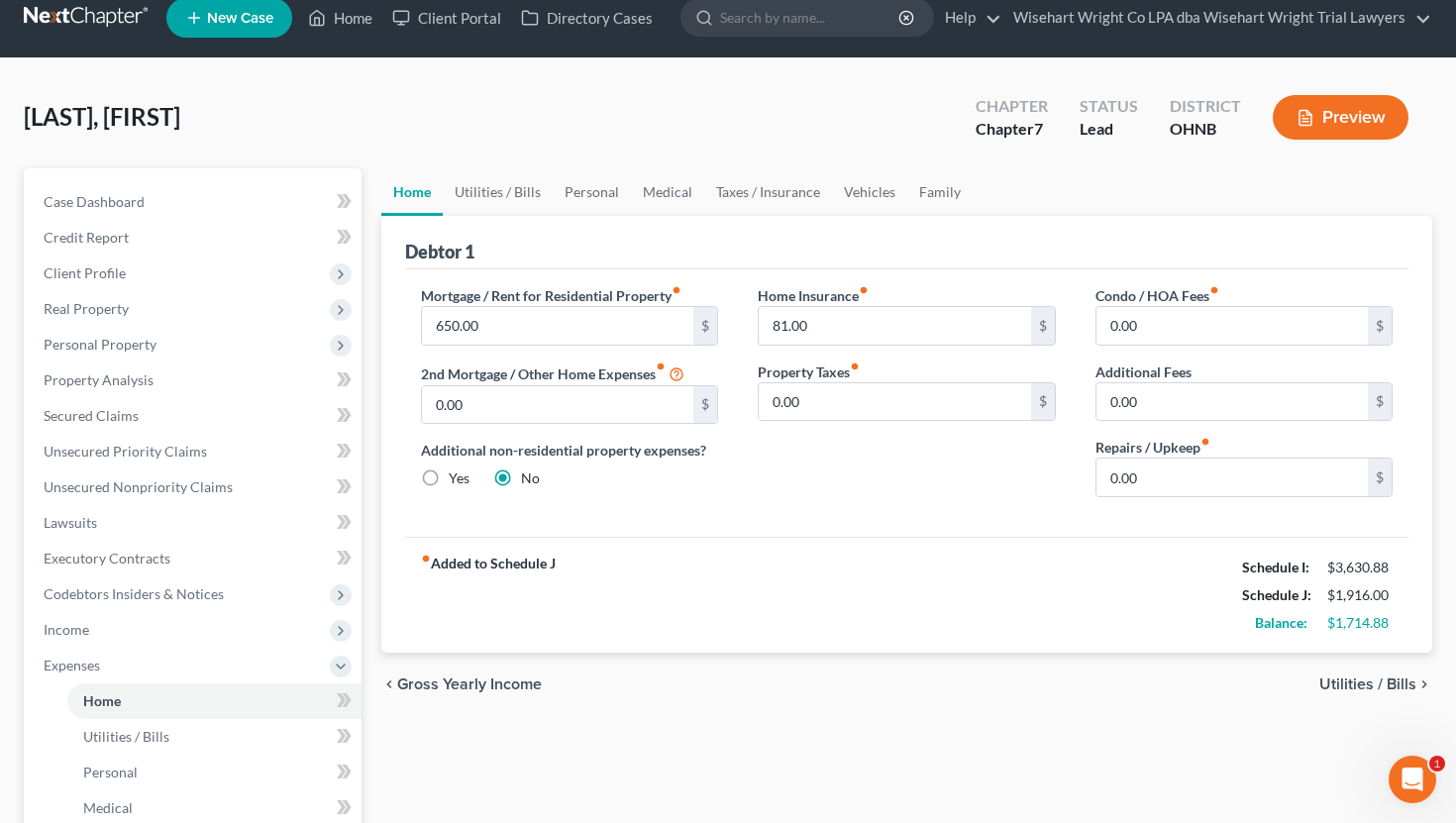 scroll, scrollTop: 0, scrollLeft: 0, axis: both 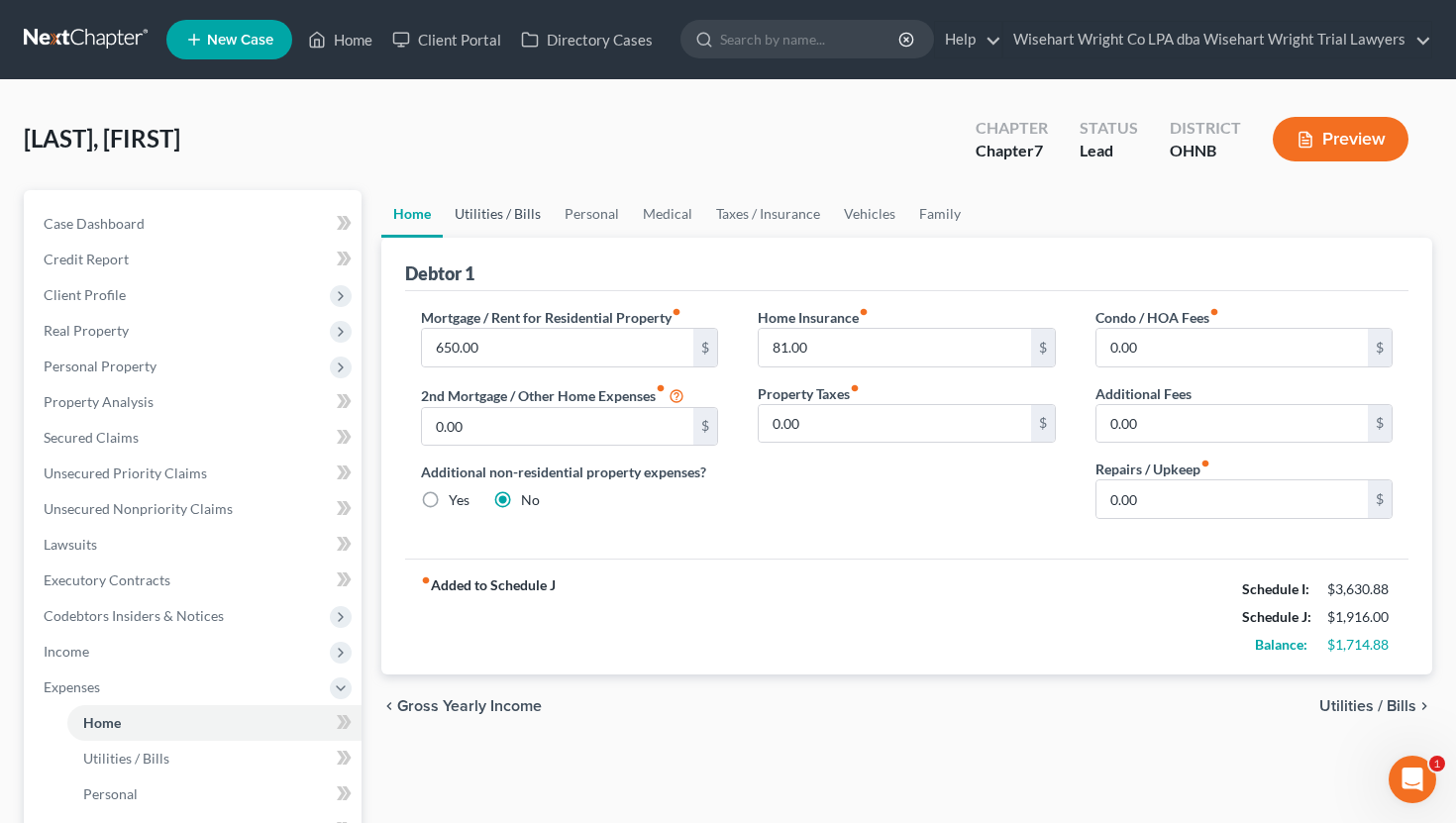 click on "Utilities / Bills" at bounding box center (497, 214) 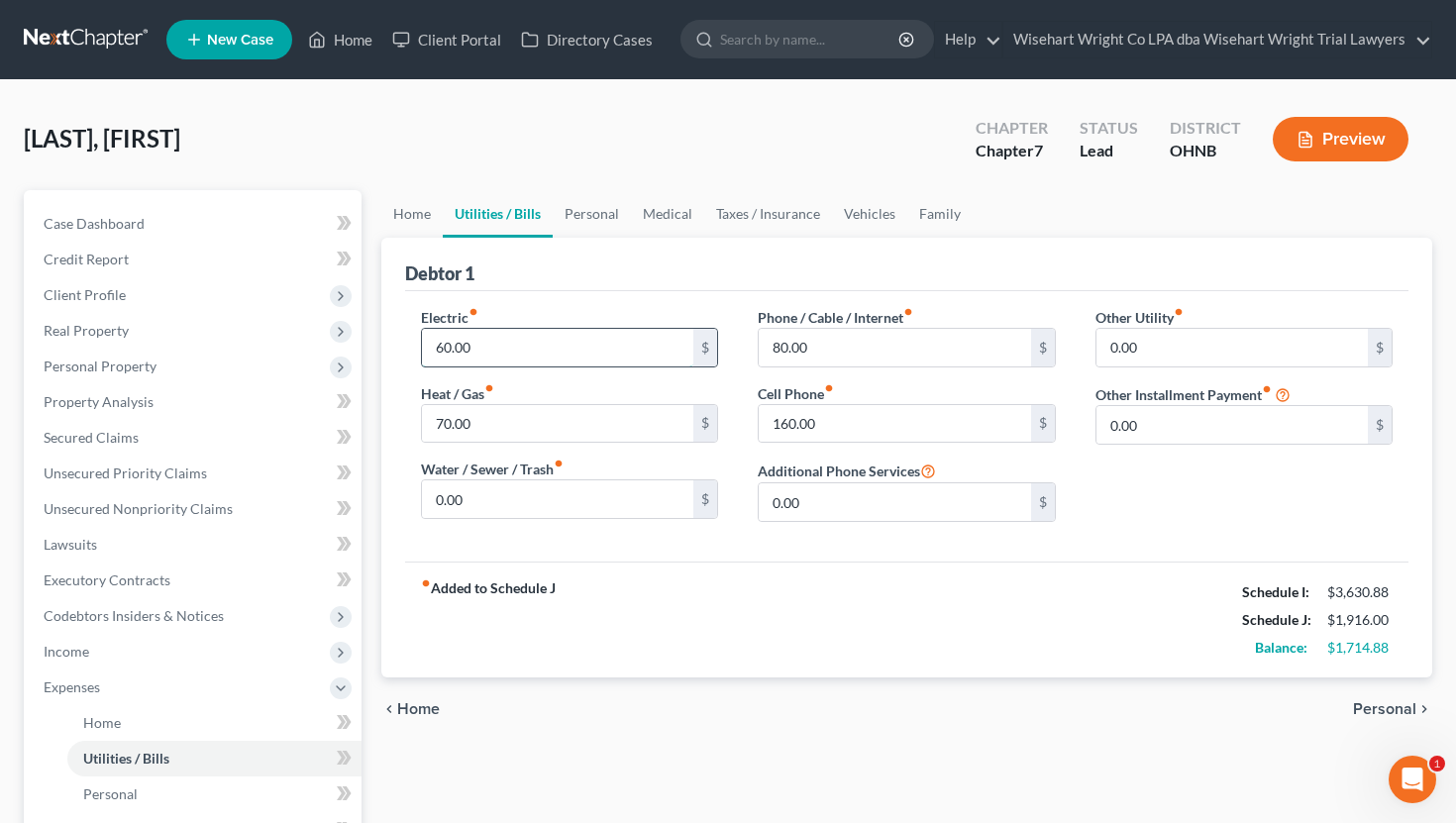 click on "60.00" at bounding box center [558, 348] 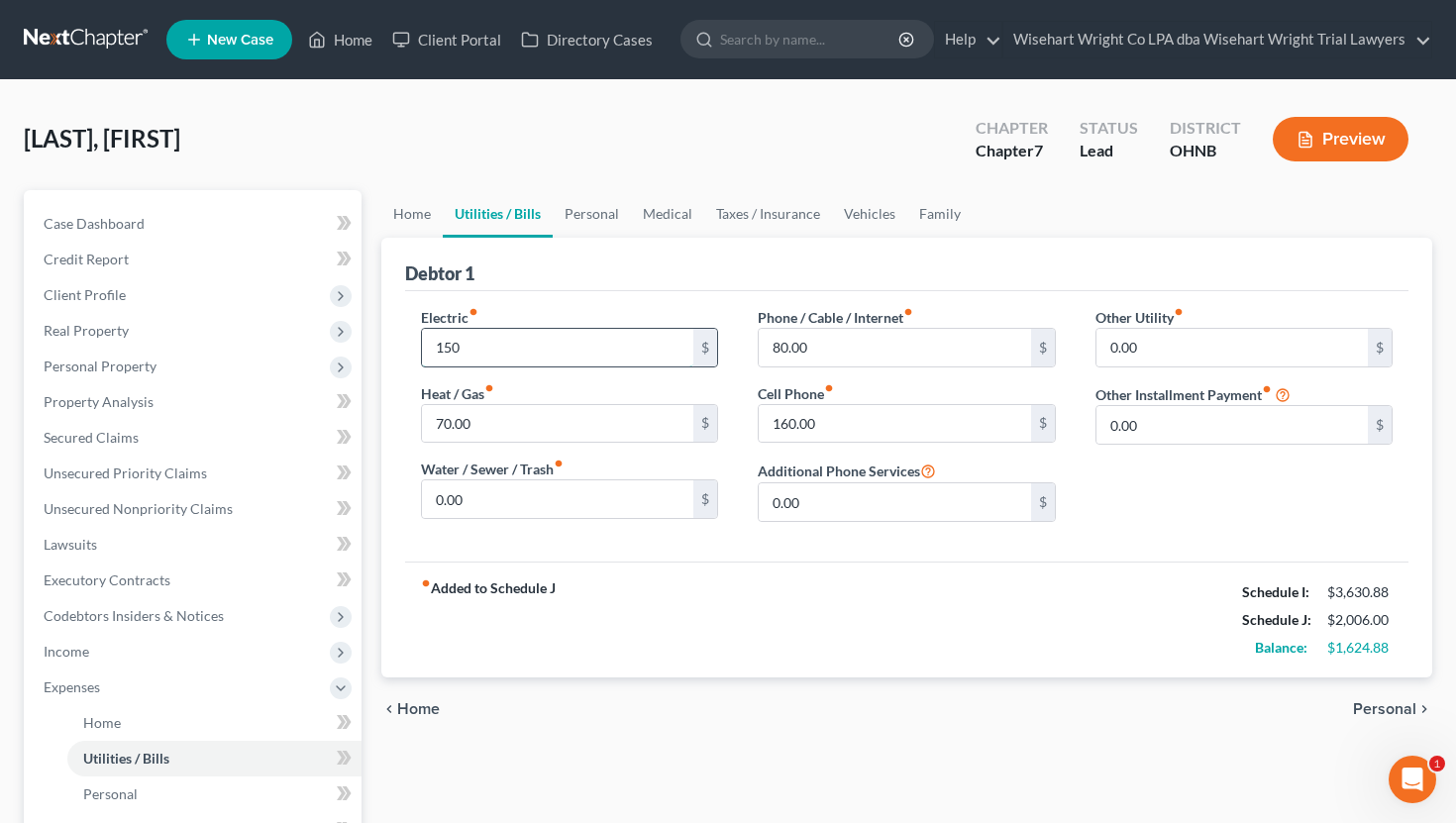 type on "150" 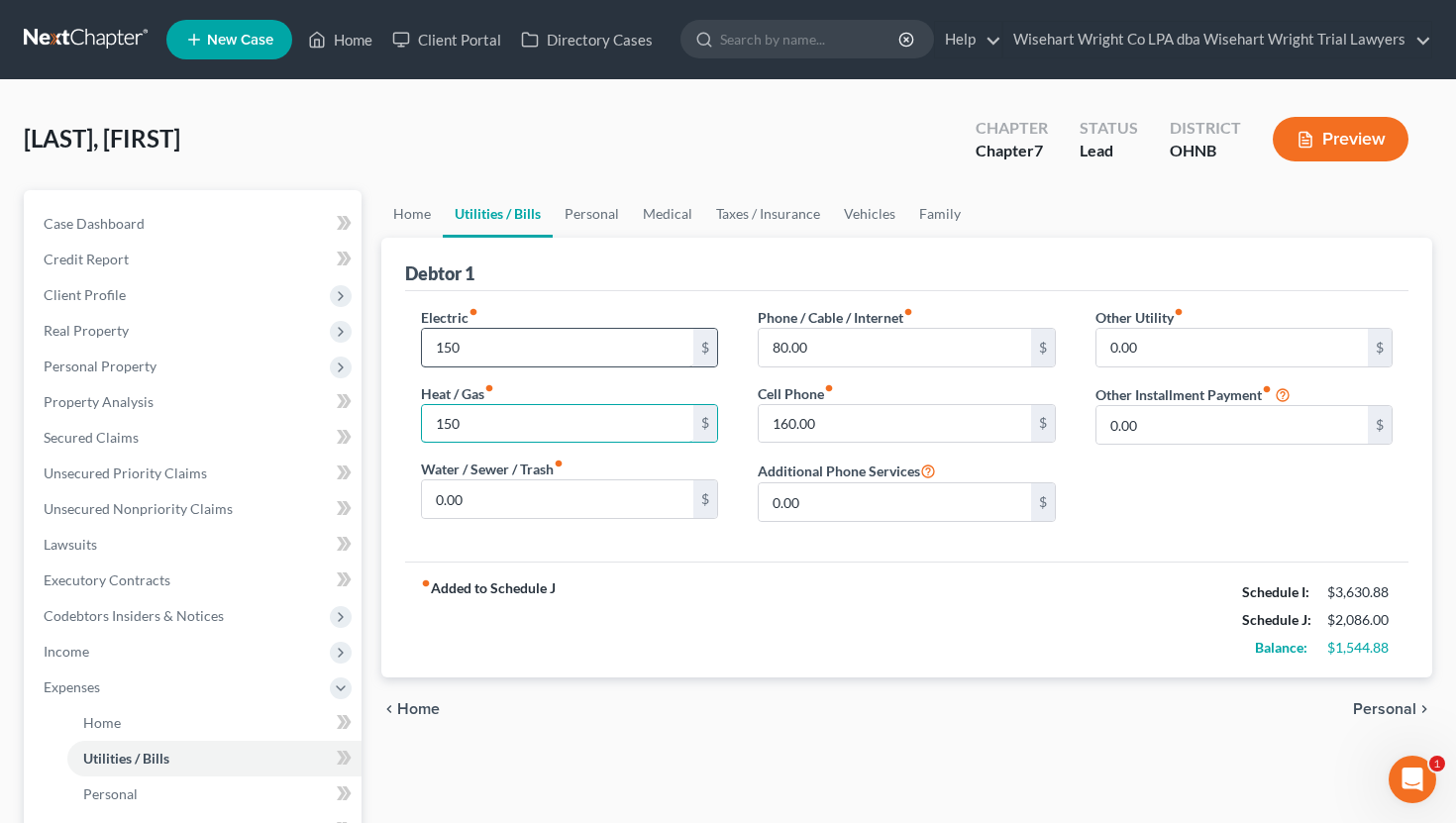 type on "150" 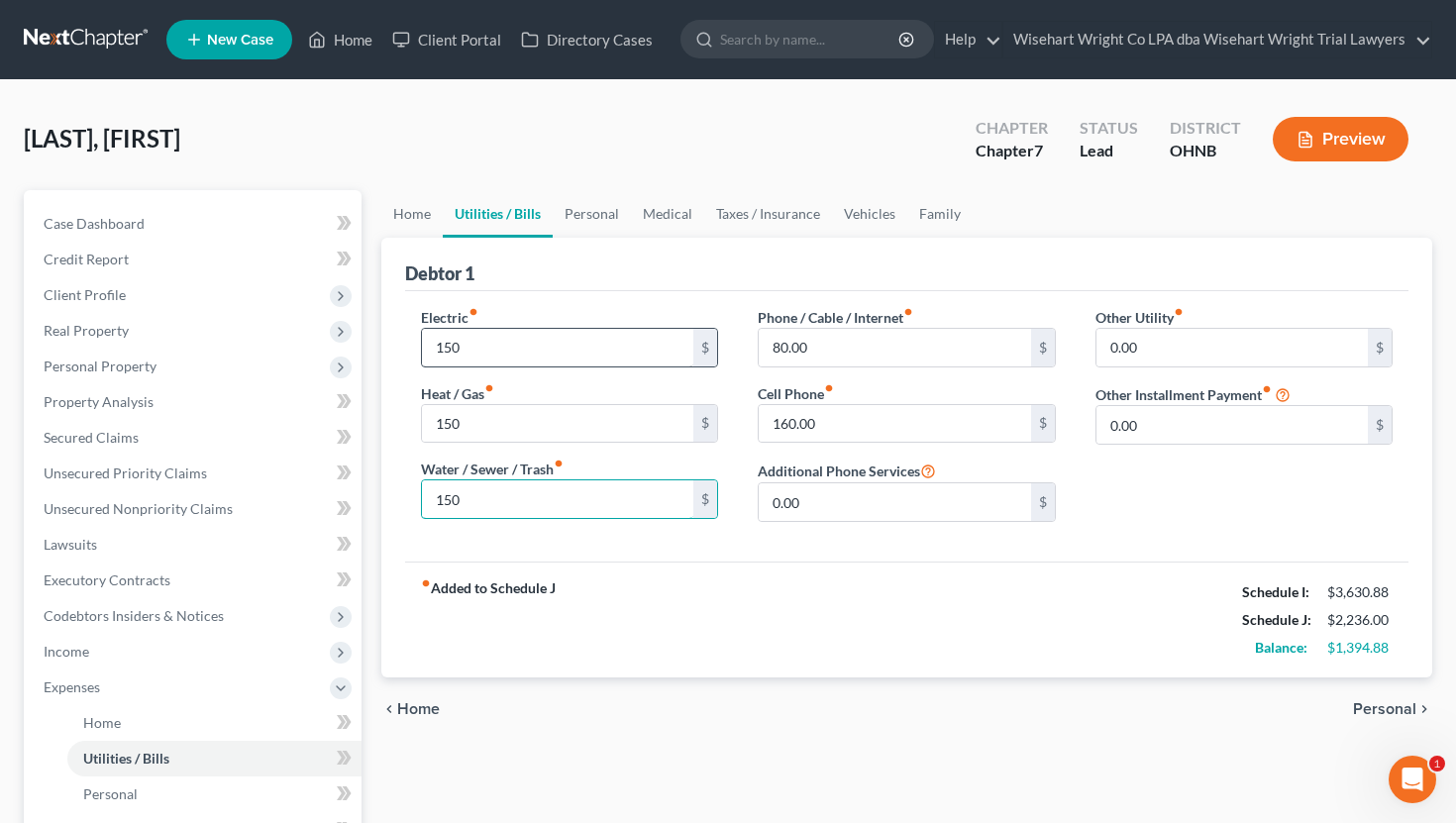 type on "150" 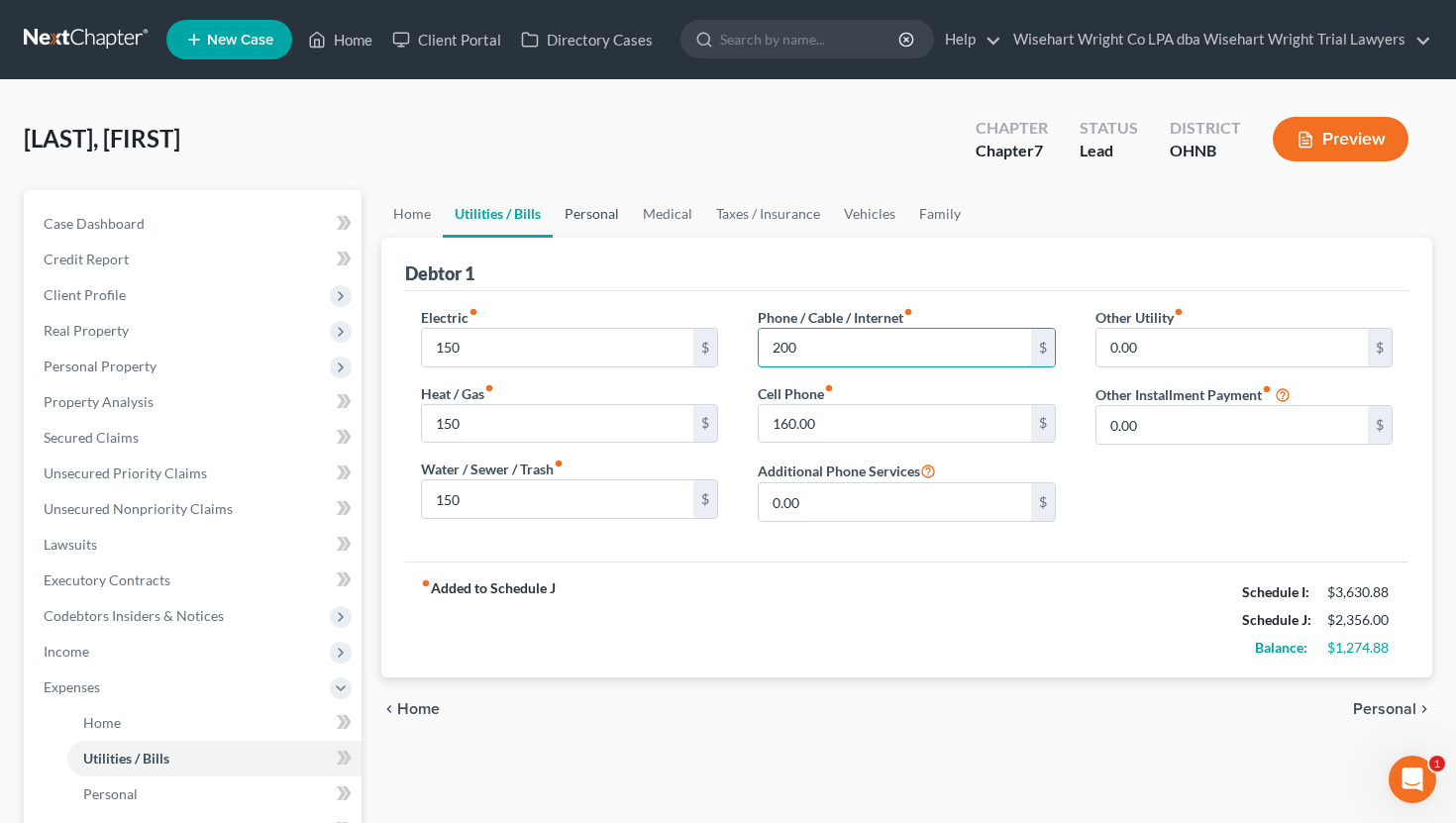 type on "200" 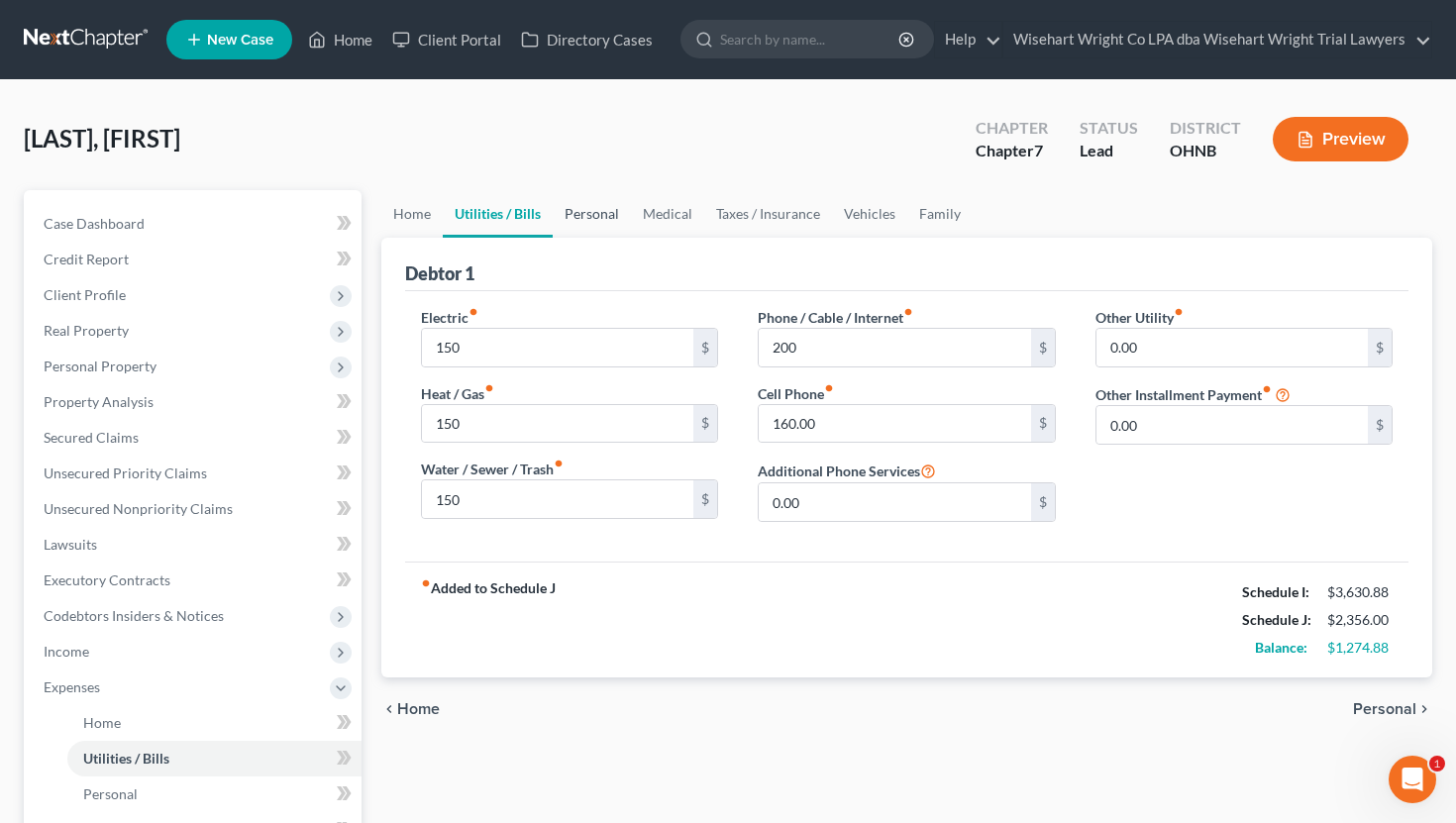 click on "Personal" at bounding box center [591, 214] 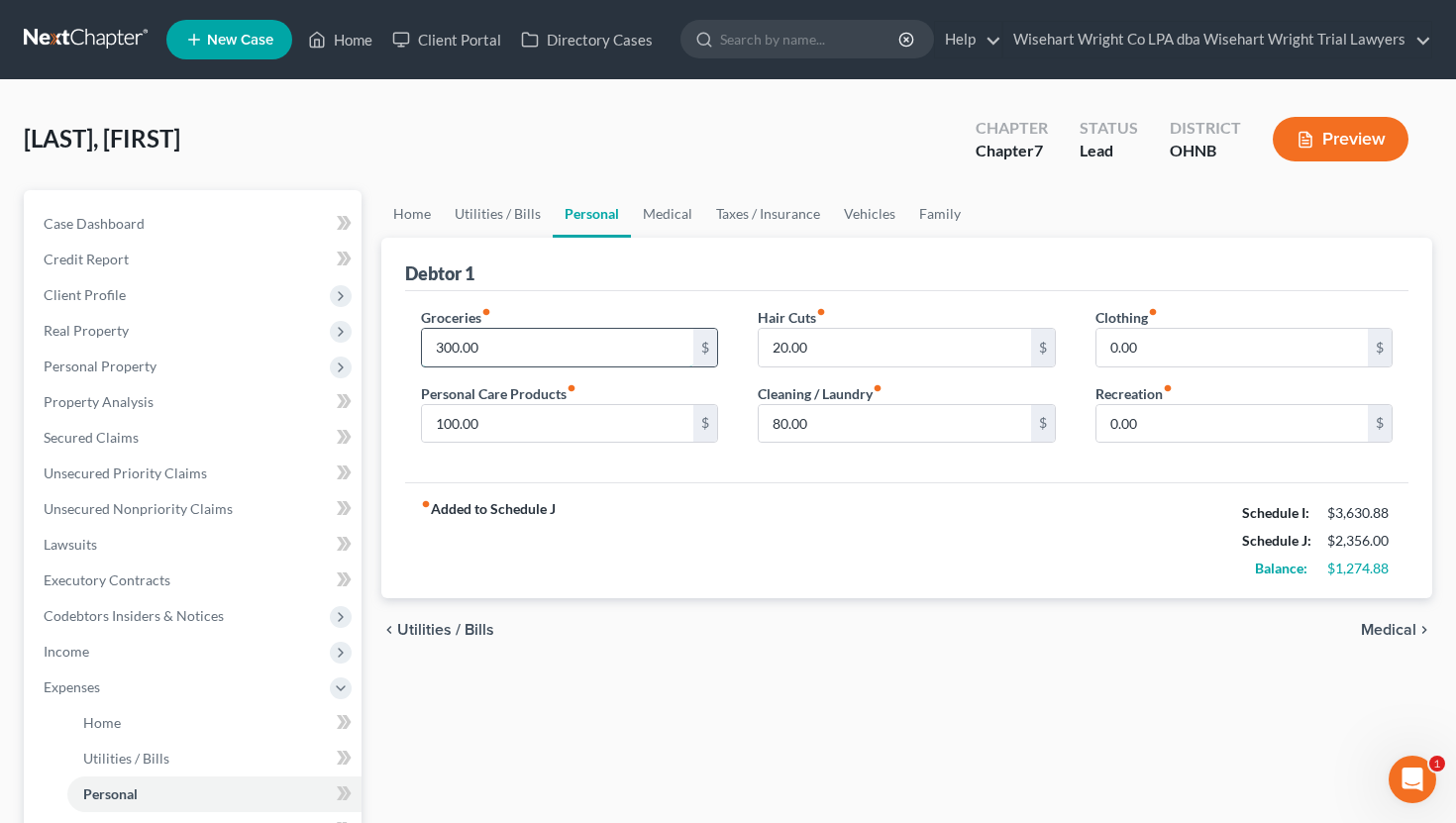 click on "300.00" at bounding box center [558, 348] 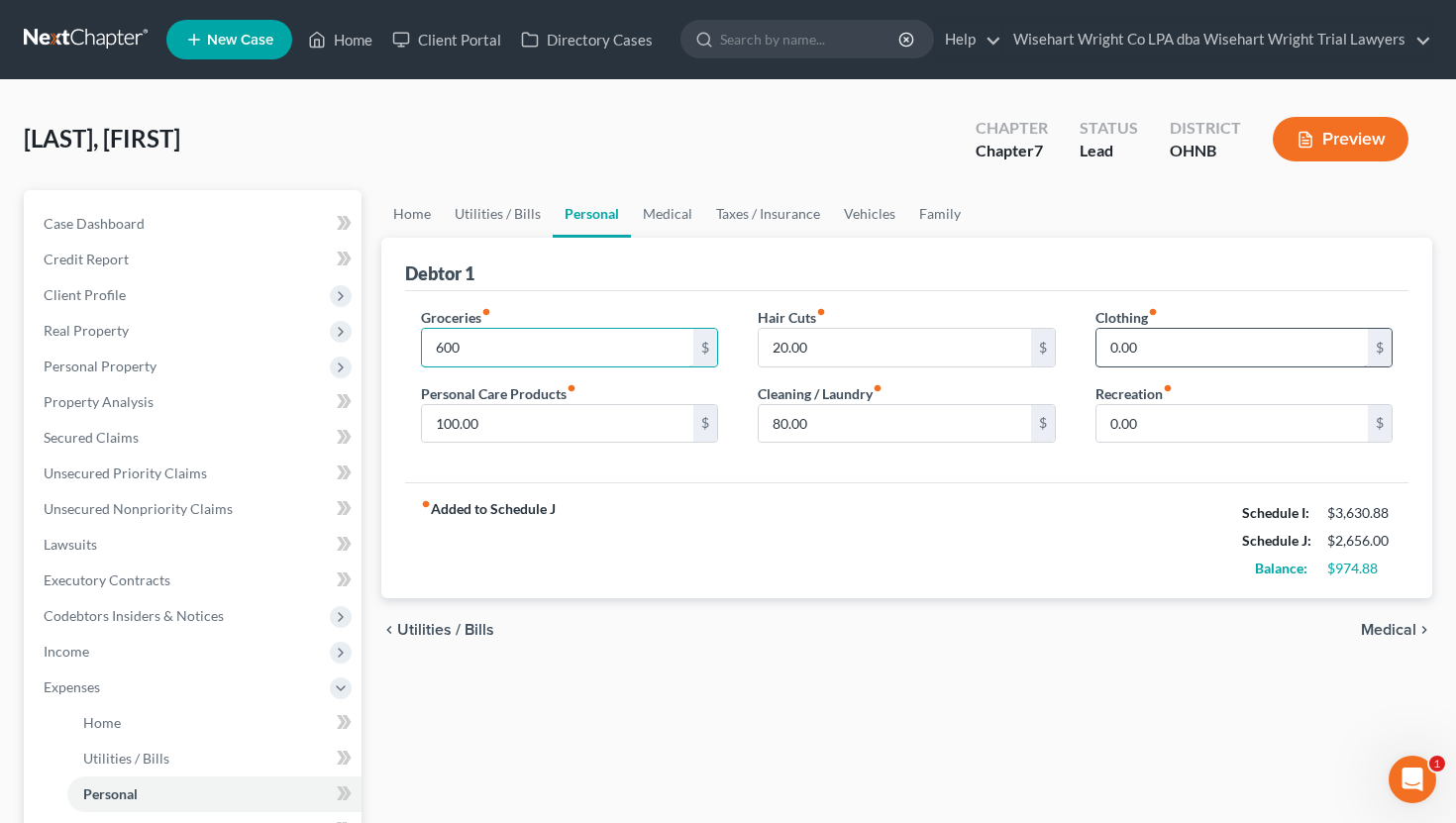 type on "600" 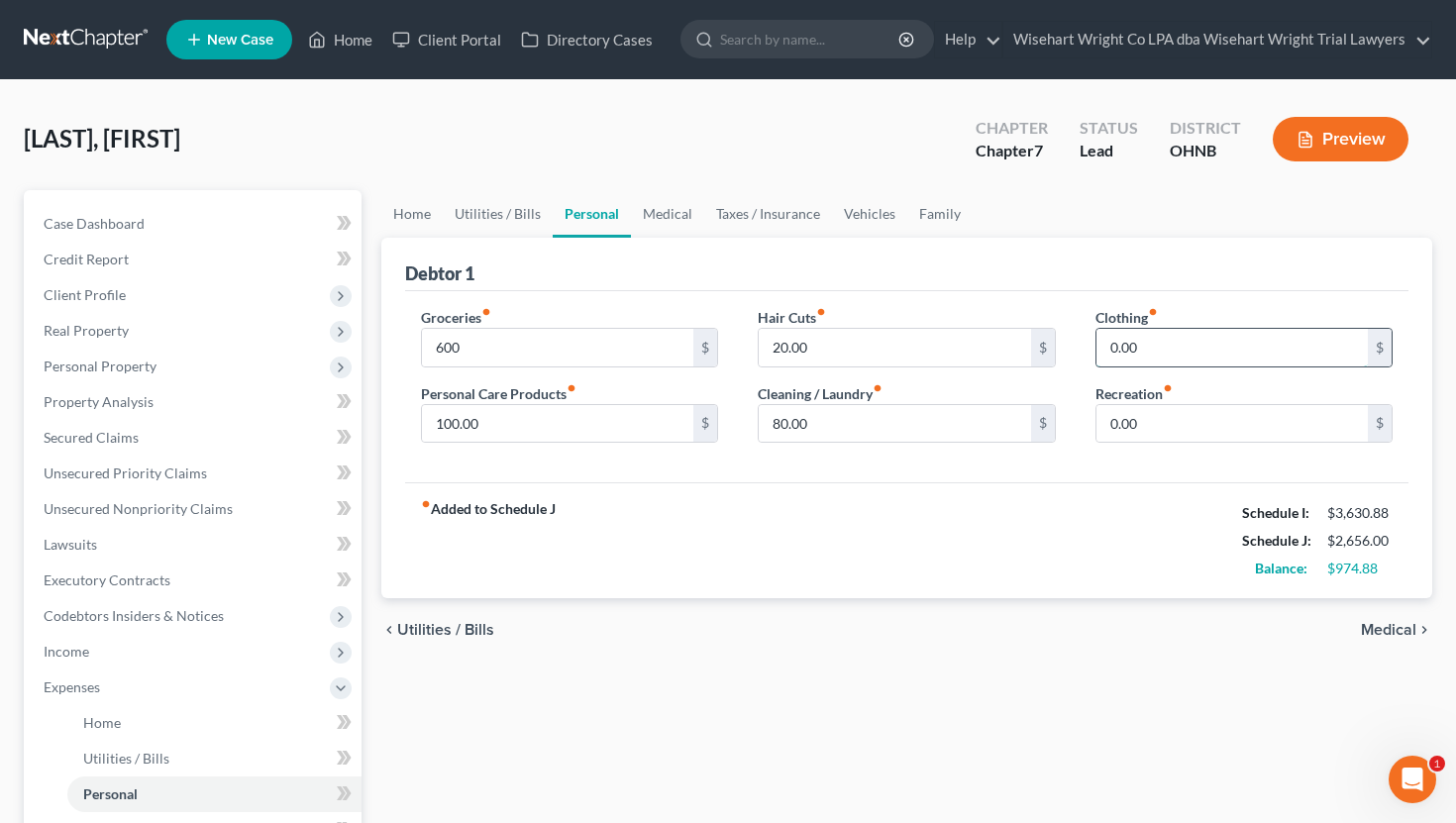 click on "0.00" at bounding box center (1232, 348) 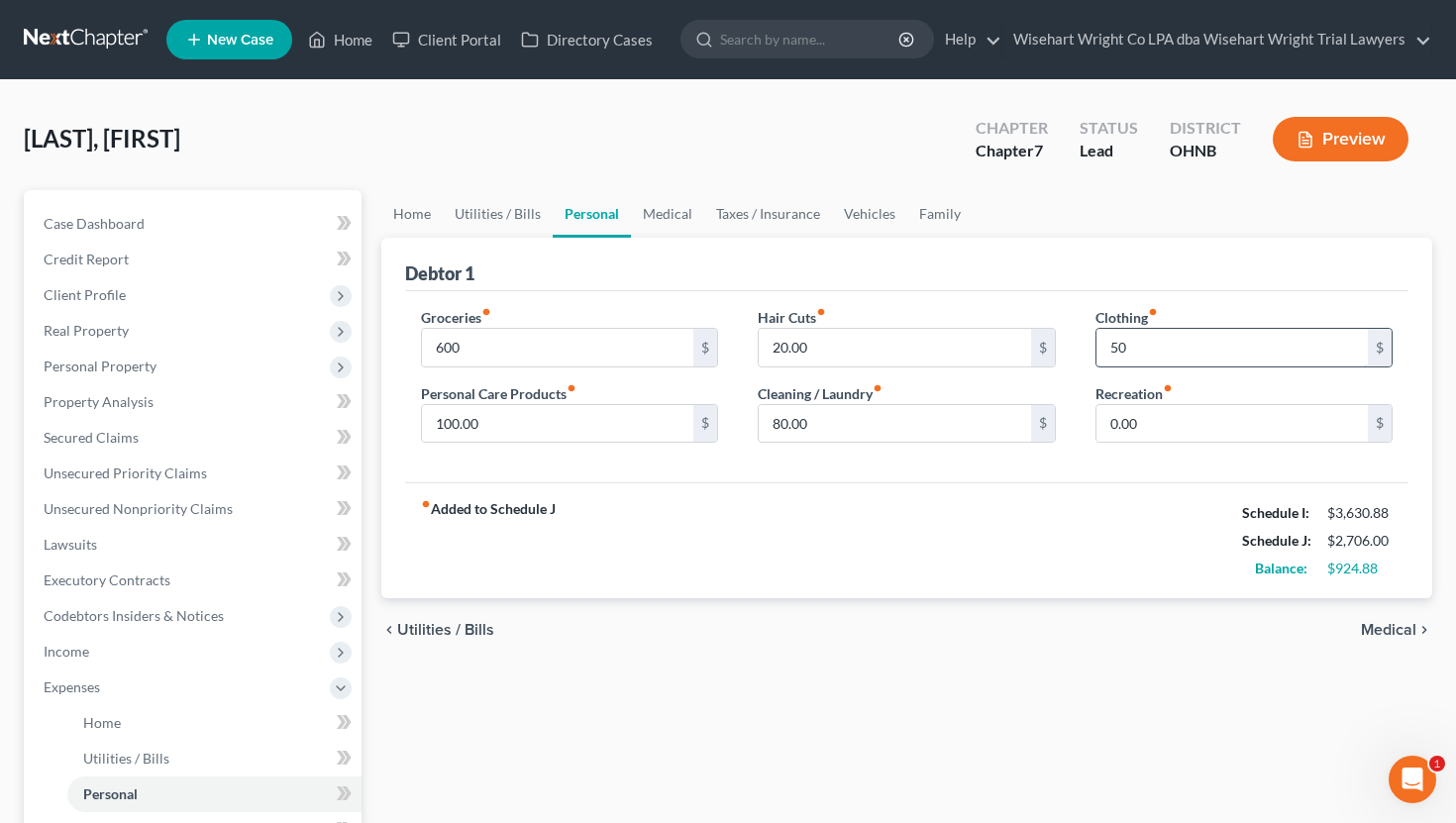 type on "50" 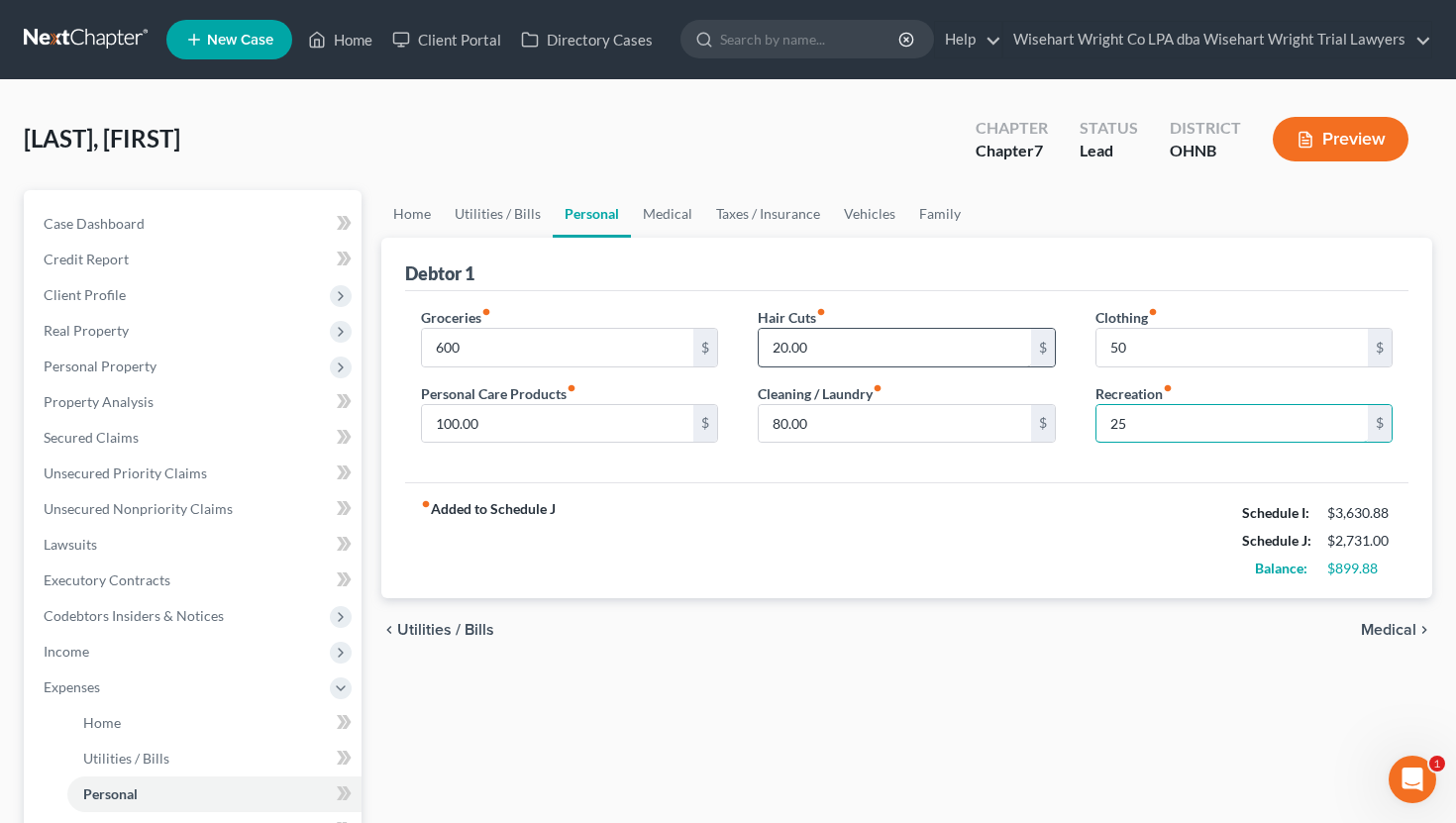 type on "25" 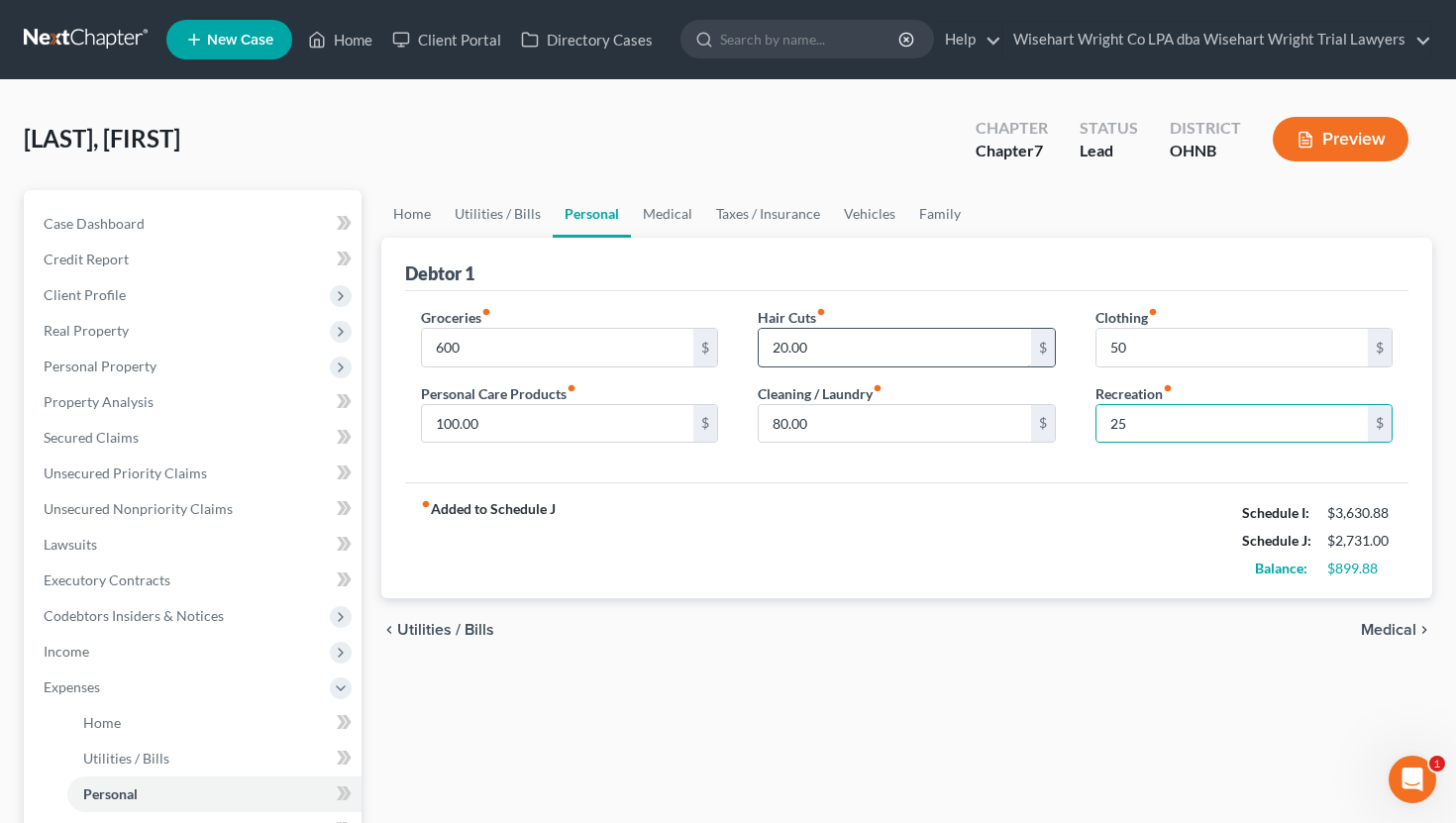 click on "20.00" at bounding box center [894, 348] 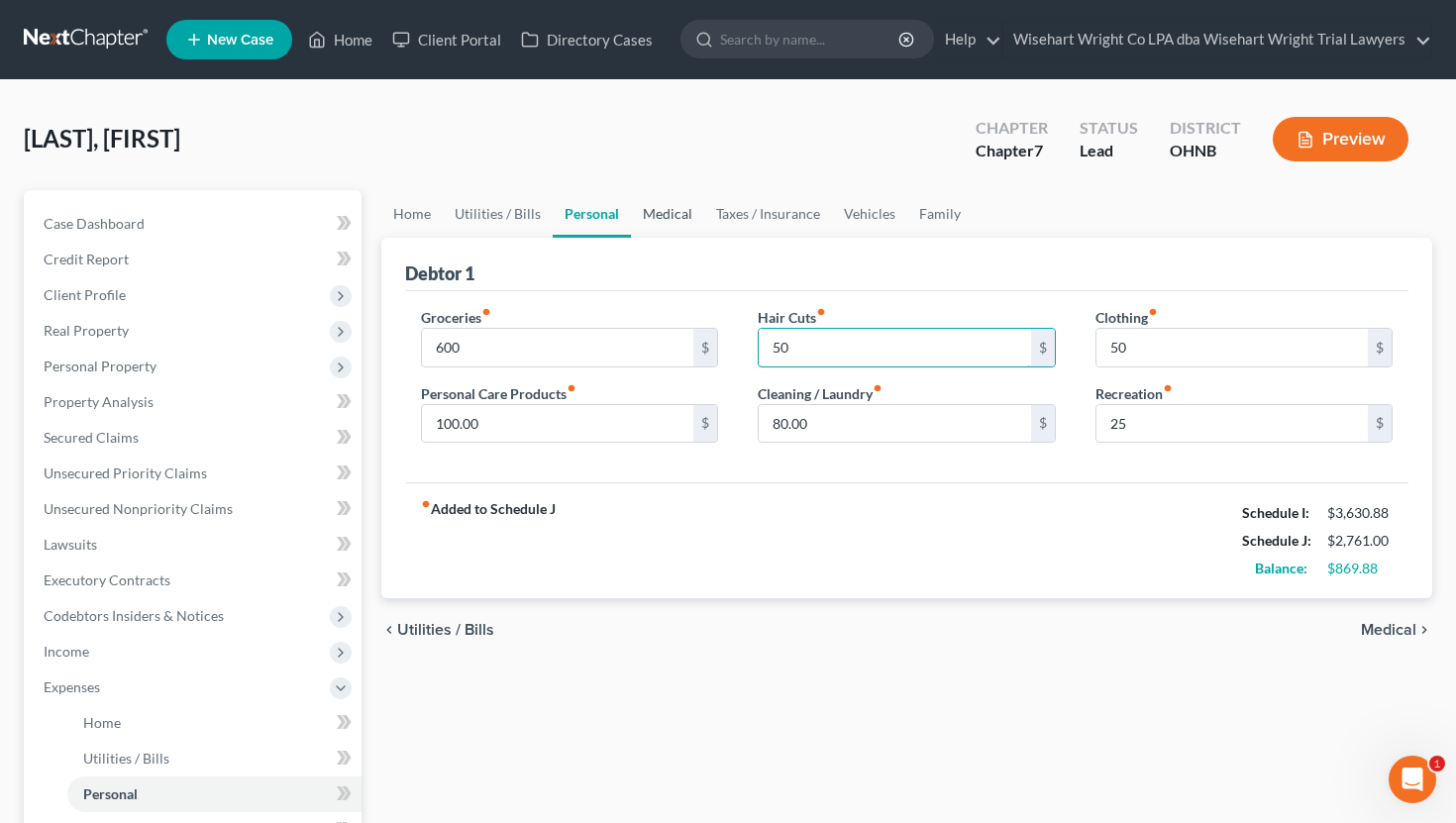 type on "50" 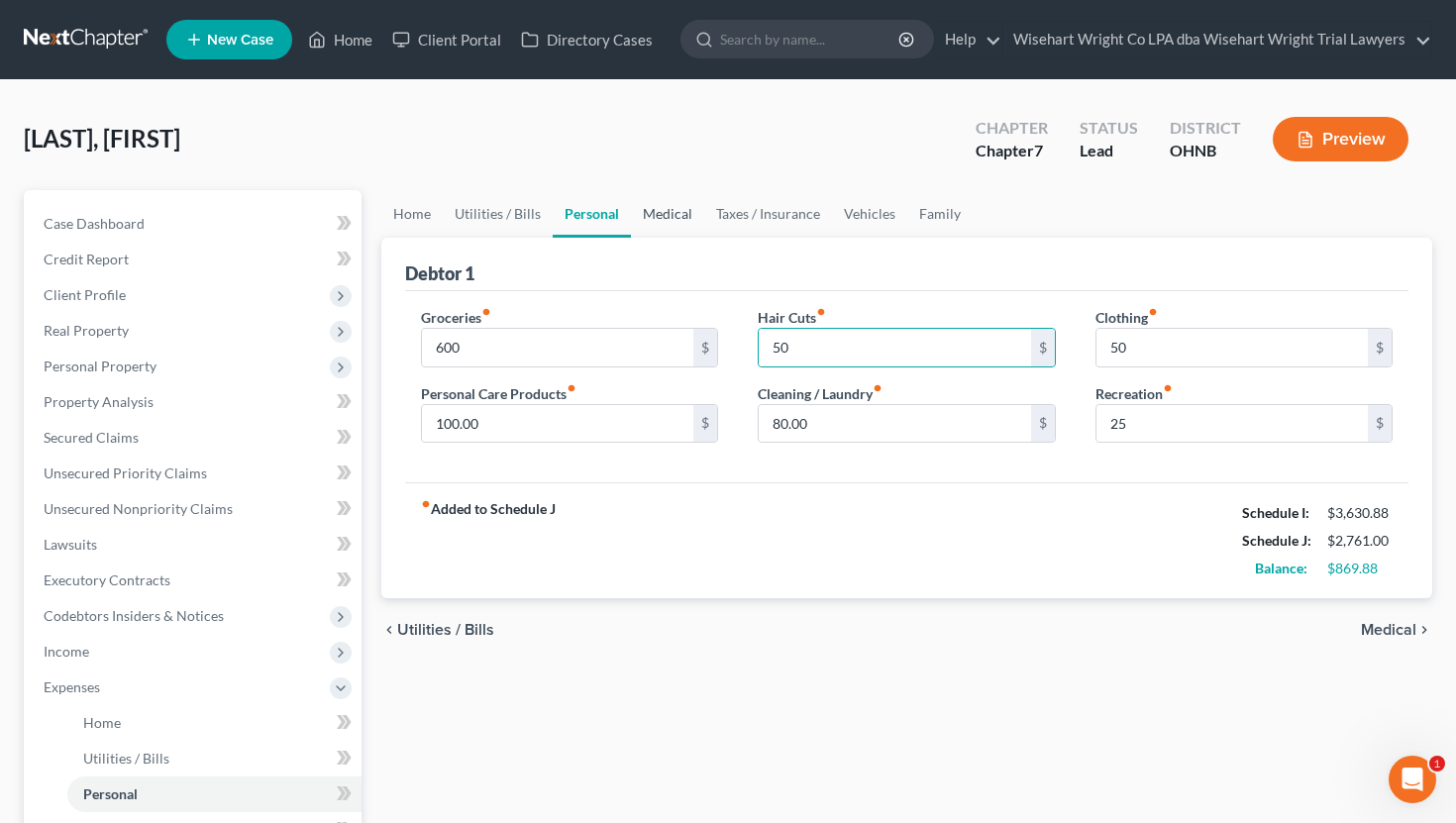 click on "Medical" at bounding box center (668, 214) 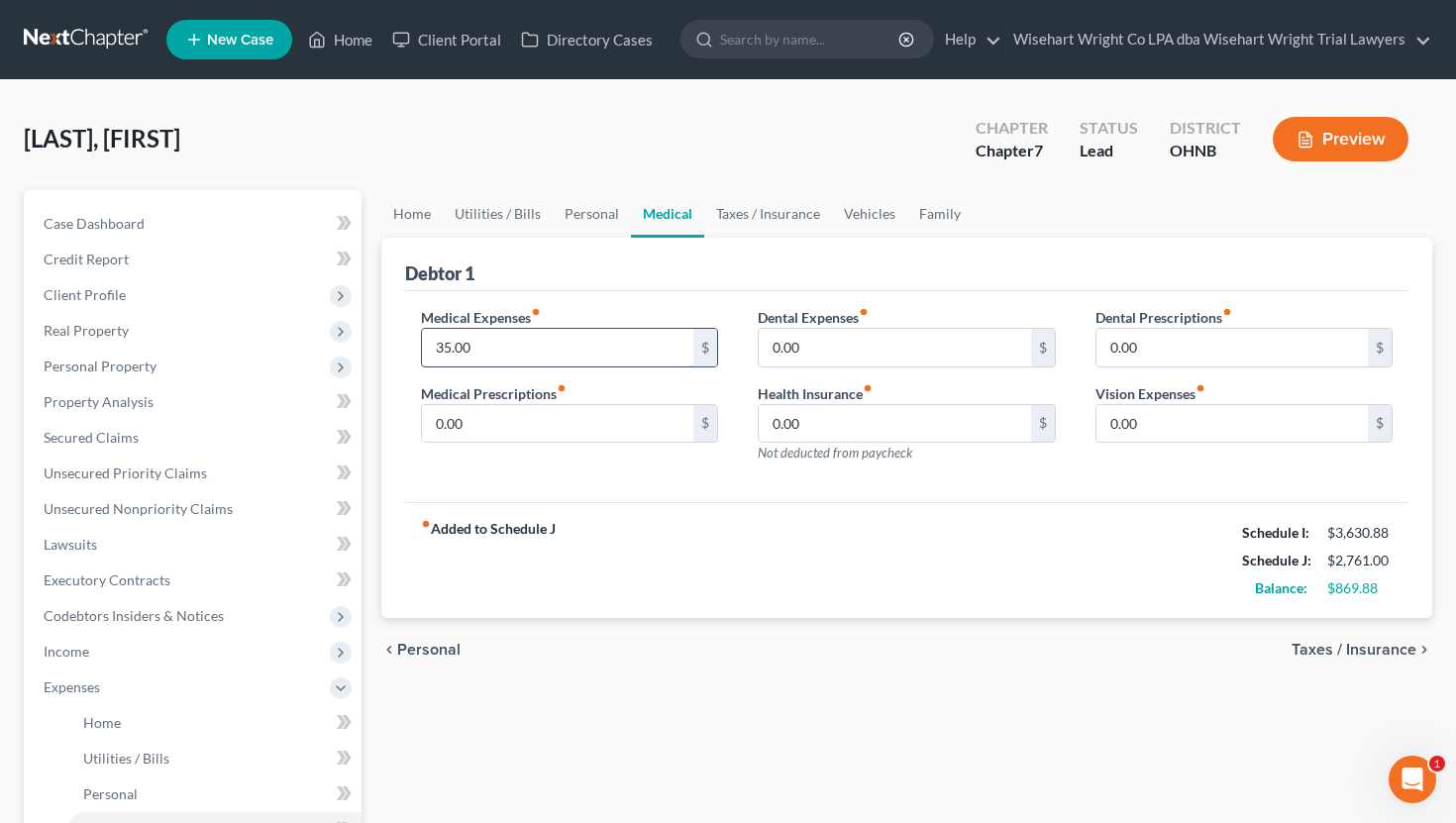 click on "35.00" at bounding box center [558, 348] 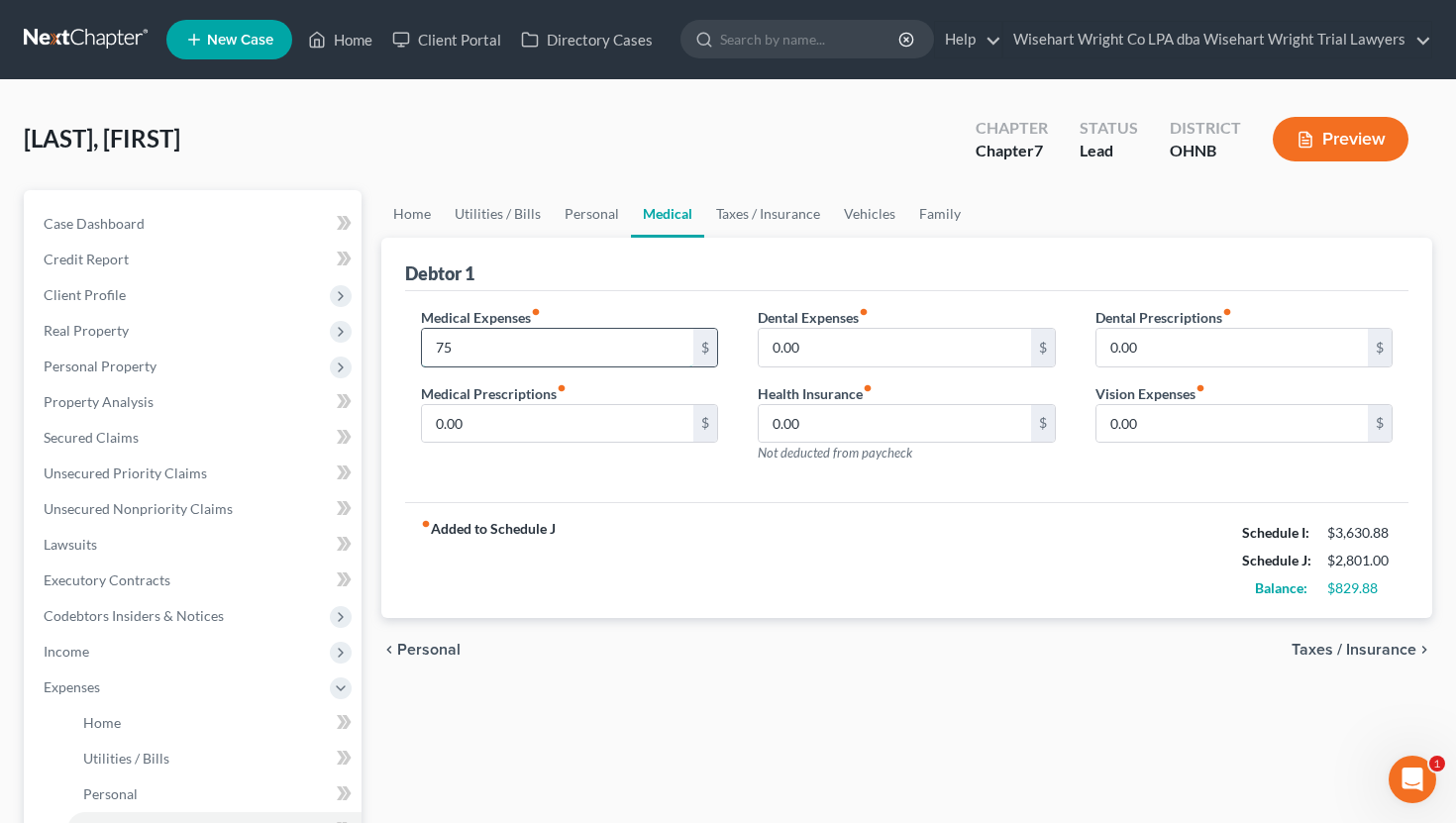 type on "75" 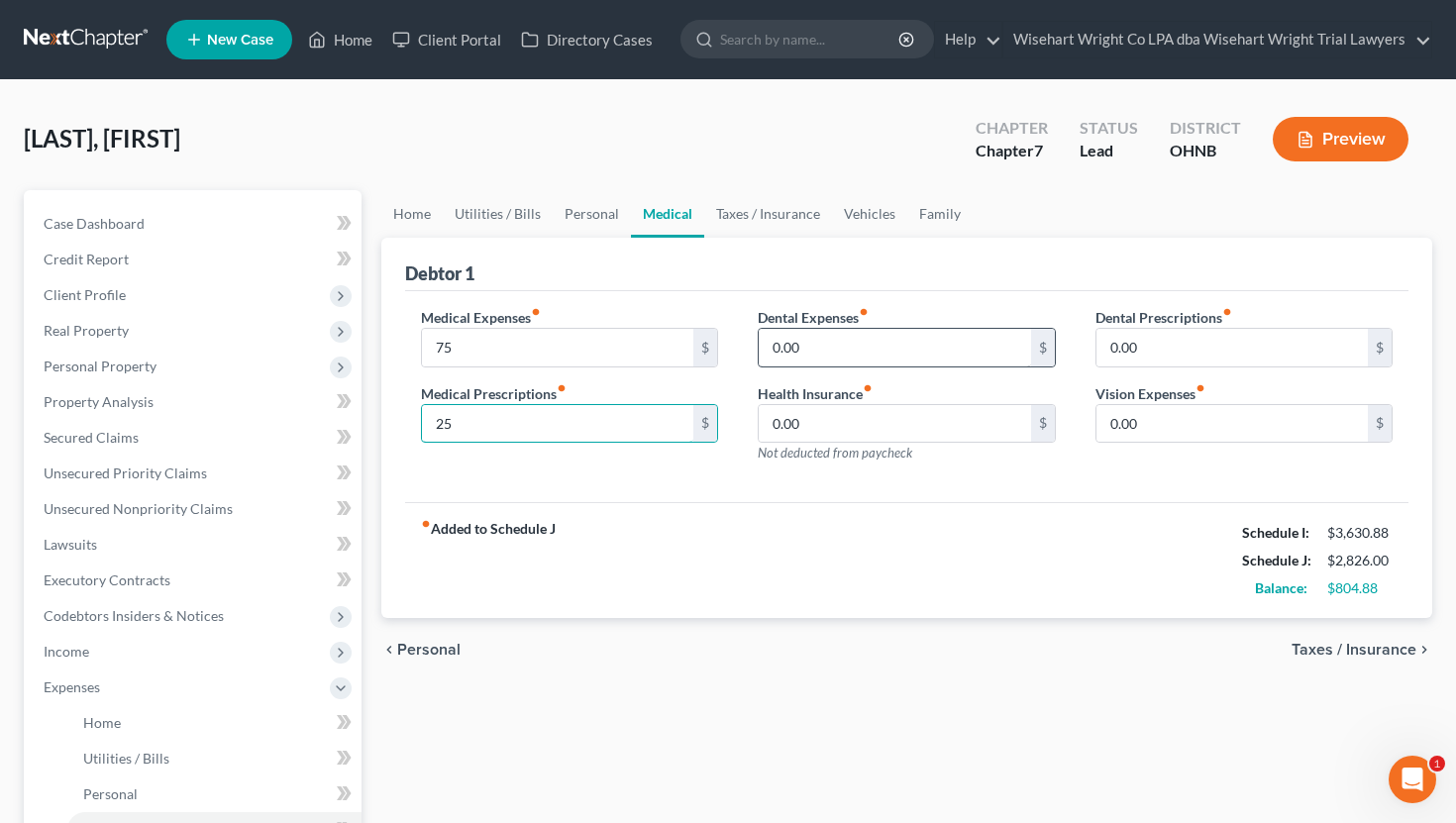 type on "25" 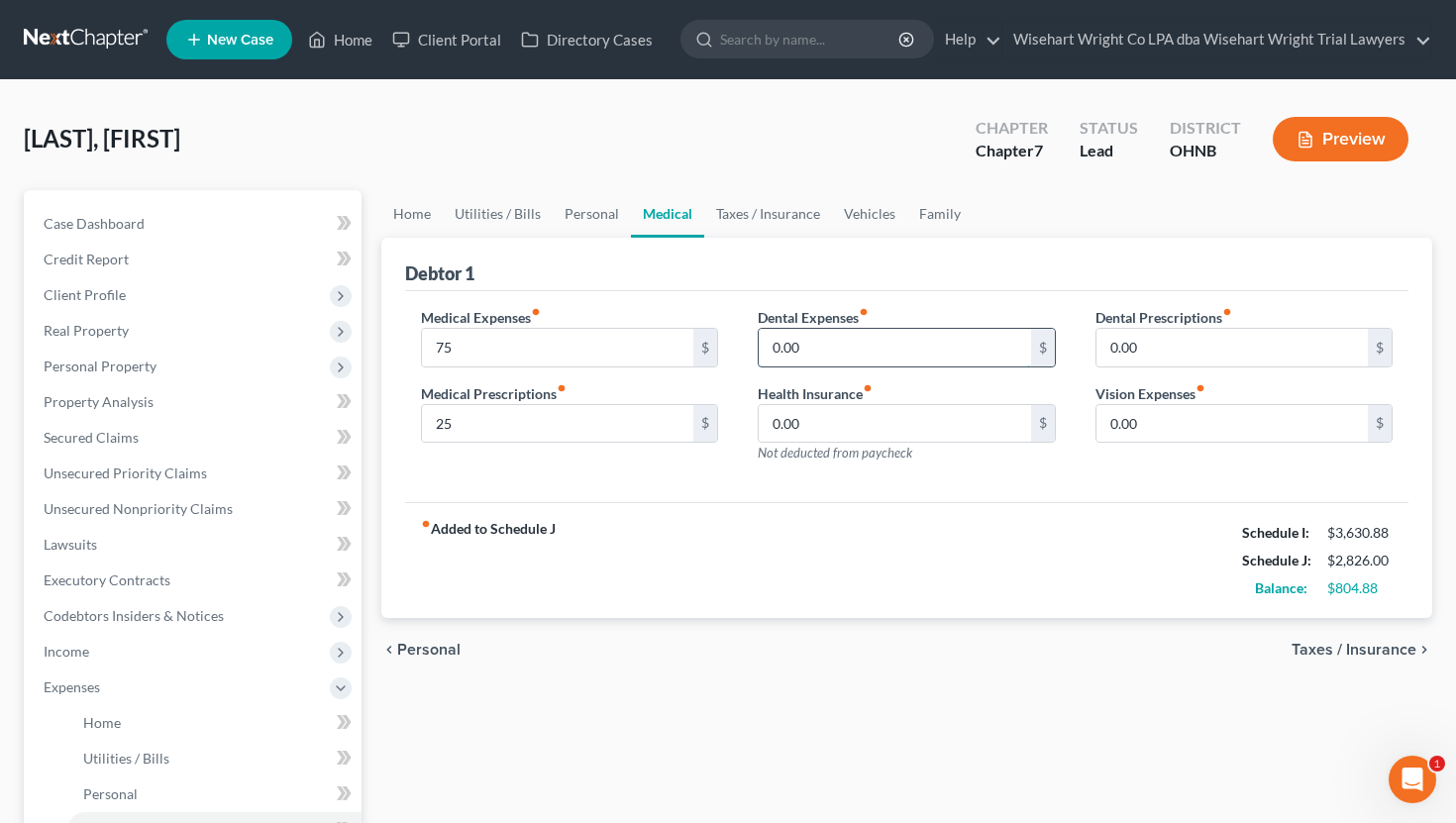 click on "0.00" at bounding box center [894, 348] 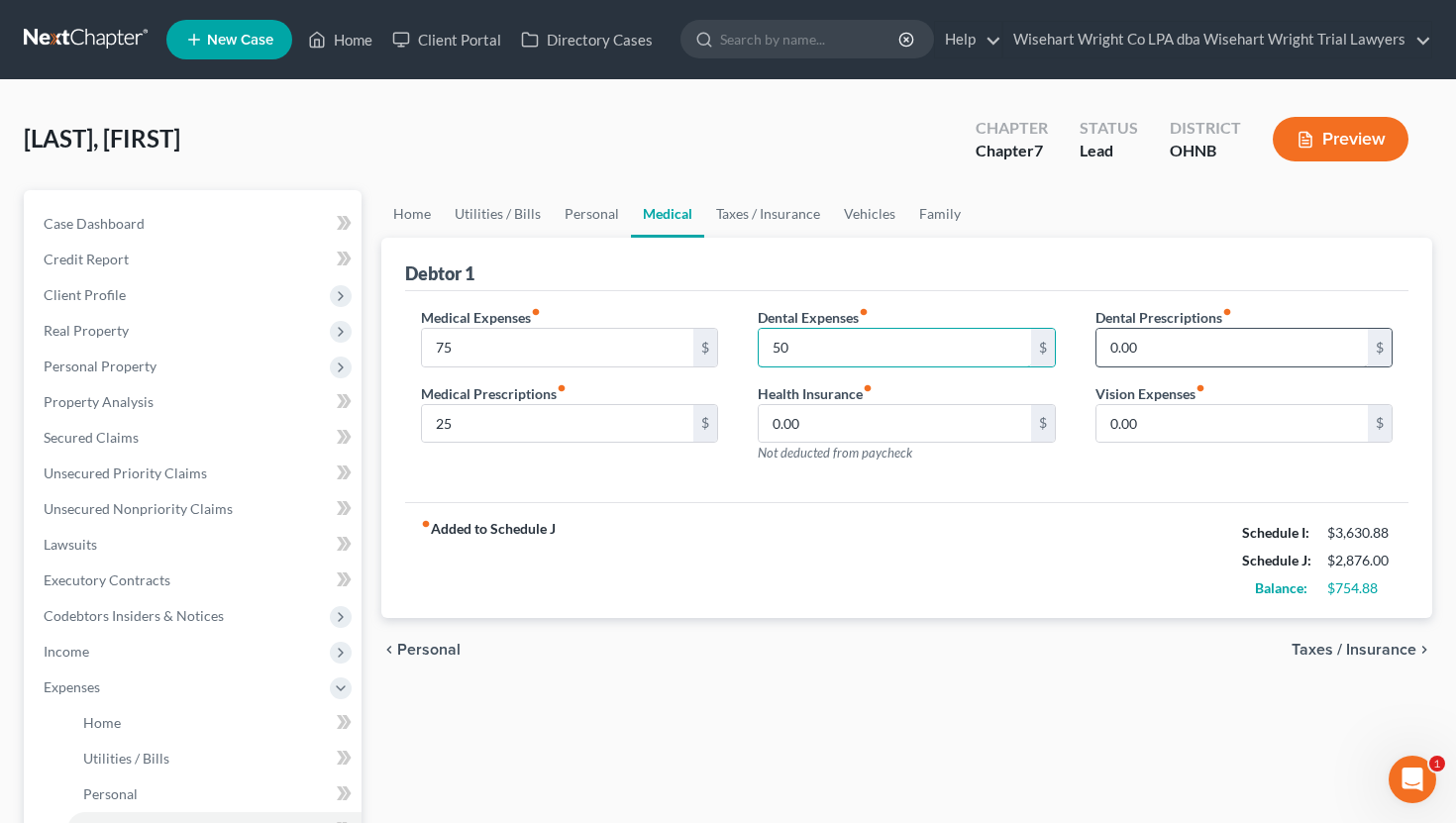 type on "50" 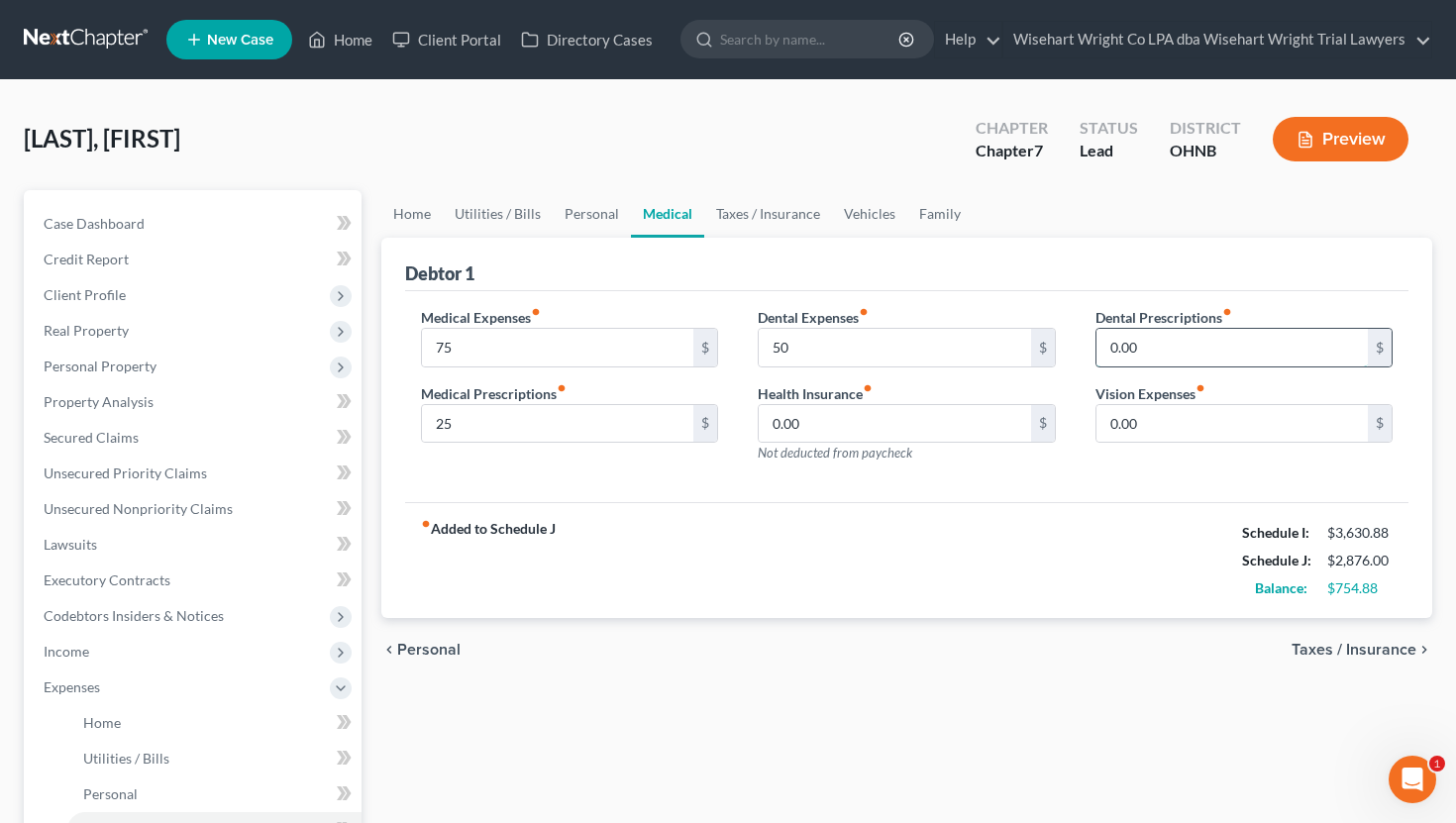 click on "0.00" at bounding box center [1232, 348] 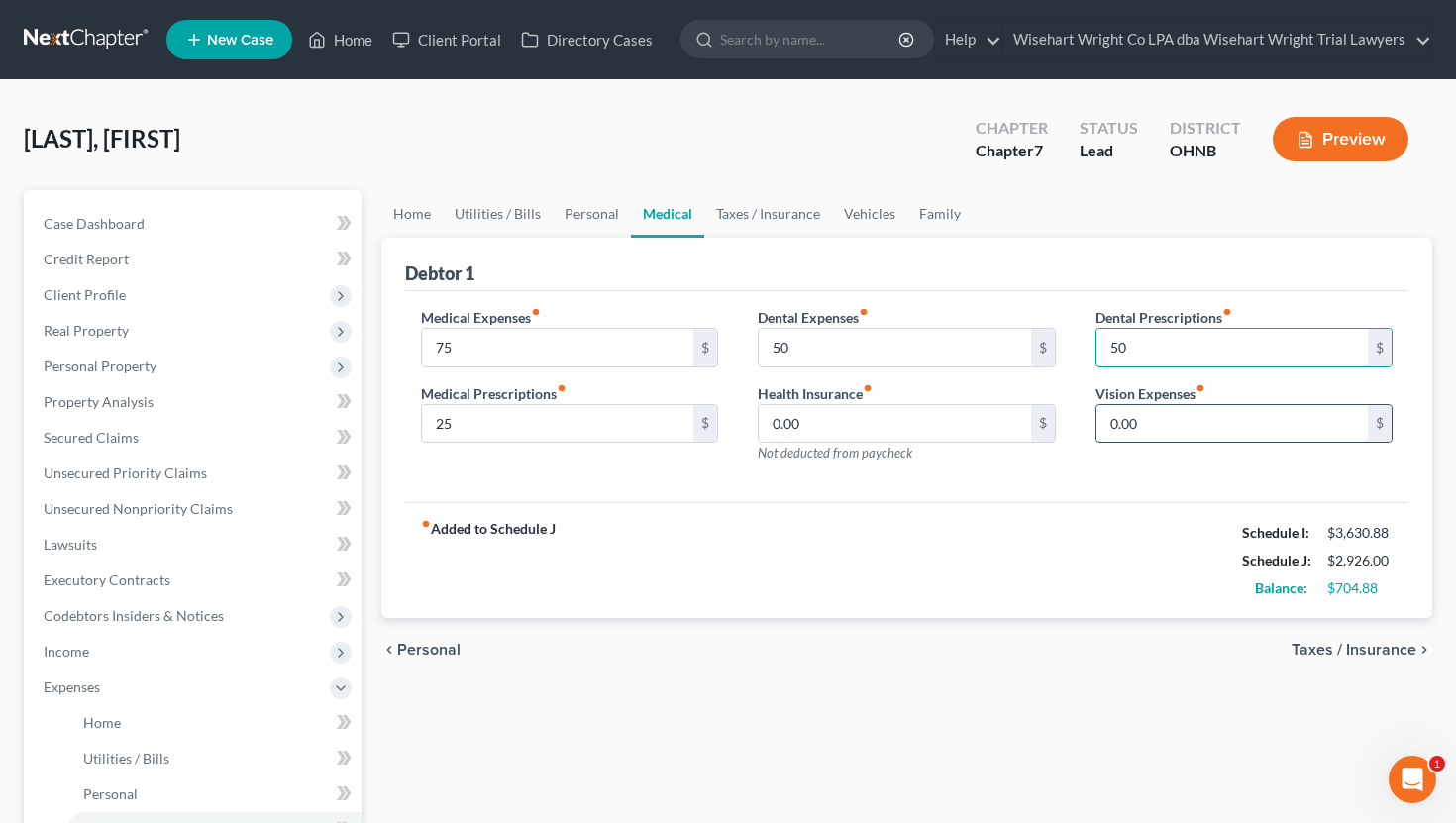 type on "50" 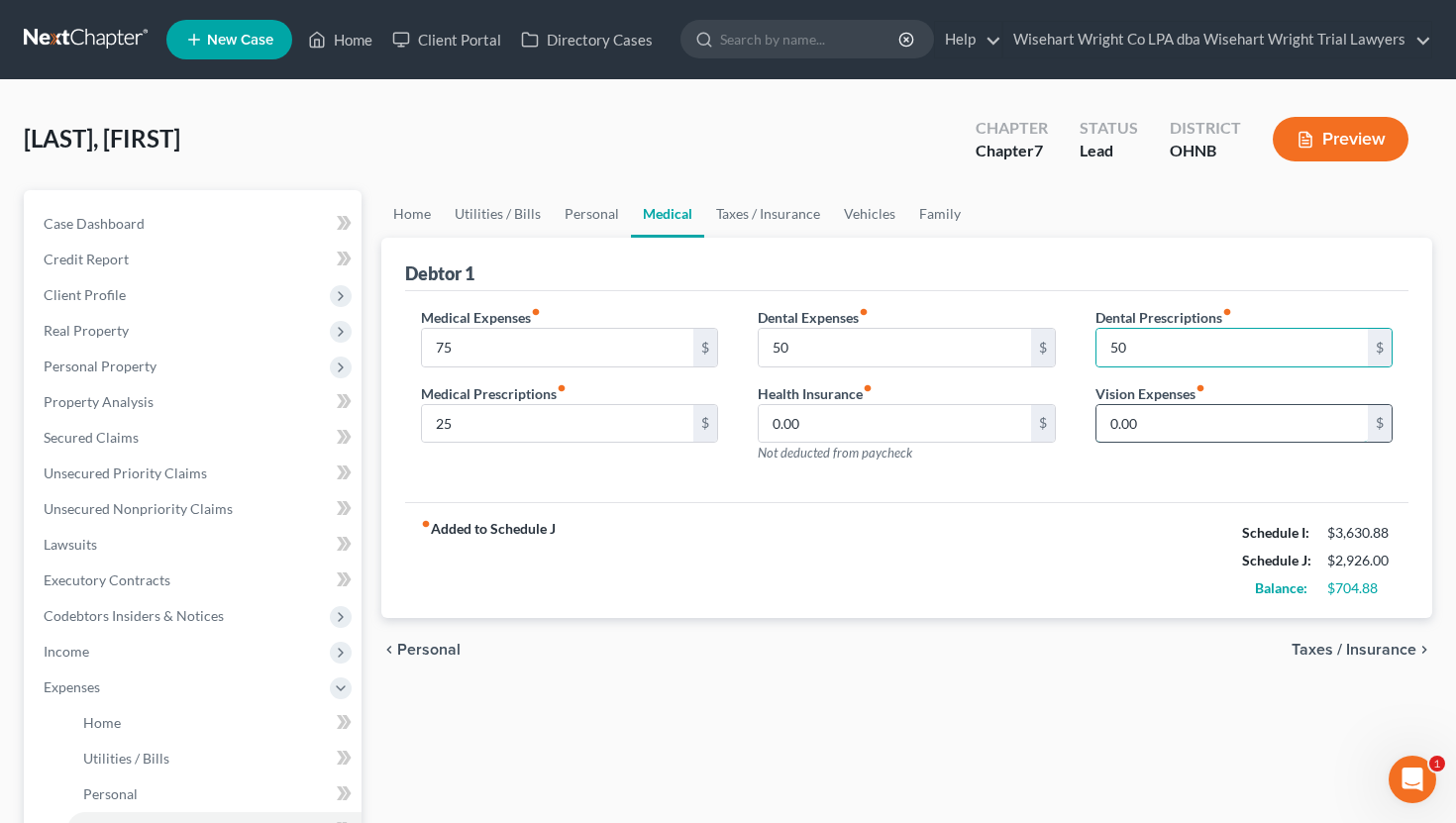 click on "0.00" at bounding box center (1232, 424) 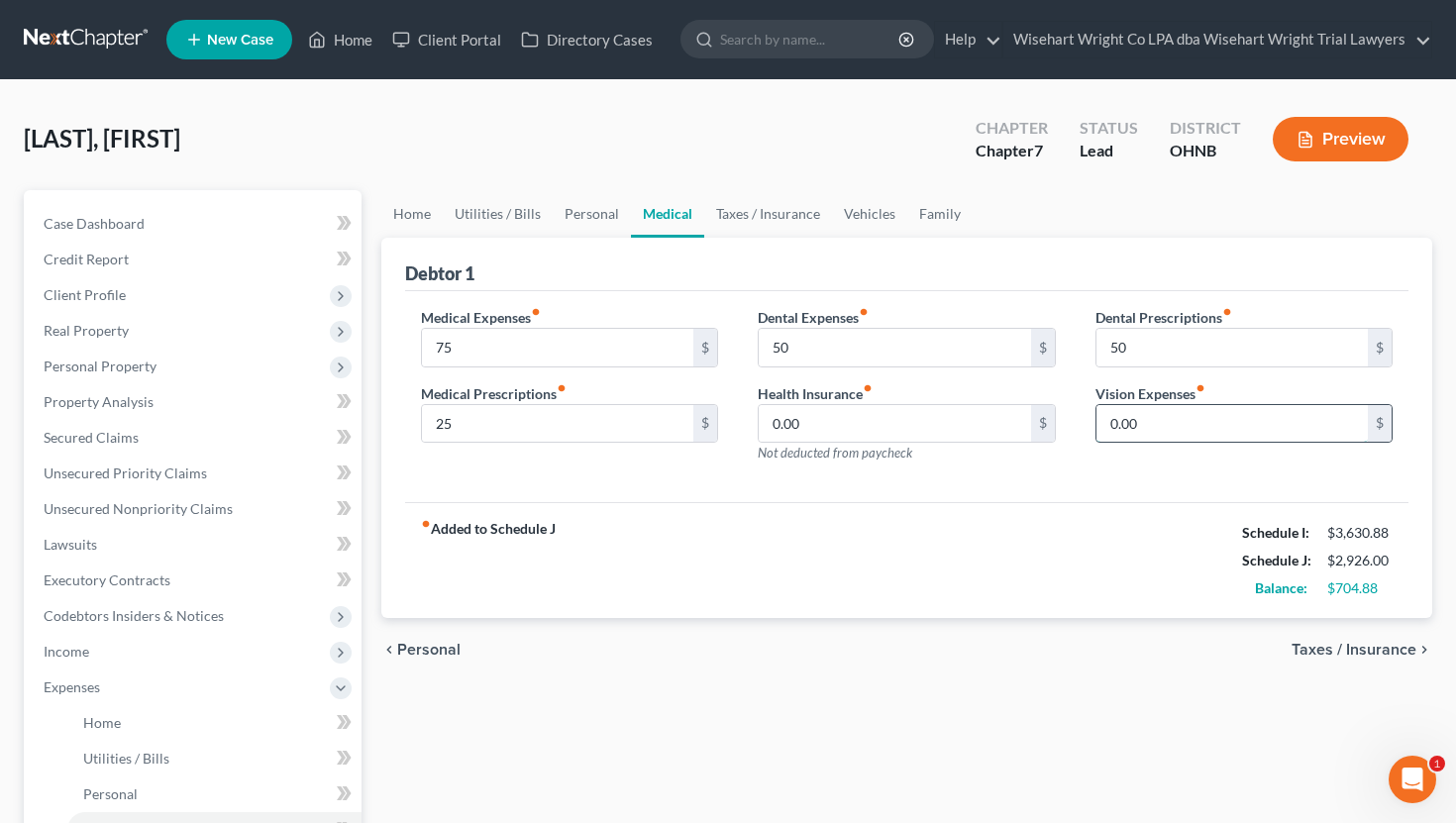 type on "5" 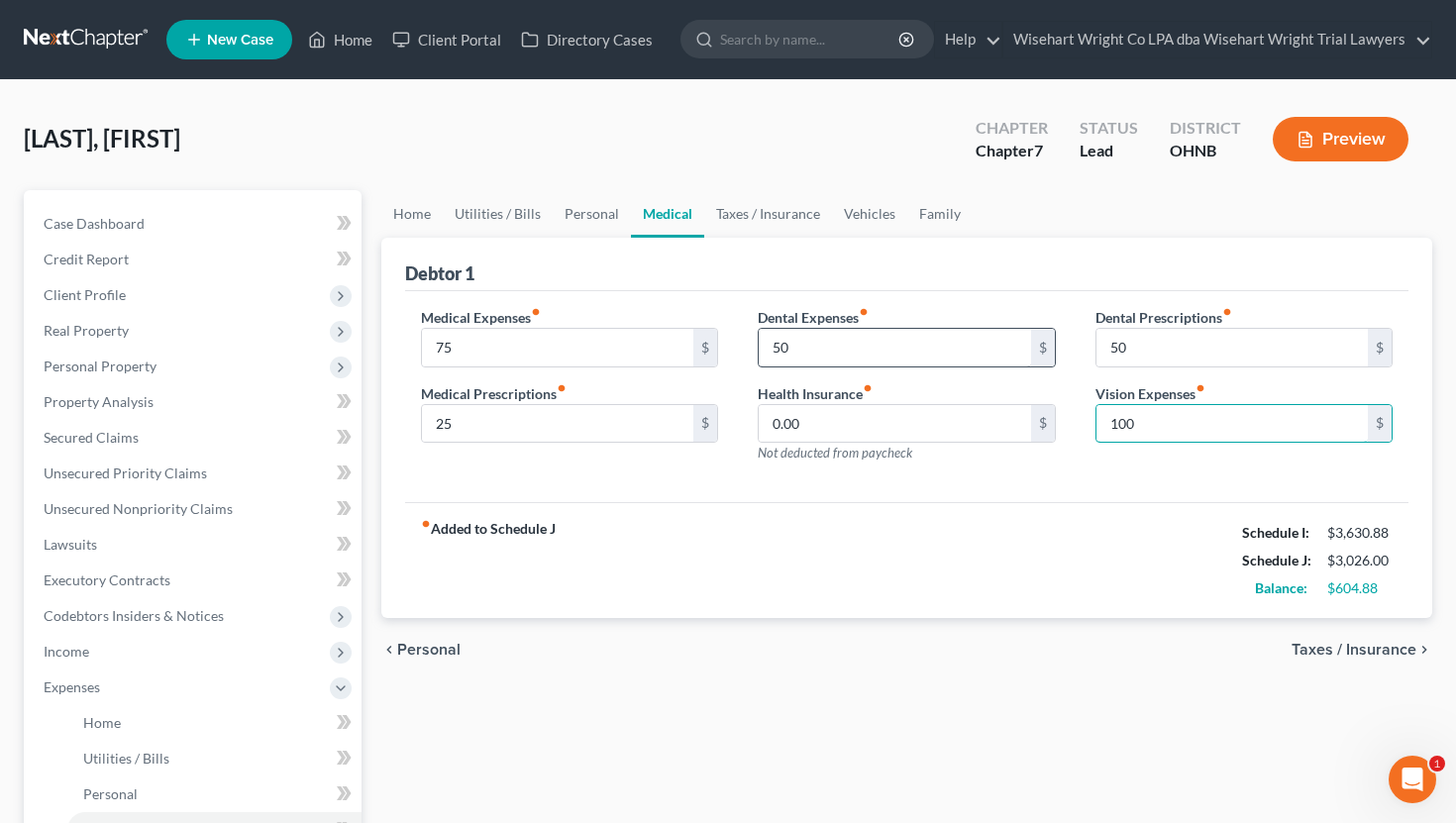 type on "100" 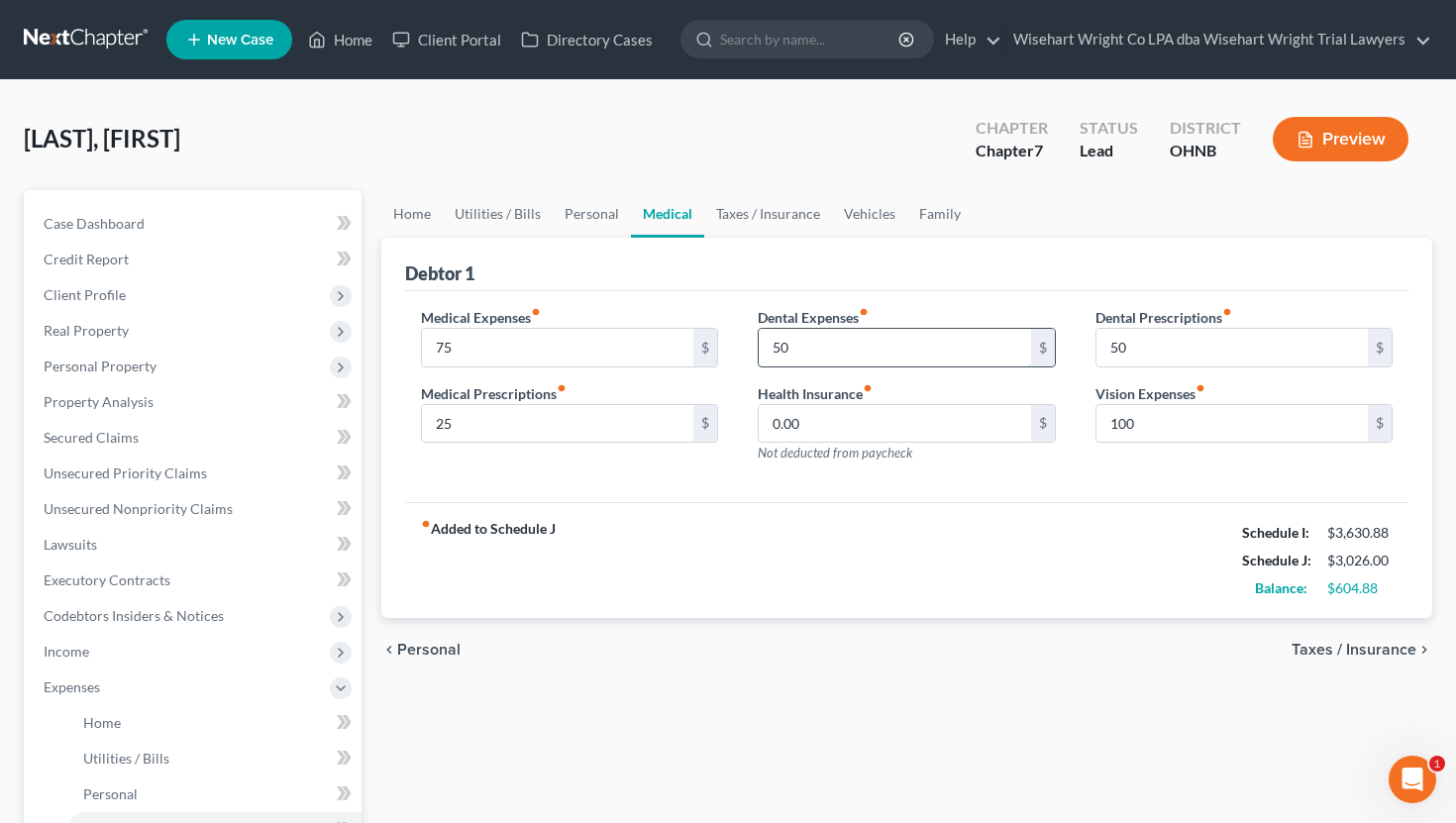 click on "50" at bounding box center (894, 348) 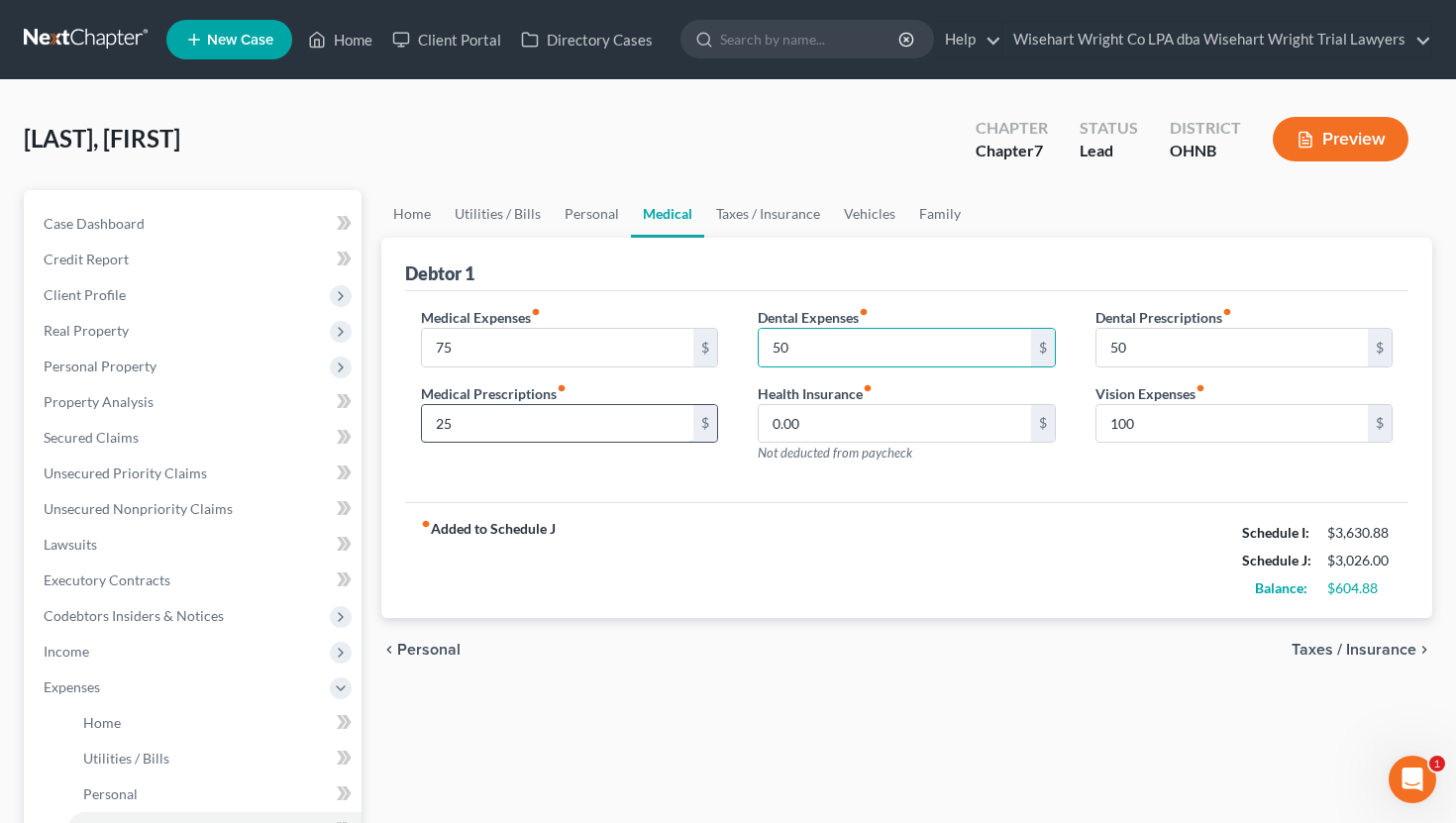 click on "25" at bounding box center [558, 424] 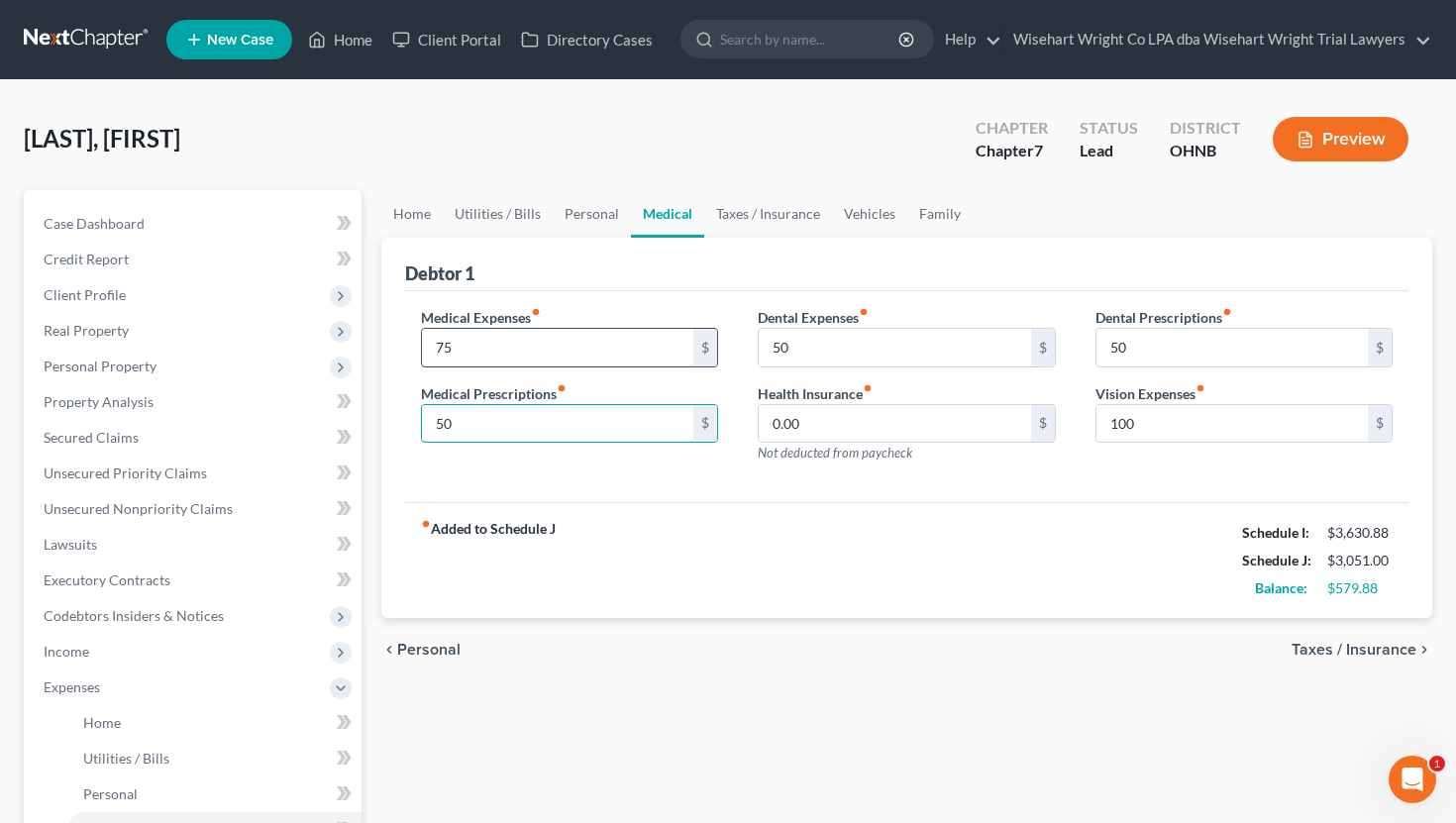 type on "50" 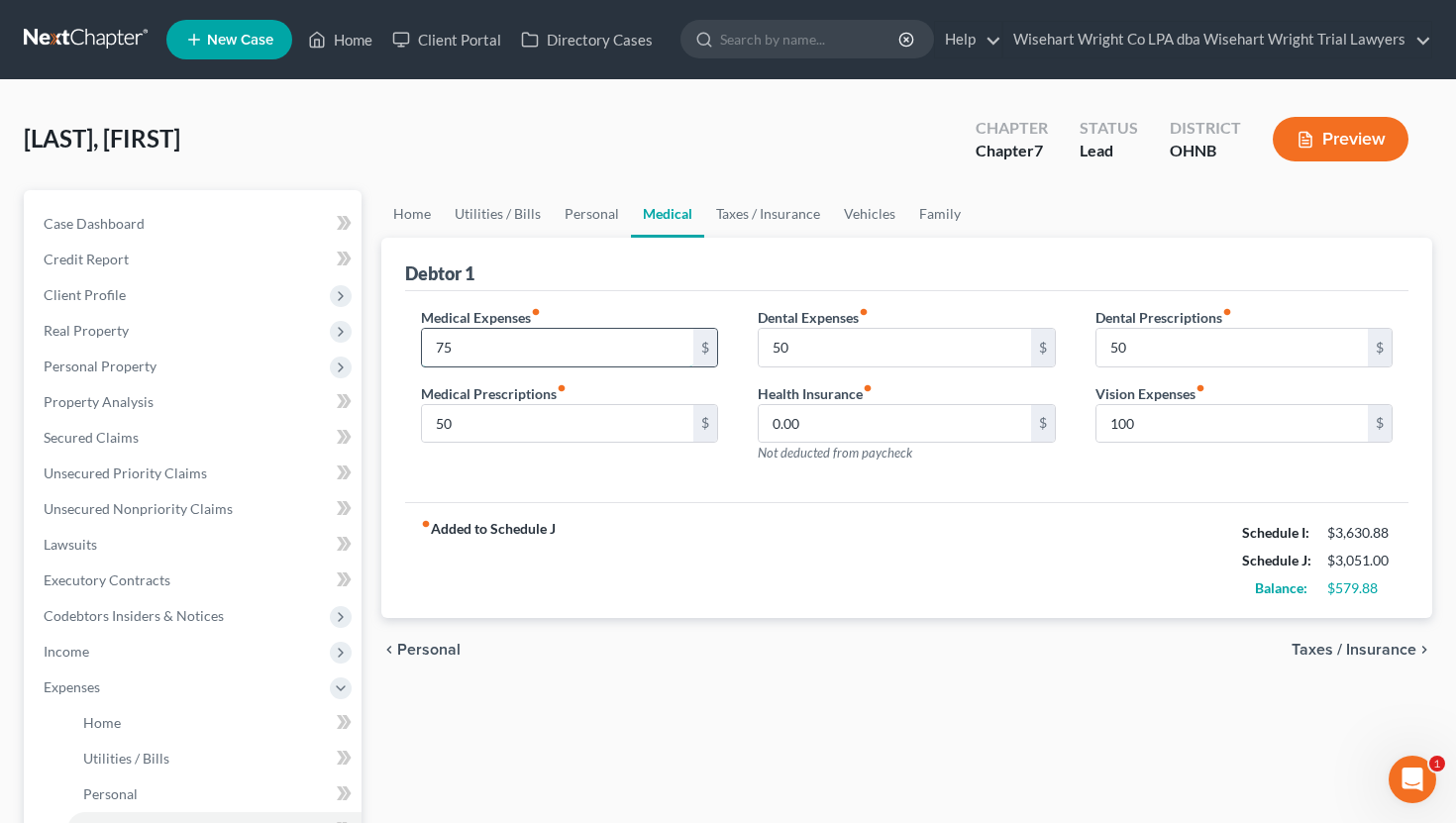 click on "75" at bounding box center [558, 348] 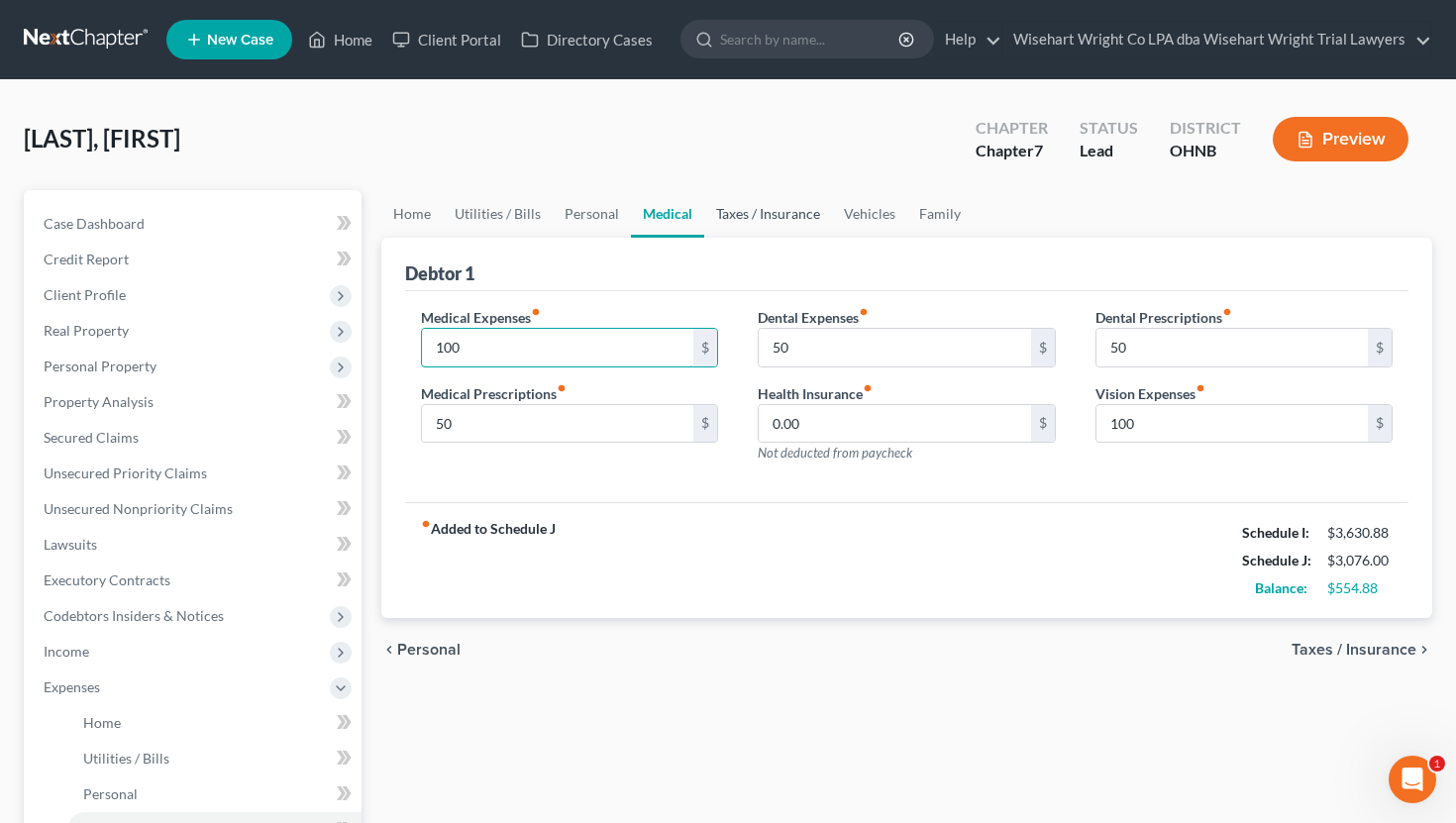 type on "100" 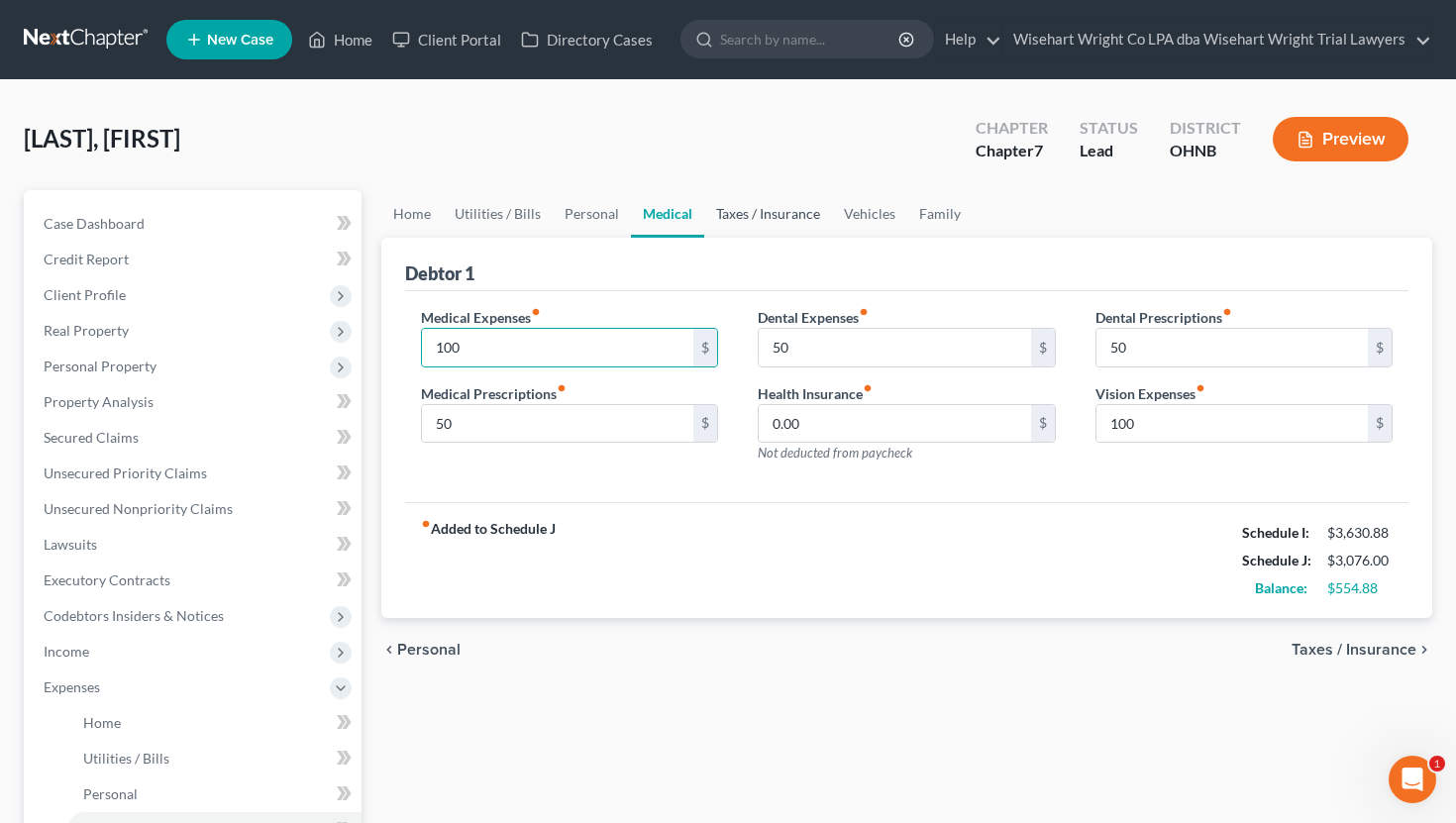 click on "Taxes / Insurance" at bounding box center (768, 214) 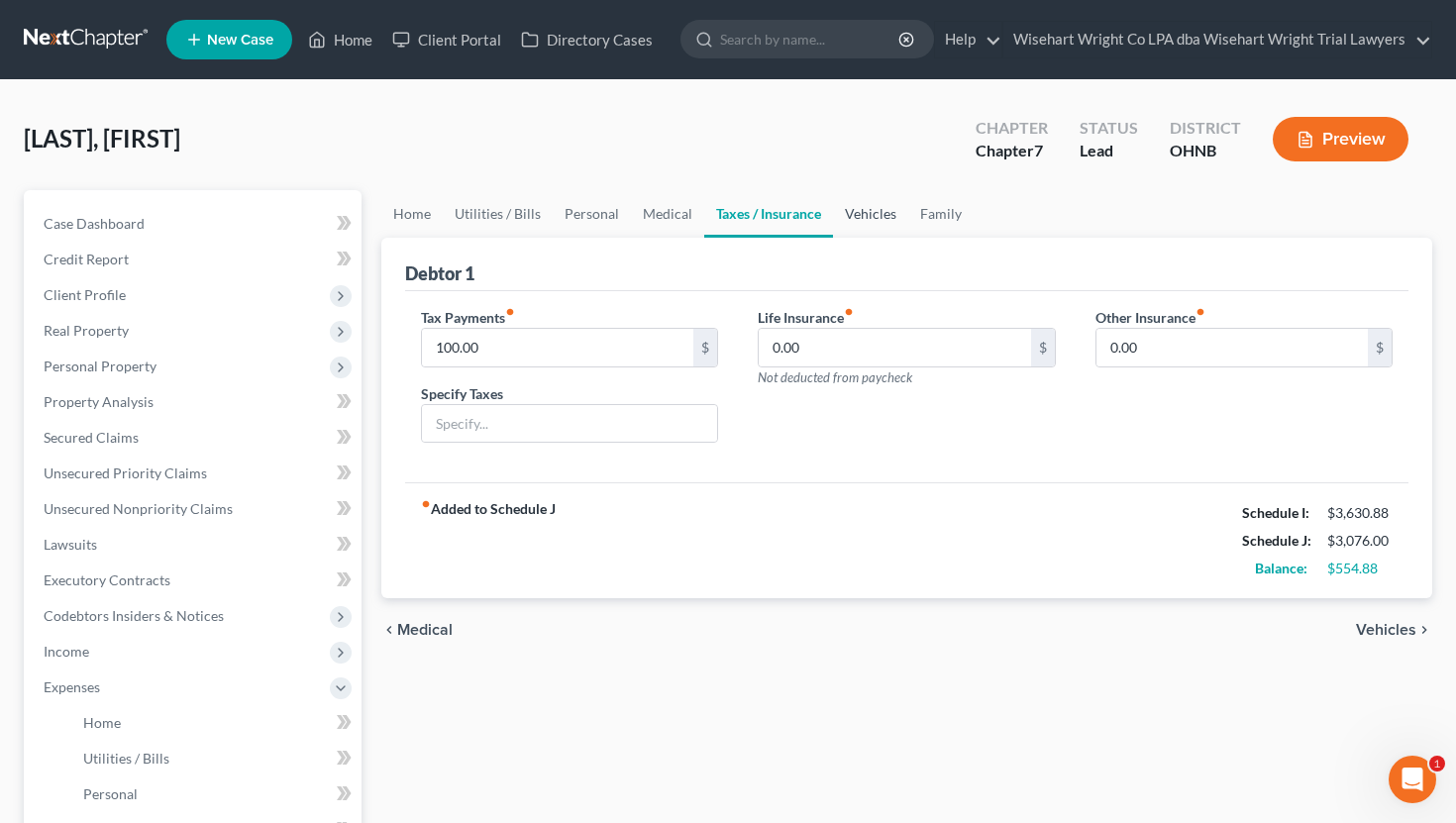 click on "Vehicles" at bounding box center [871, 214] 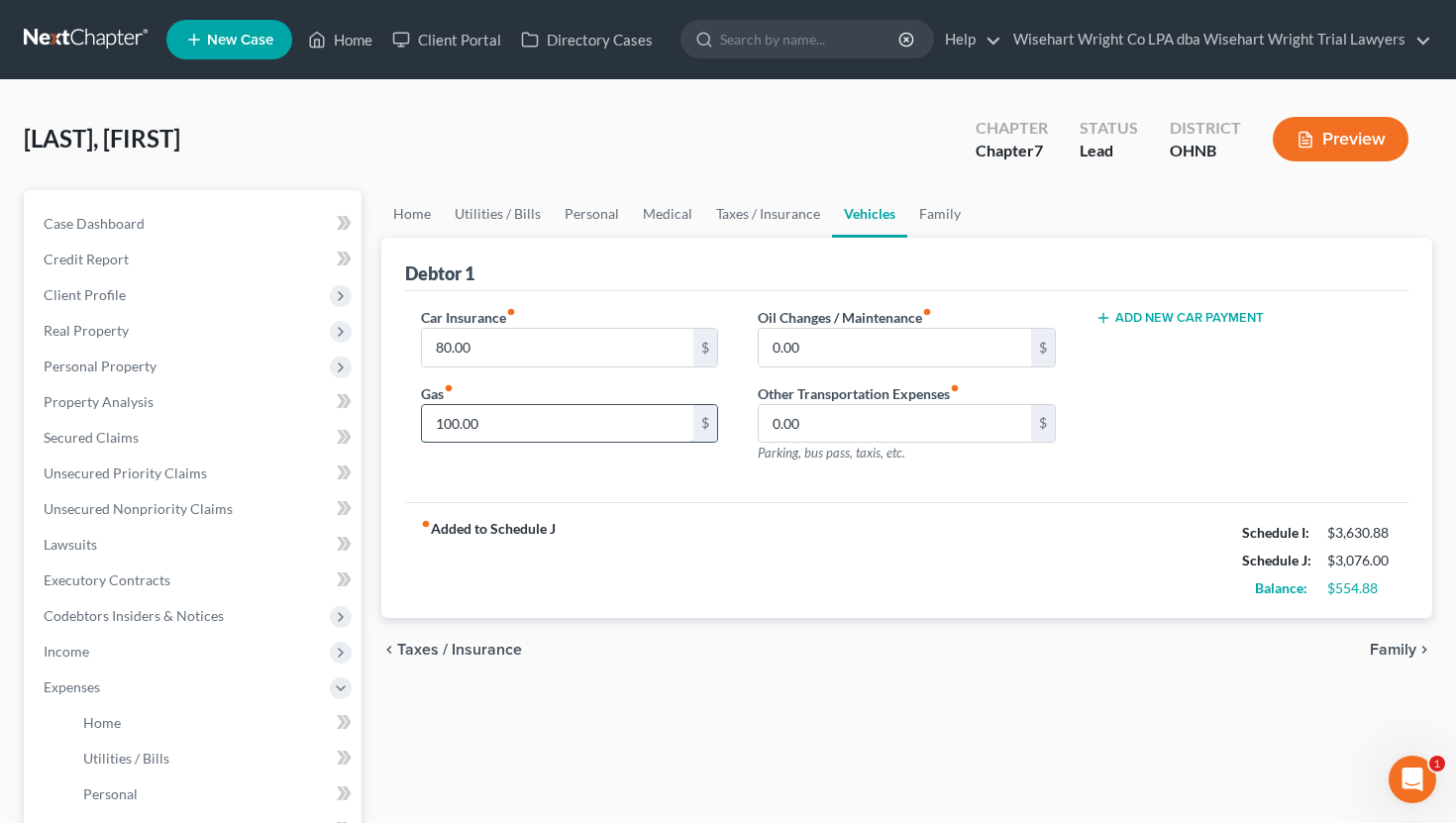 click on "100.00" at bounding box center [558, 424] 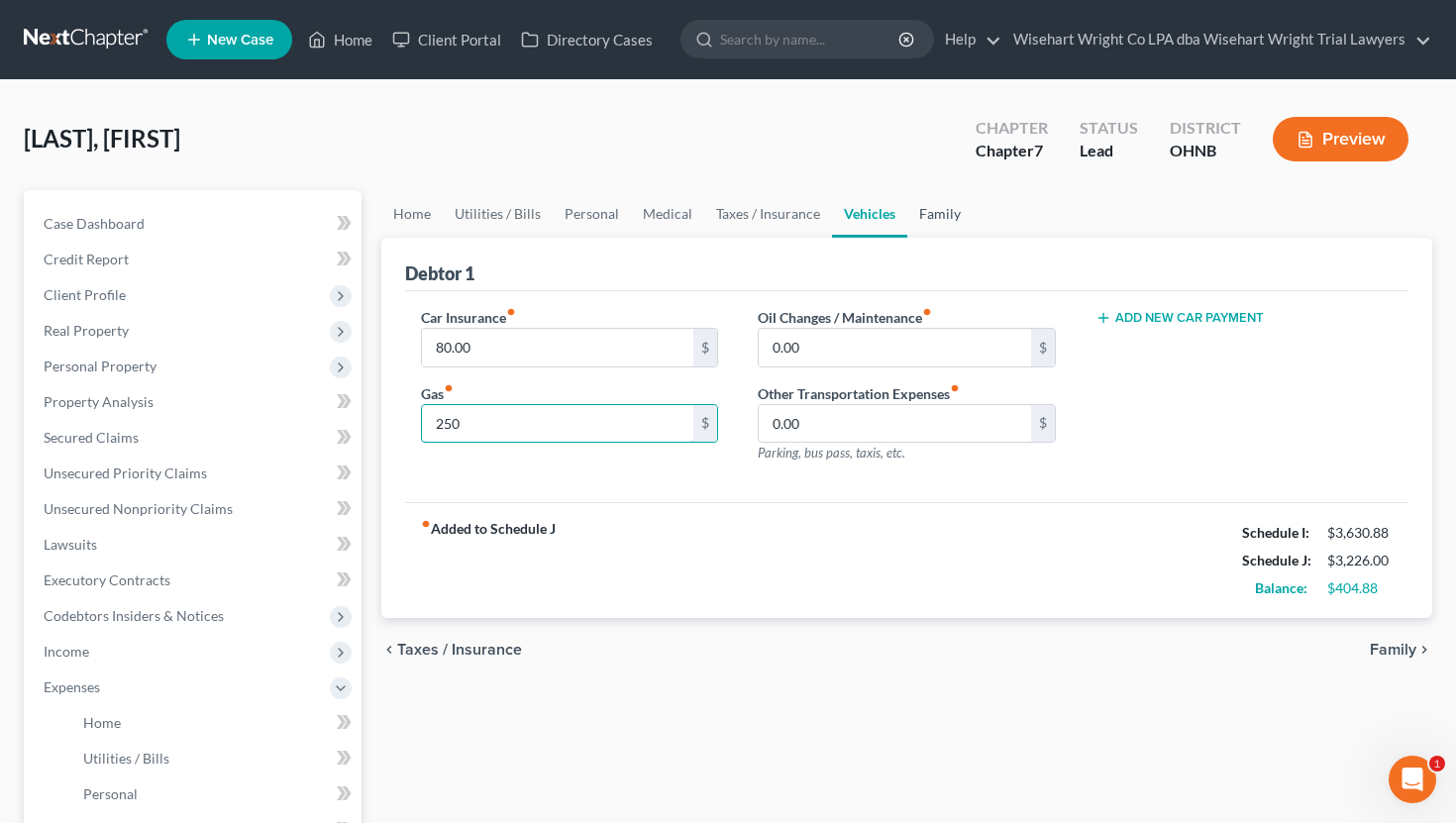 type on "250" 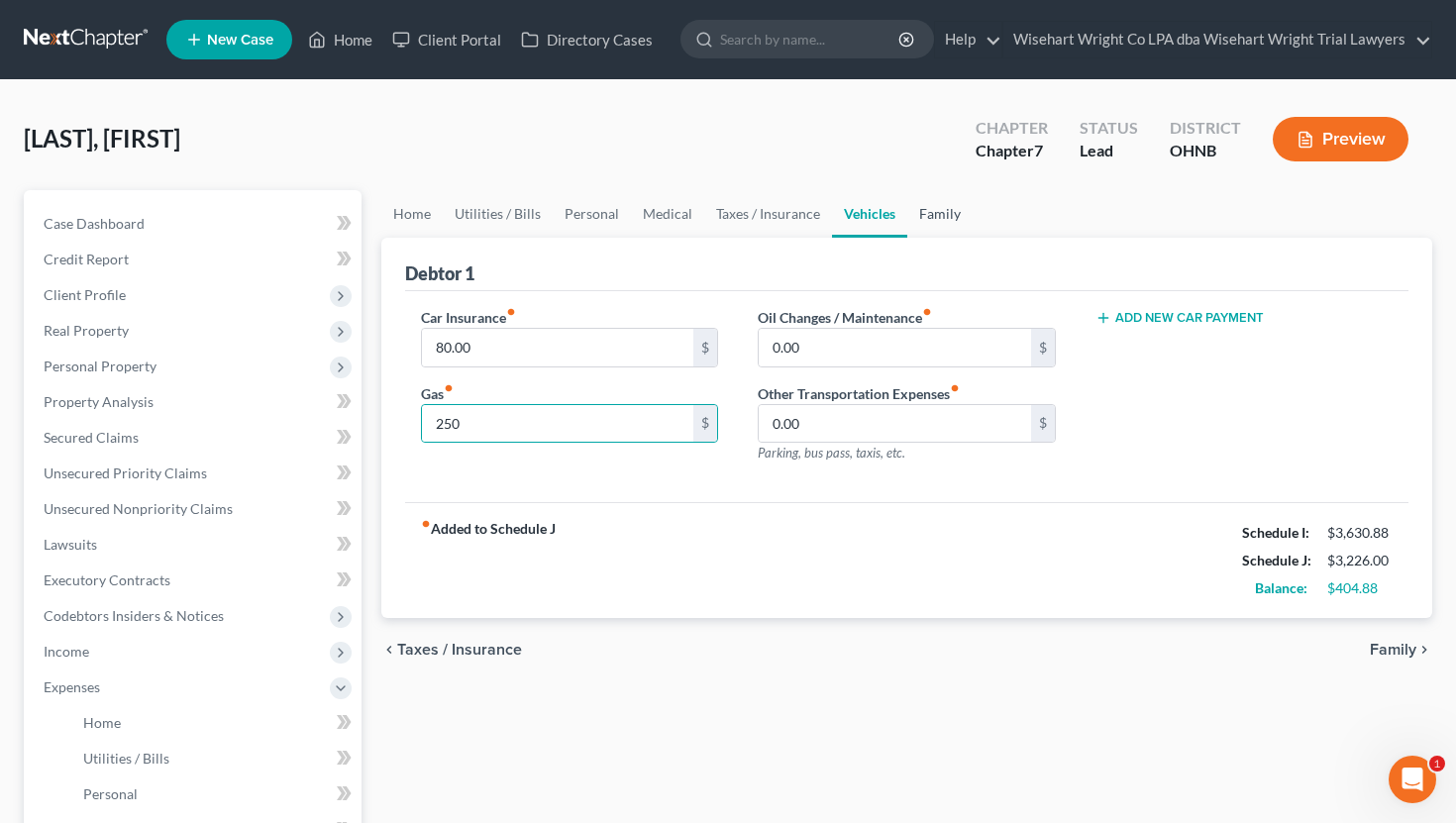 click on "Family" at bounding box center [940, 214] 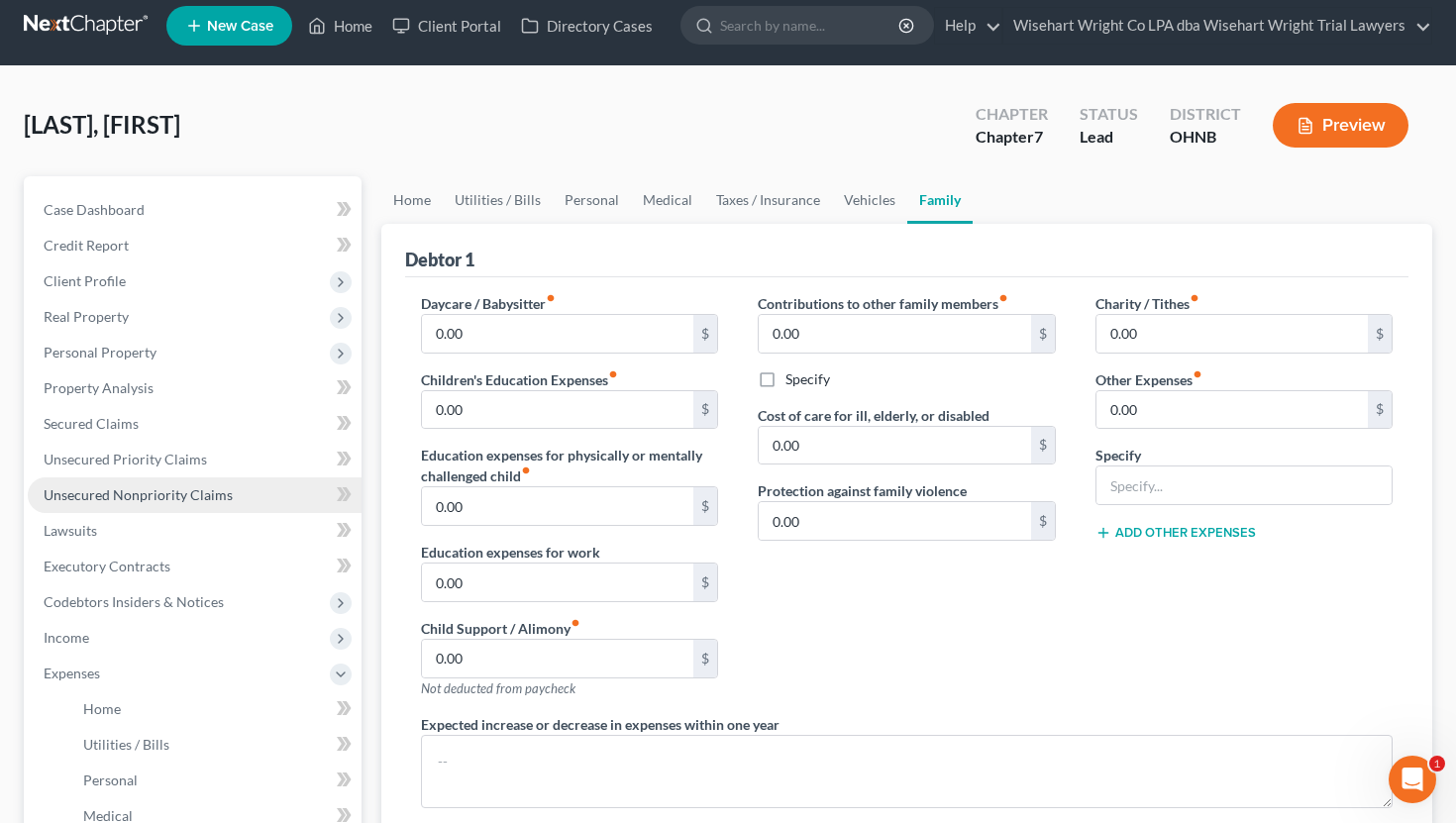scroll, scrollTop: 51, scrollLeft: 0, axis: vertical 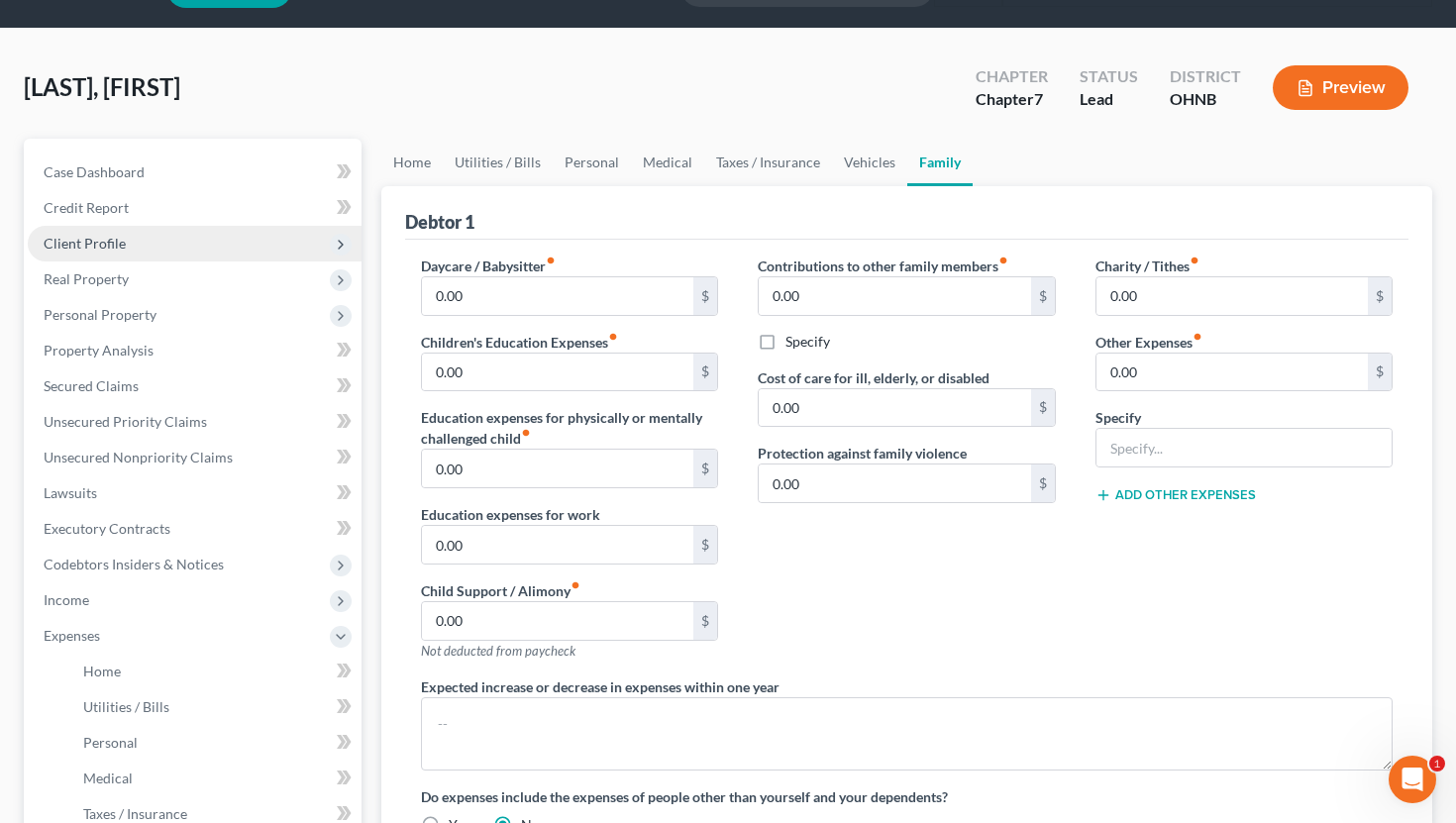 click on "Client Profile" at bounding box center (194, 244) 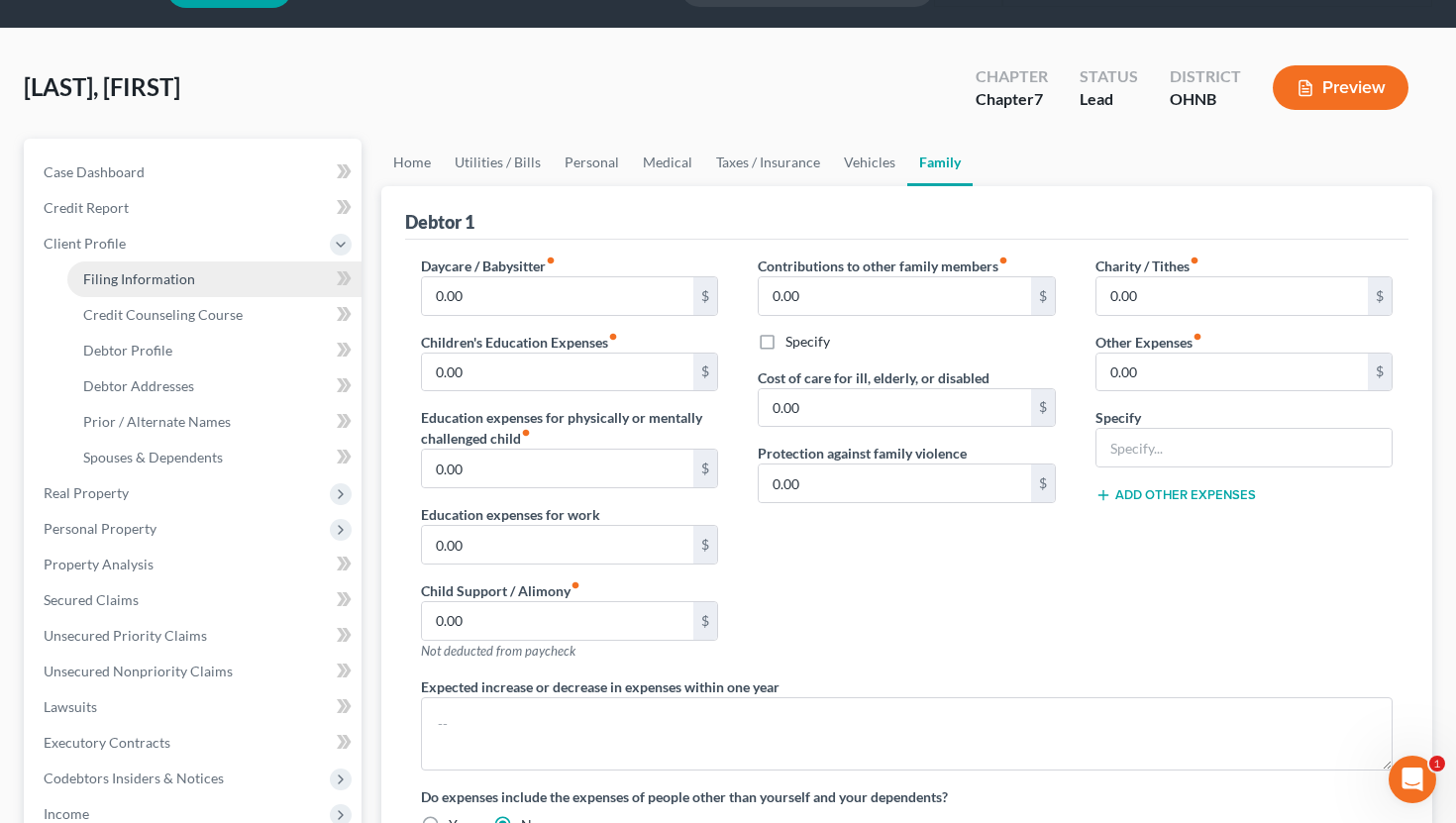 click on "Filing Information" at bounding box center [214, 279] 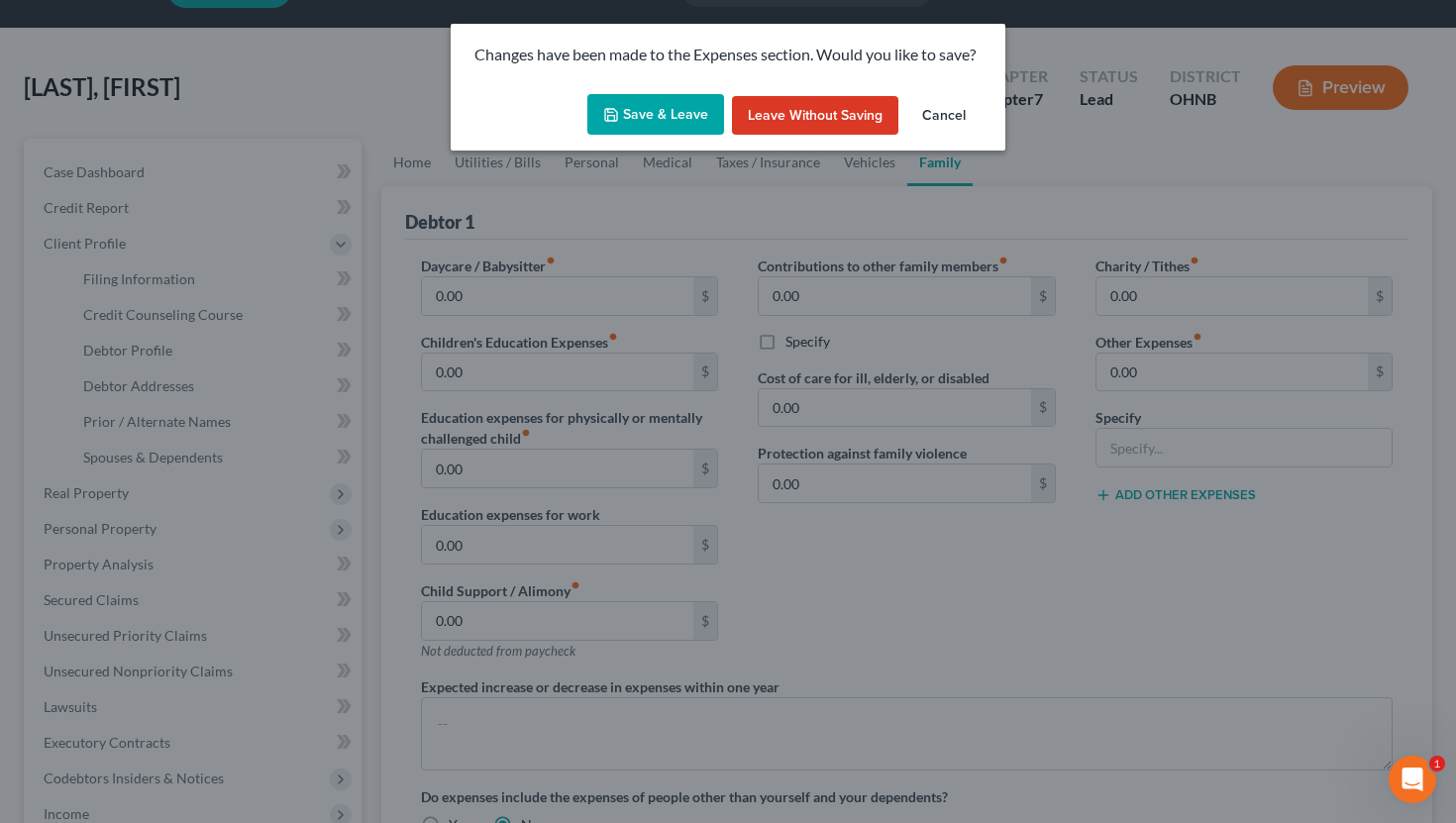 click on "Save & Leave" at bounding box center [656, 115] 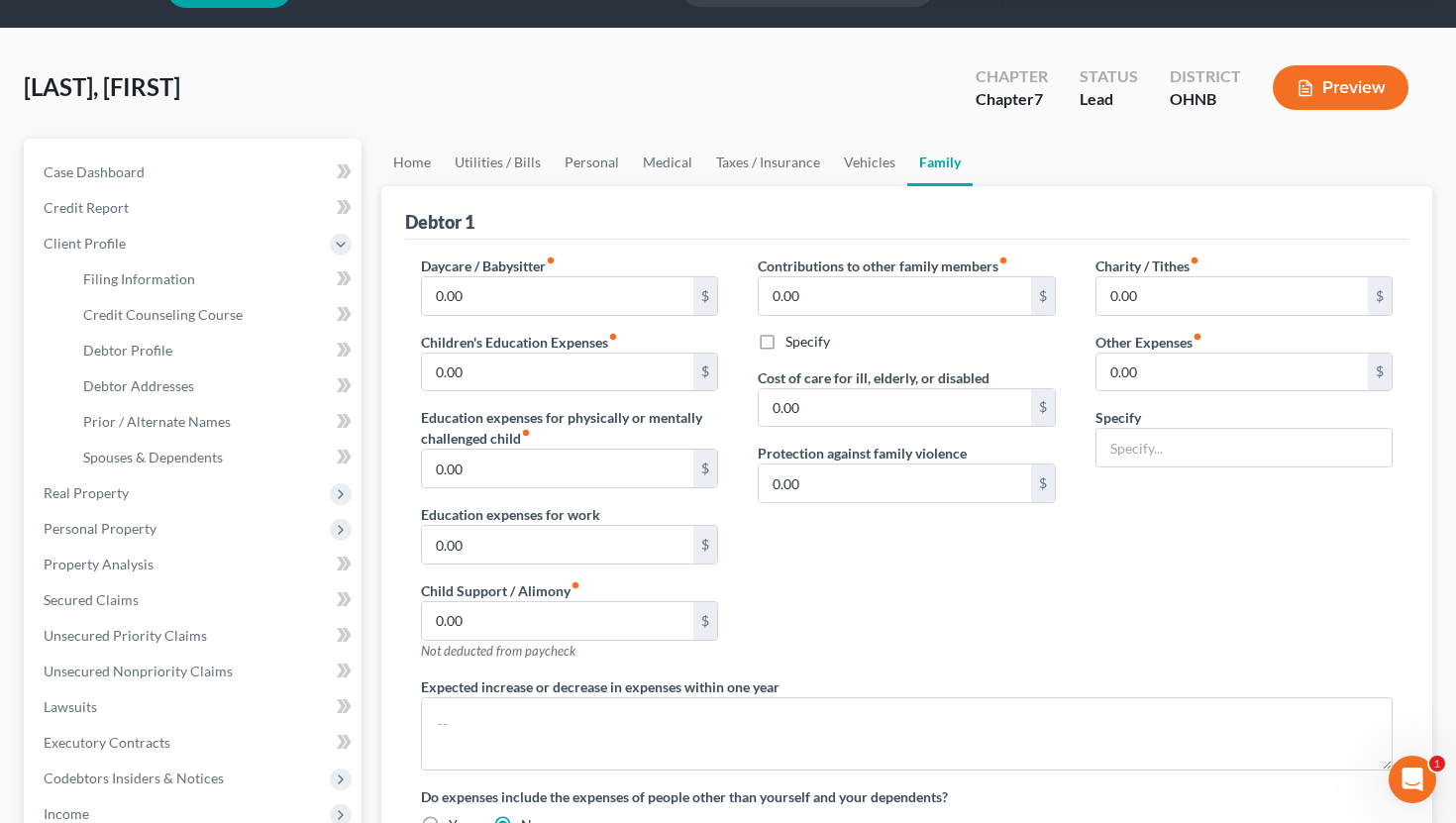 select on "1" 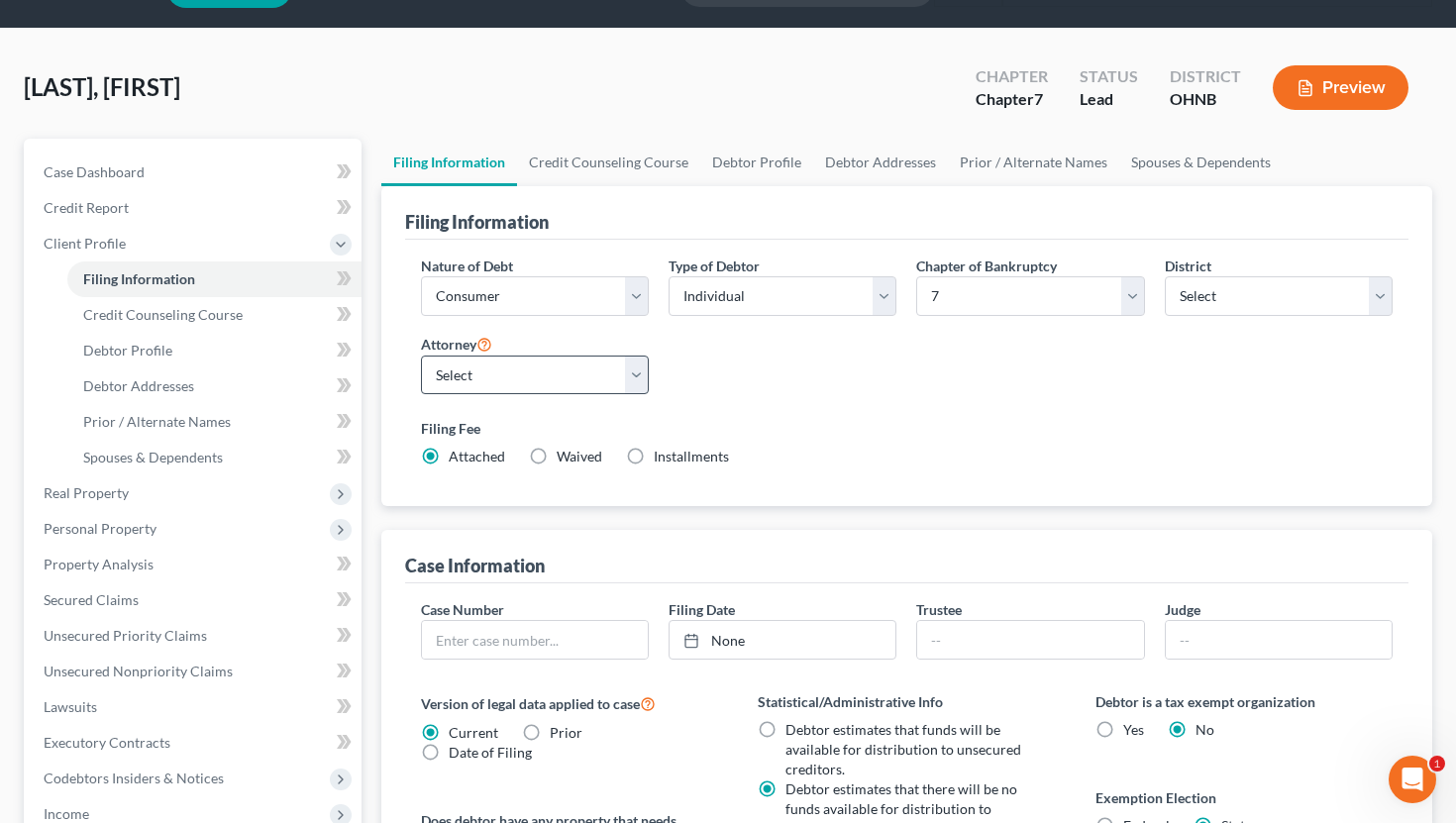 scroll, scrollTop: 0, scrollLeft: 0, axis: both 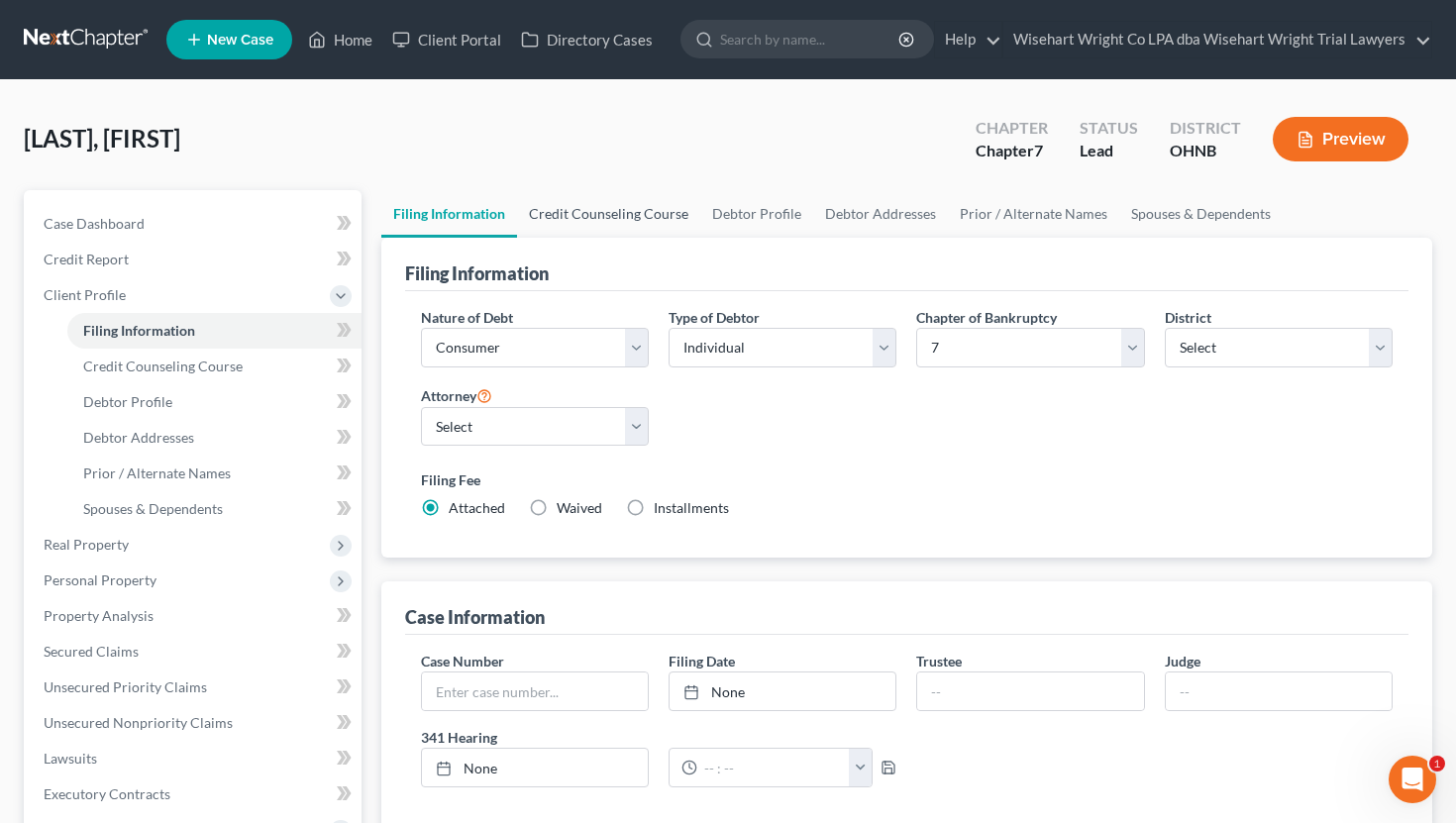 click on "Credit Counseling Course" at bounding box center [608, 214] 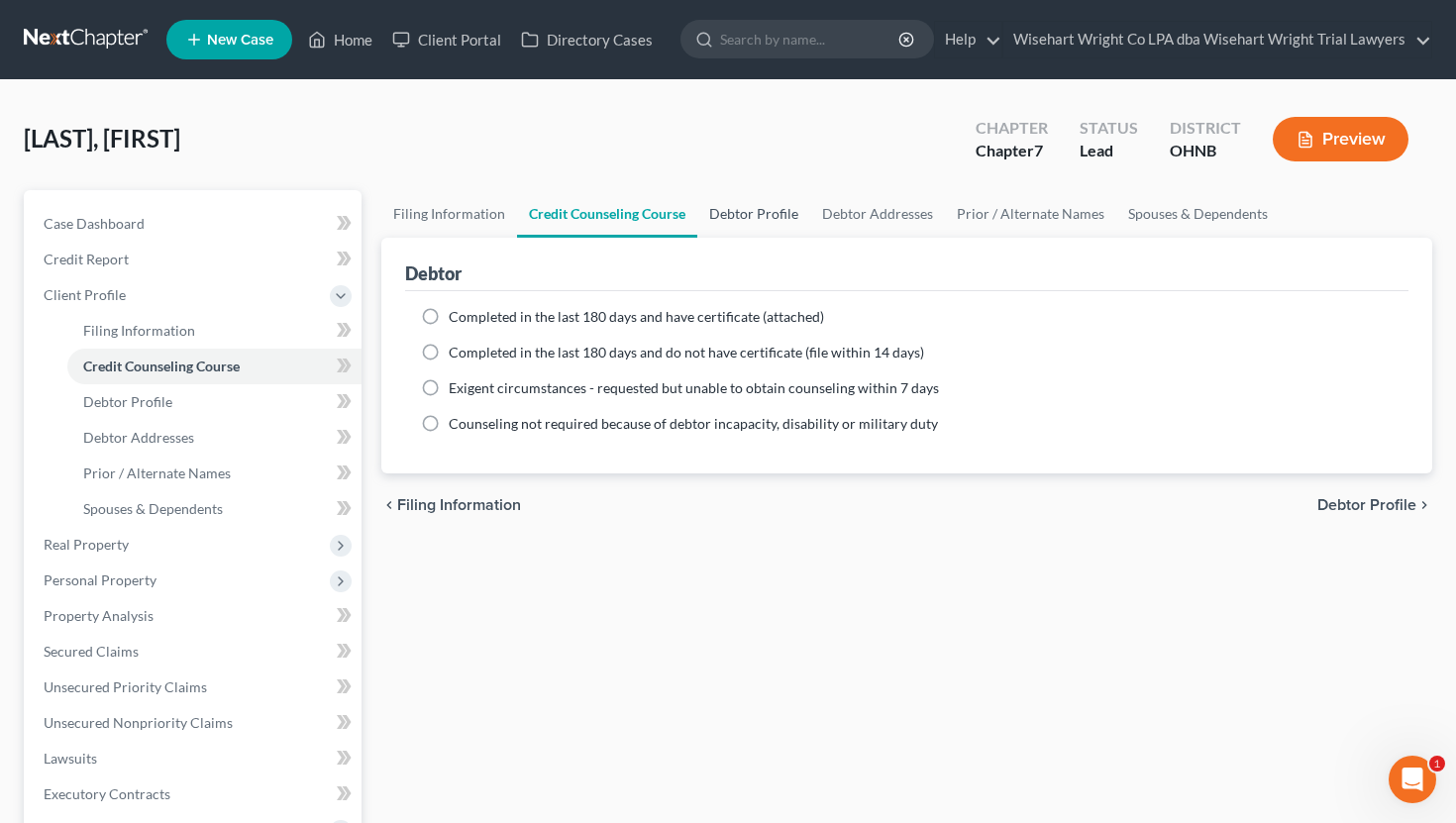 click on "Debtor Profile" at bounding box center (754, 214) 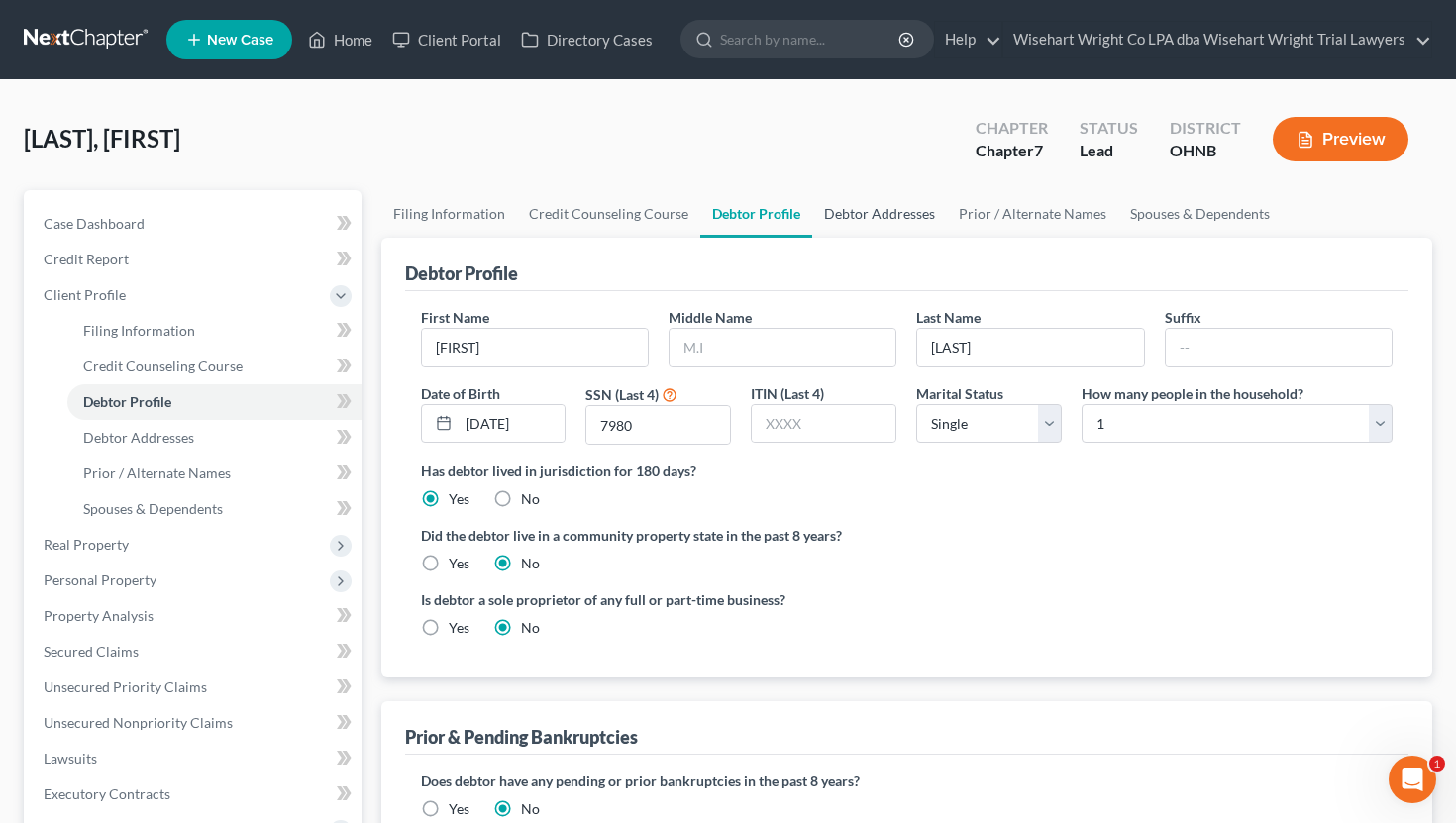 click on "Debtor Addresses" at bounding box center (880, 214) 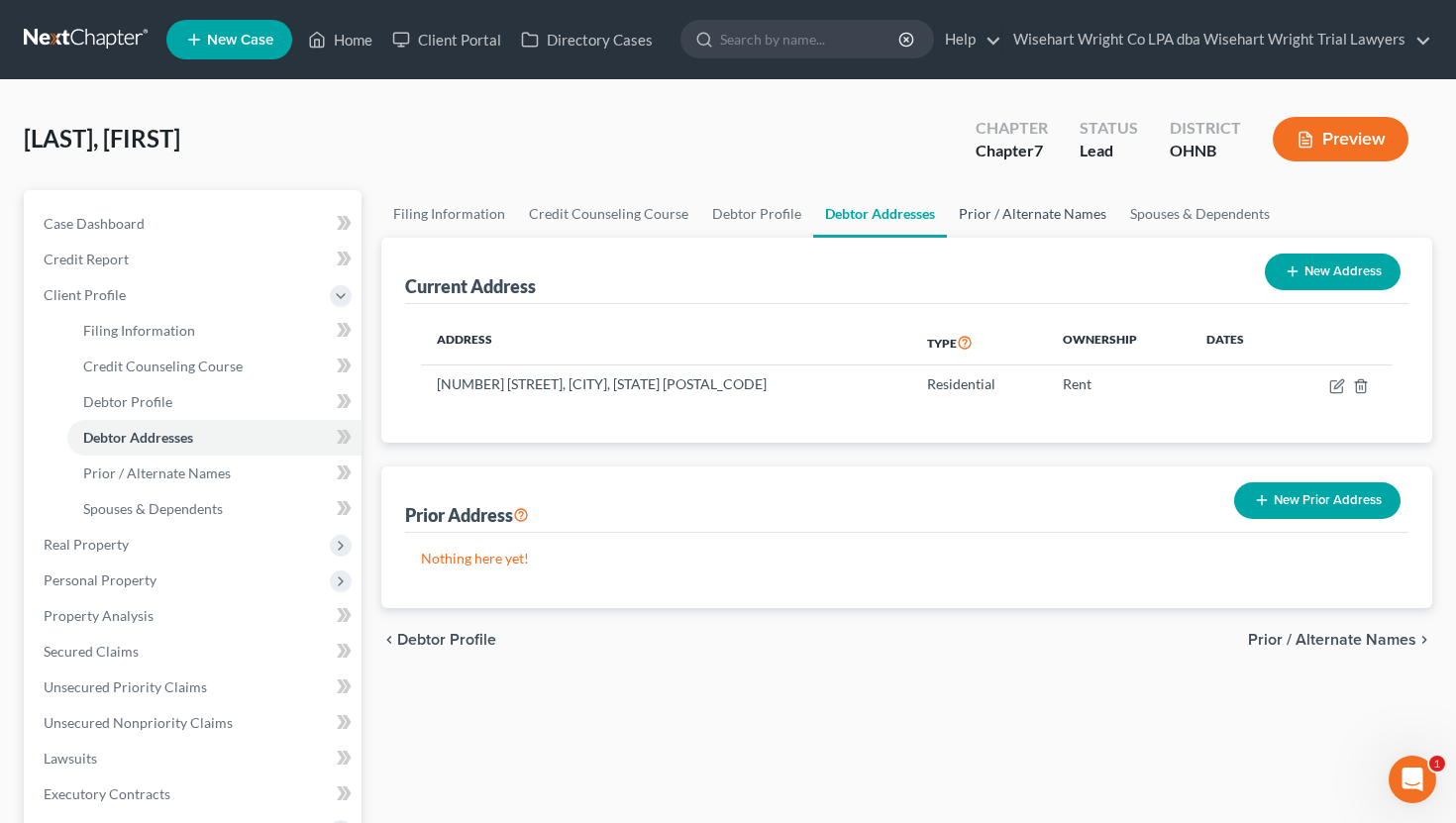 click on "Prior / Alternate Names" at bounding box center [1032, 214] 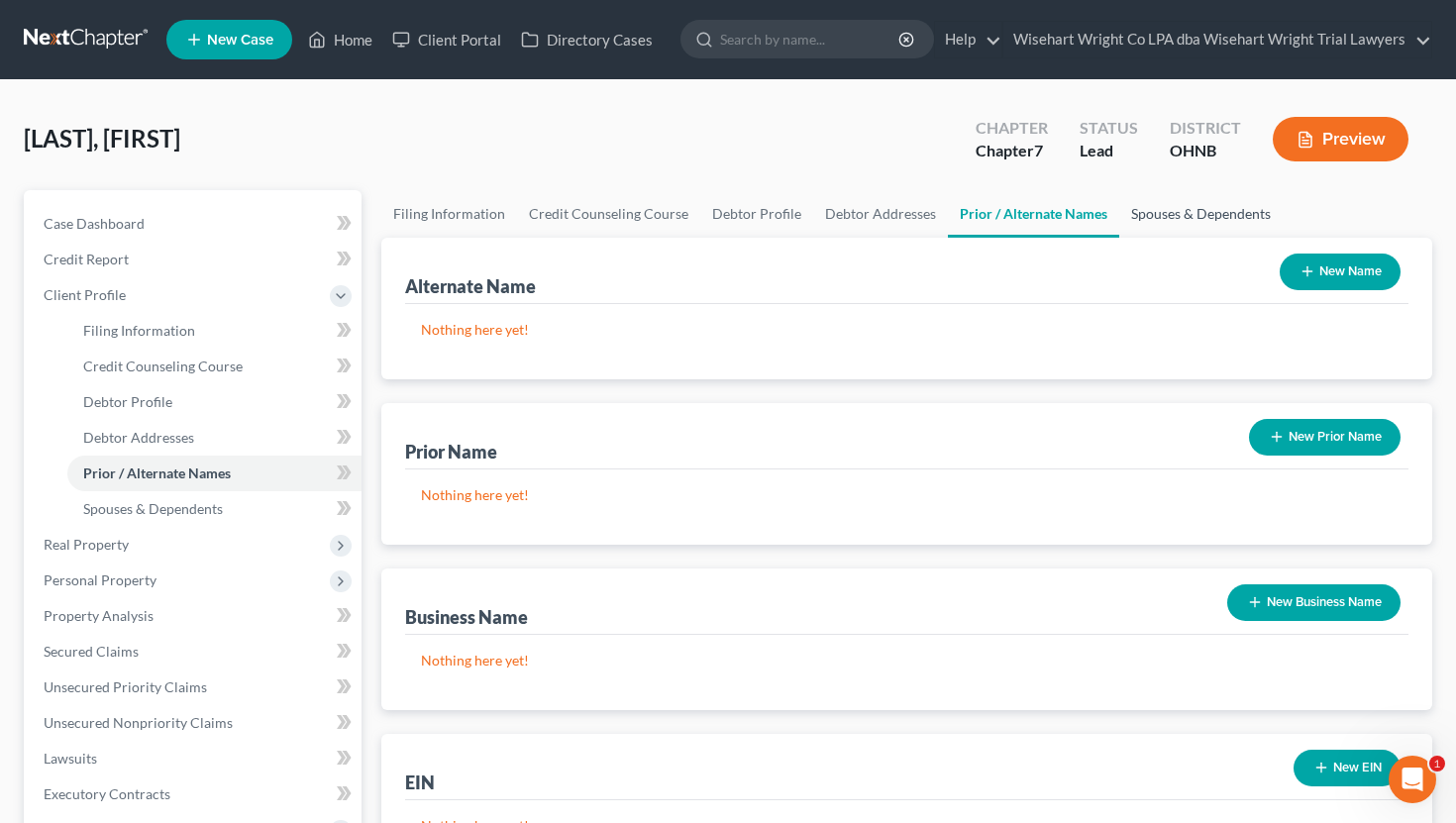 click on "Spouses & Dependents" at bounding box center [1200, 214] 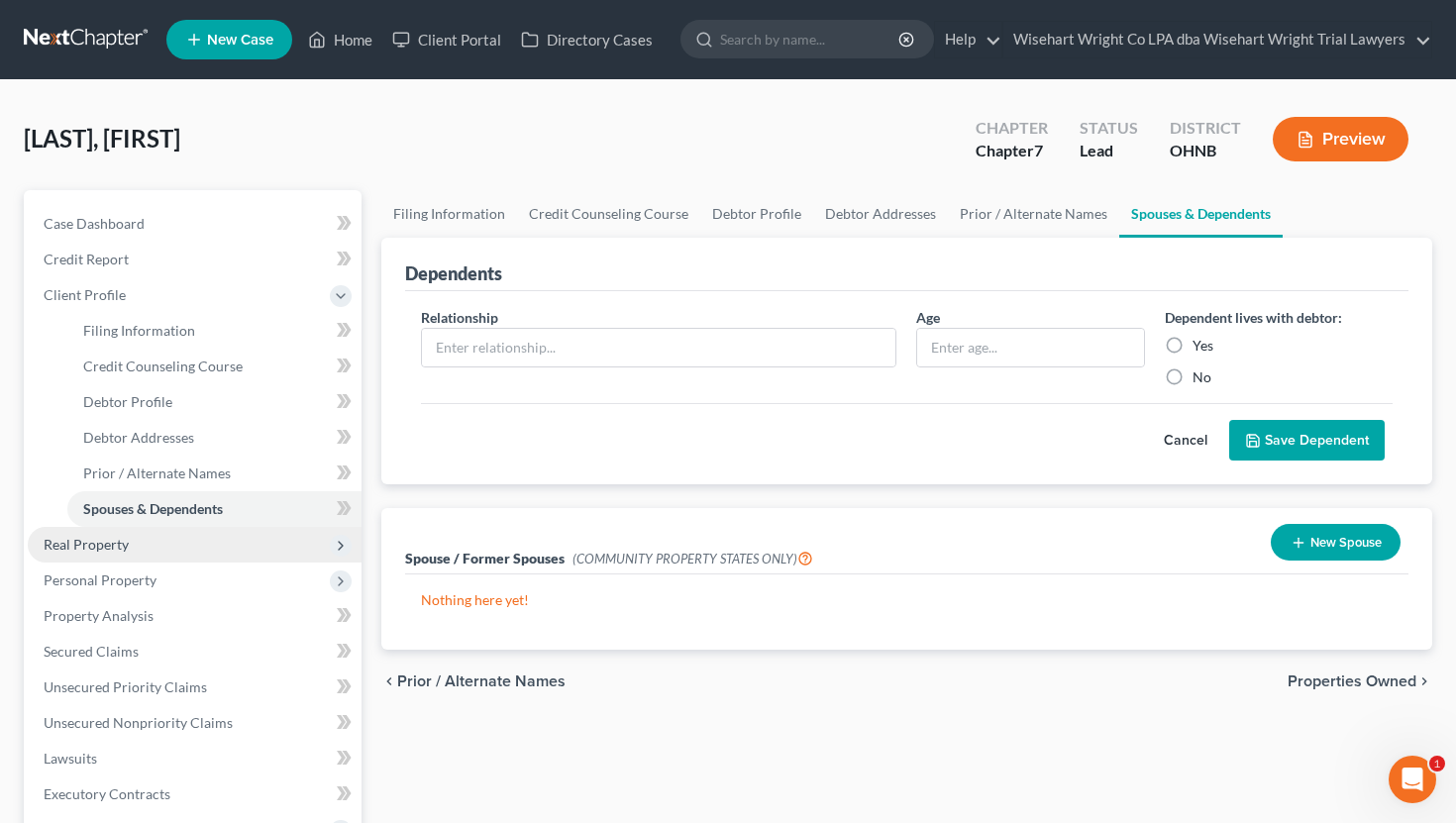 click on "Real Property" at bounding box center (86, 544) 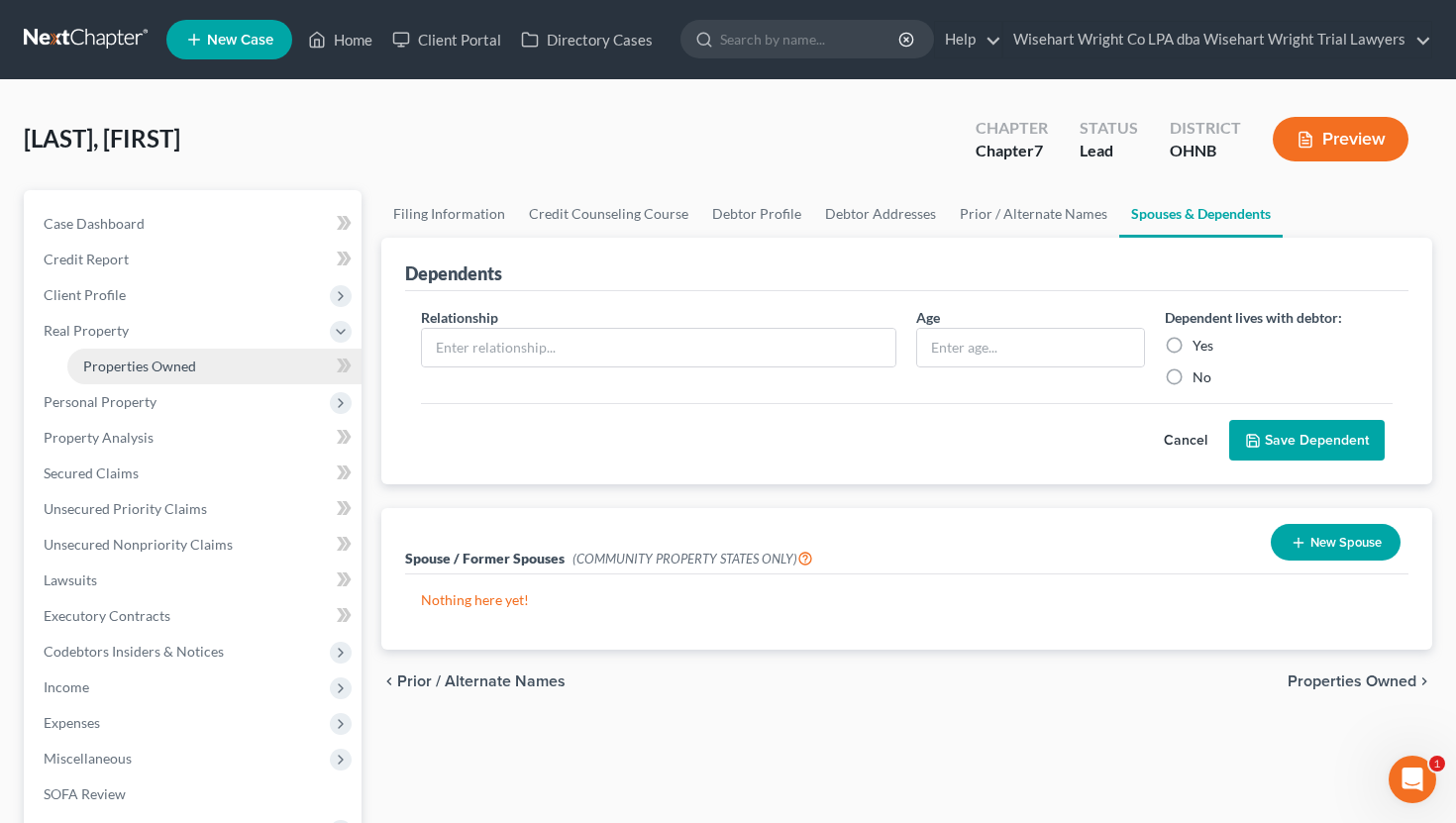 click on "Properties Owned" at bounding box center (214, 366) 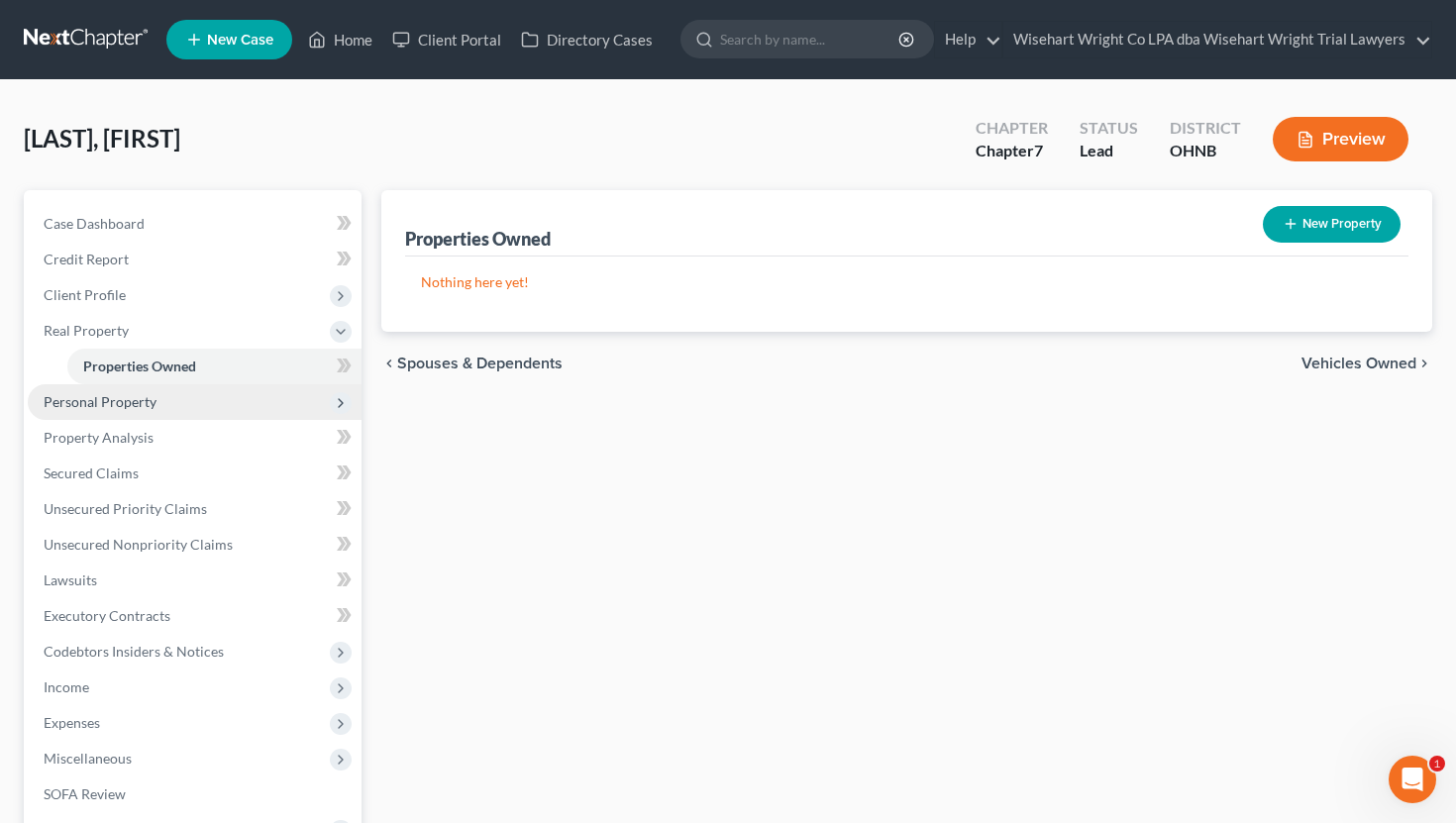 click on "Personal Property" at bounding box center (194, 402) 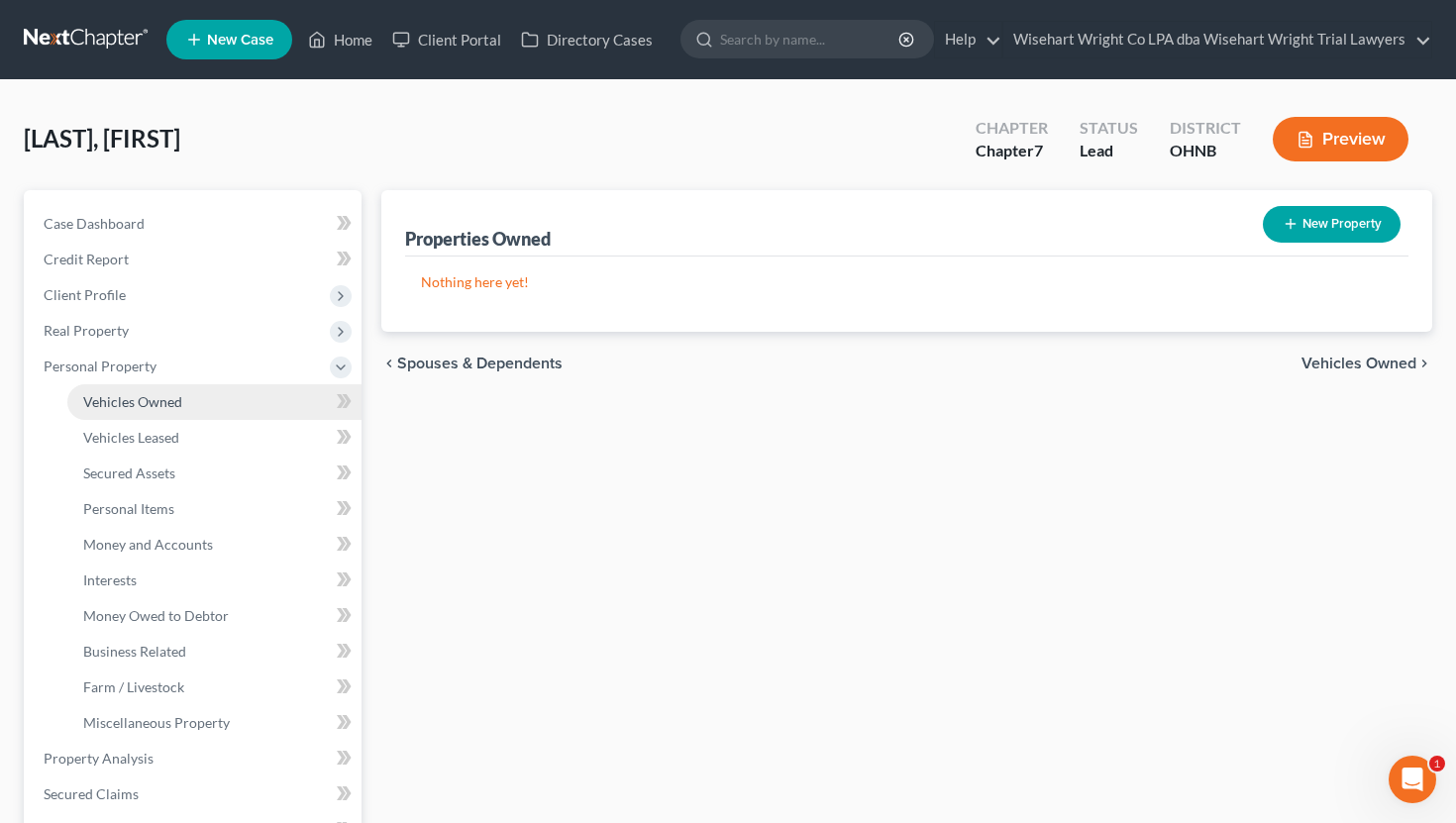 click on "Vehicles Owned" at bounding box center (133, 401) 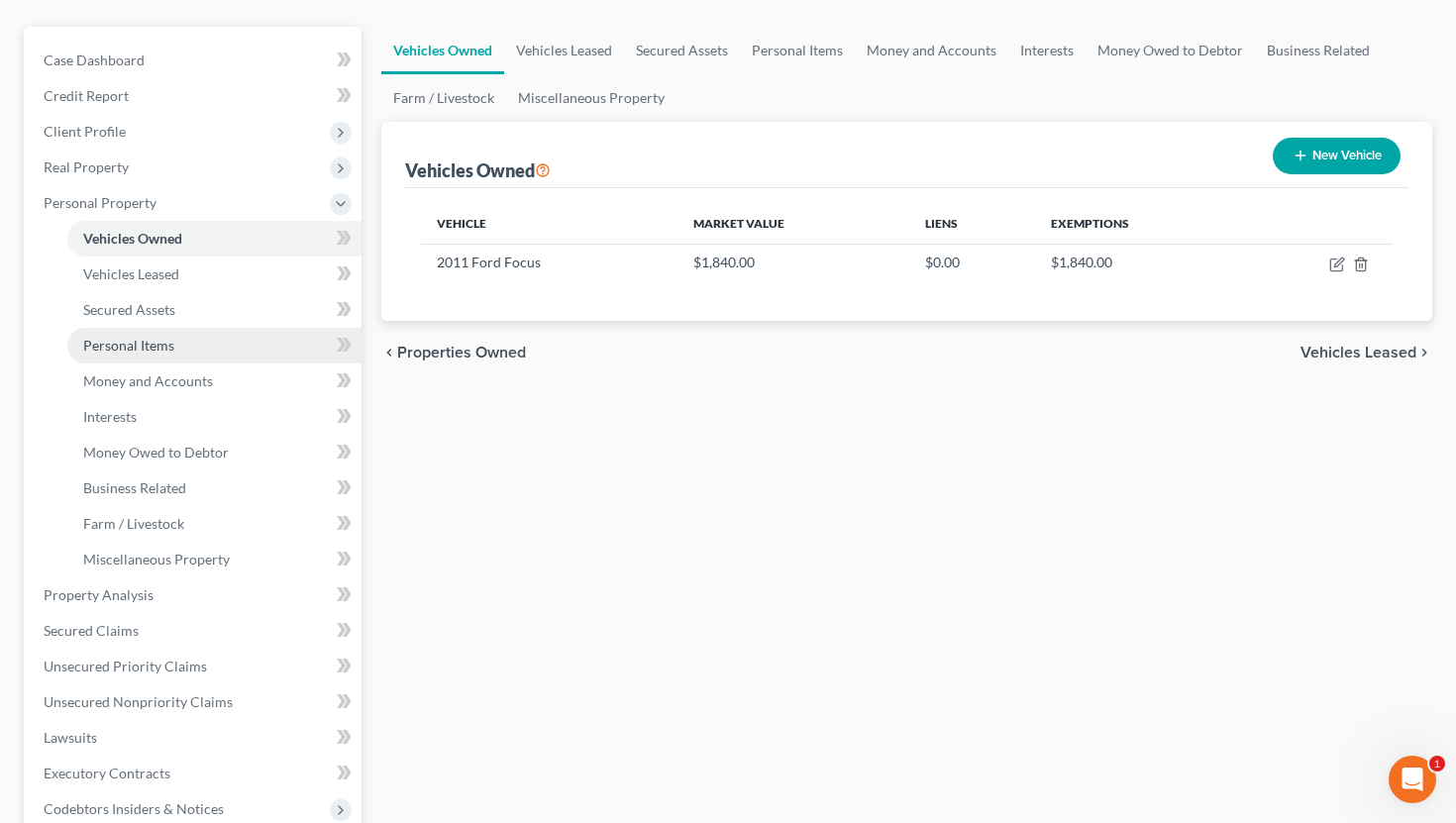 scroll, scrollTop: 165, scrollLeft: 0, axis: vertical 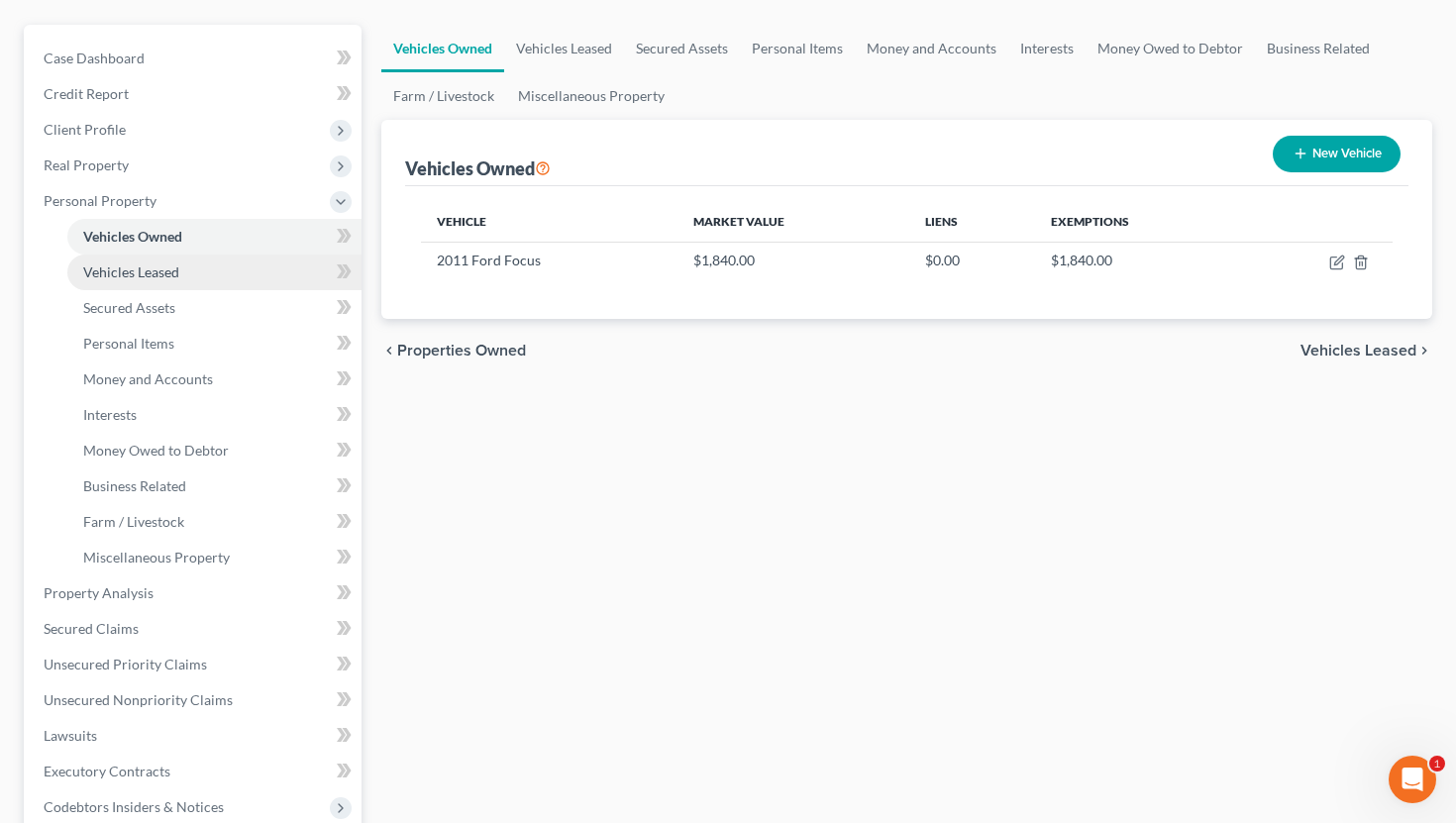 click on "Vehicles Leased" at bounding box center [214, 272] 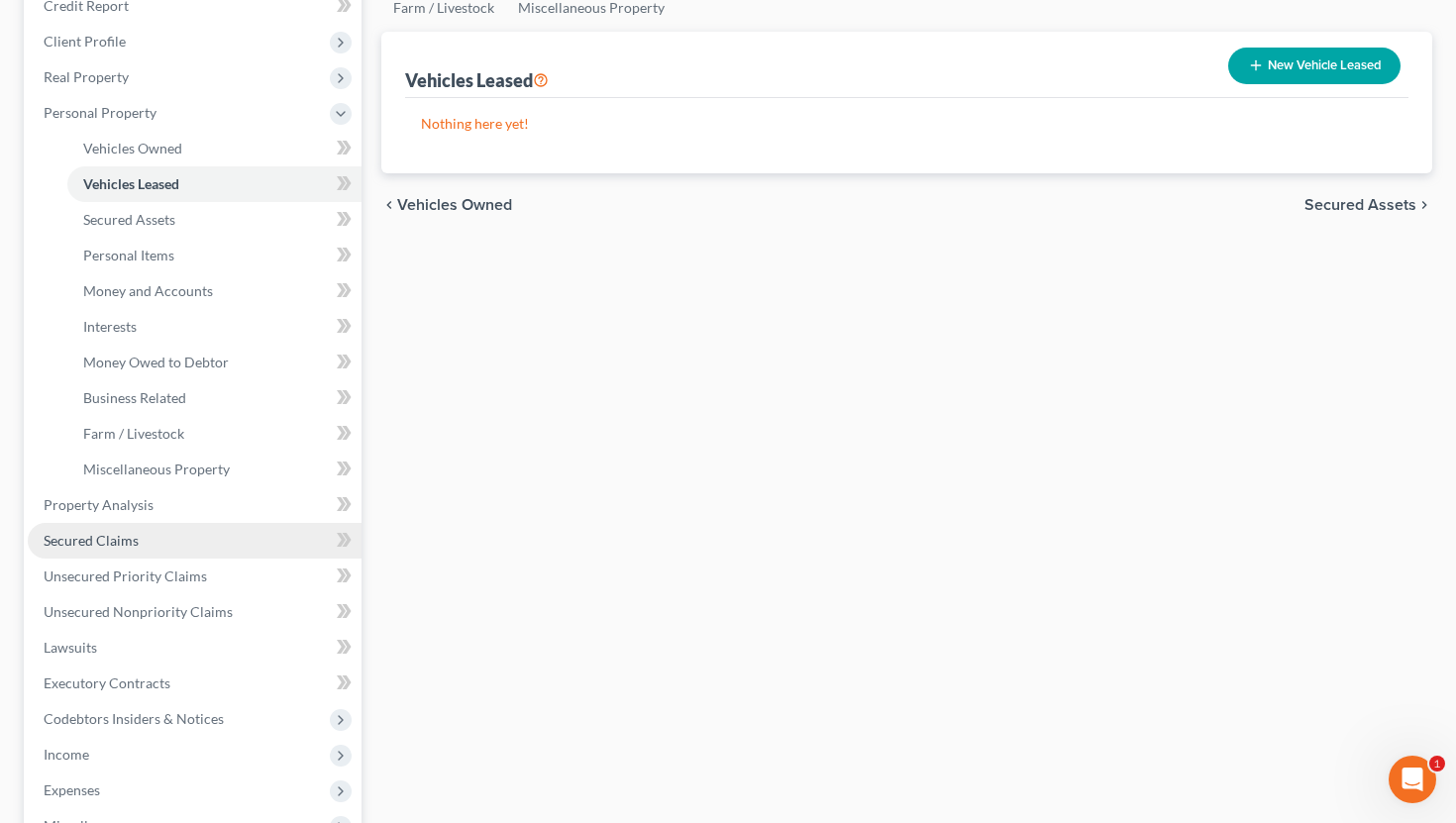scroll, scrollTop: 263, scrollLeft: 0, axis: vertical 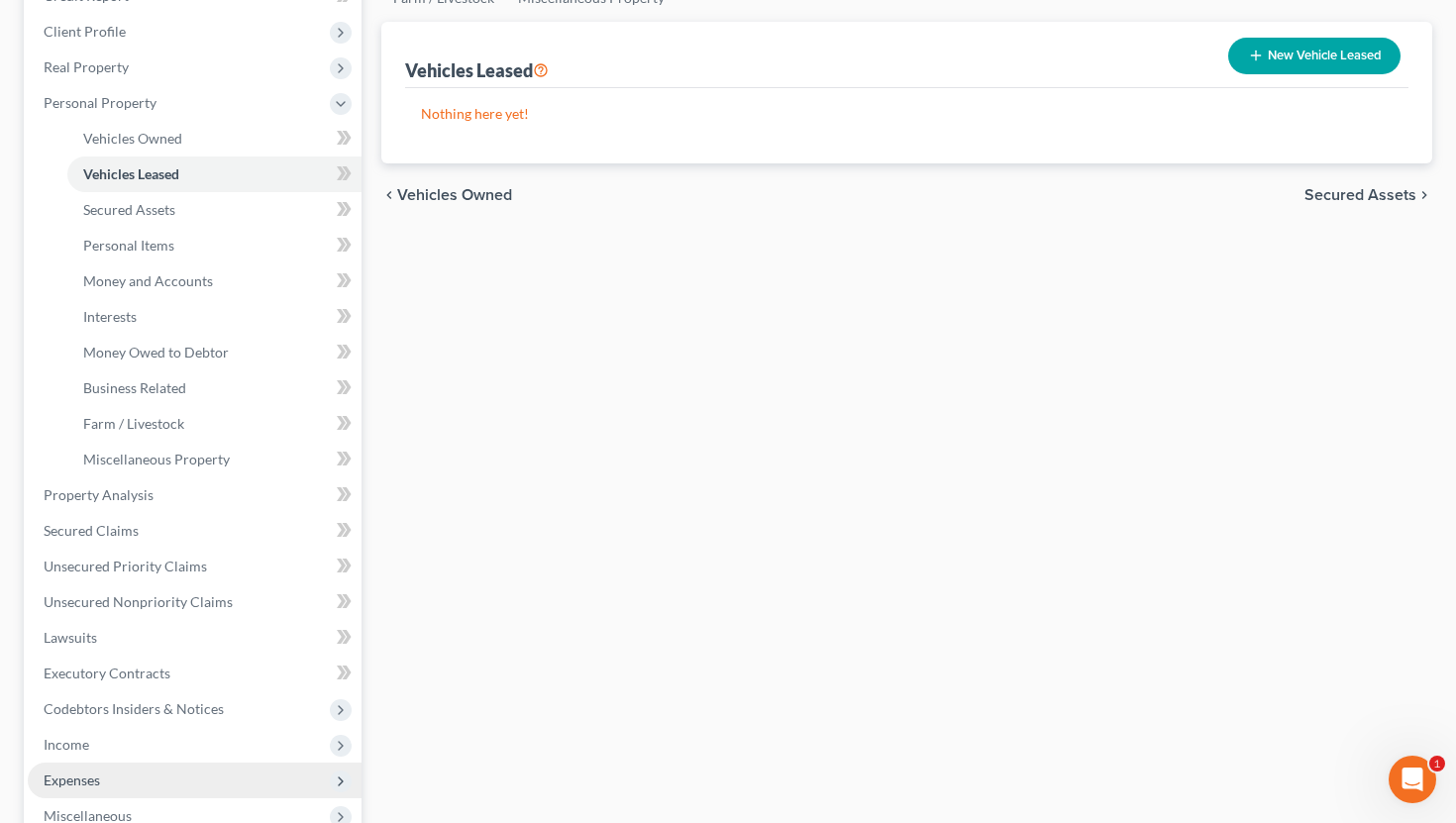 click on "Expenses" at bounding box center (194, 780) 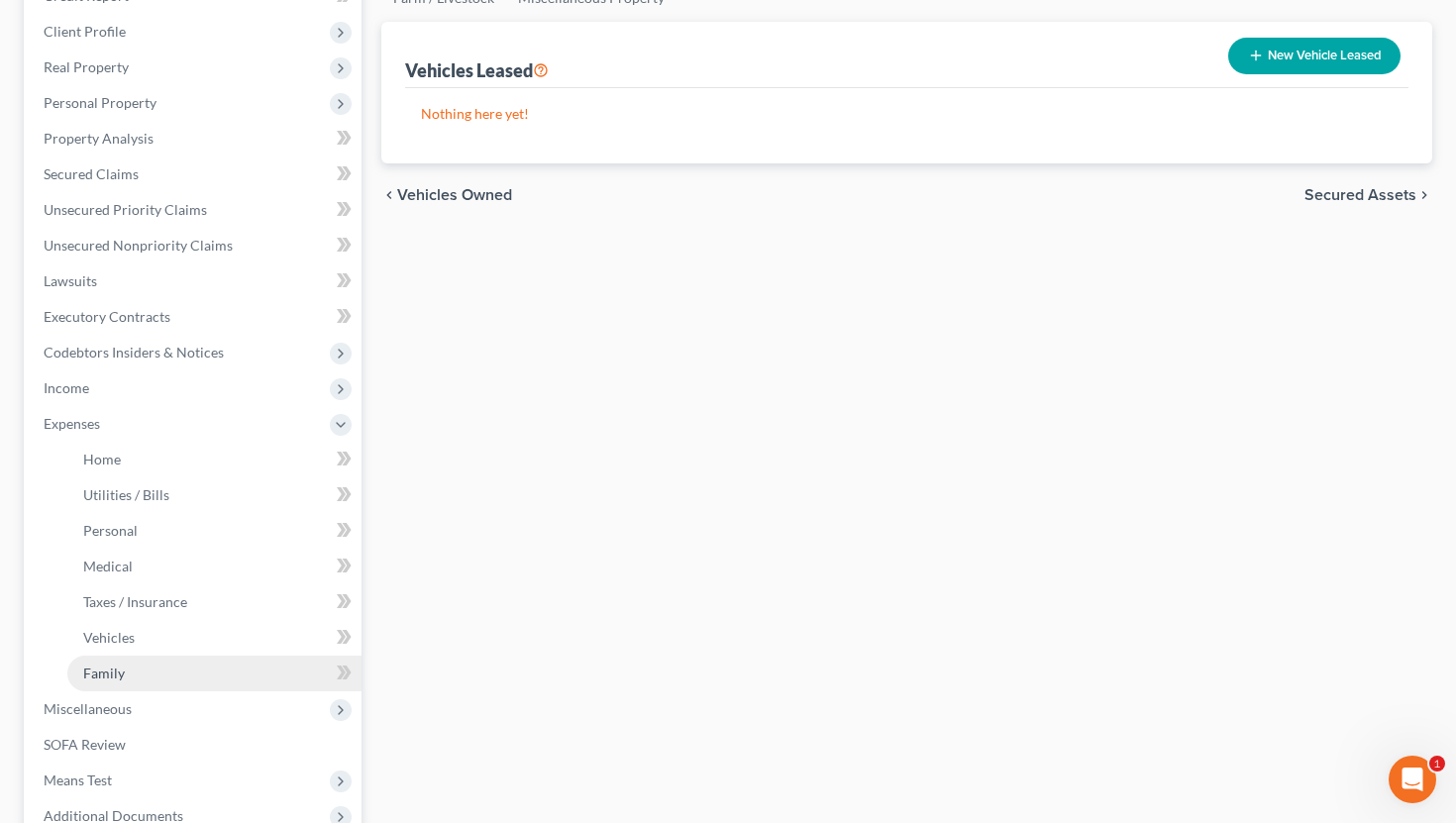 click on "Family" at bounding box center [214, 673] 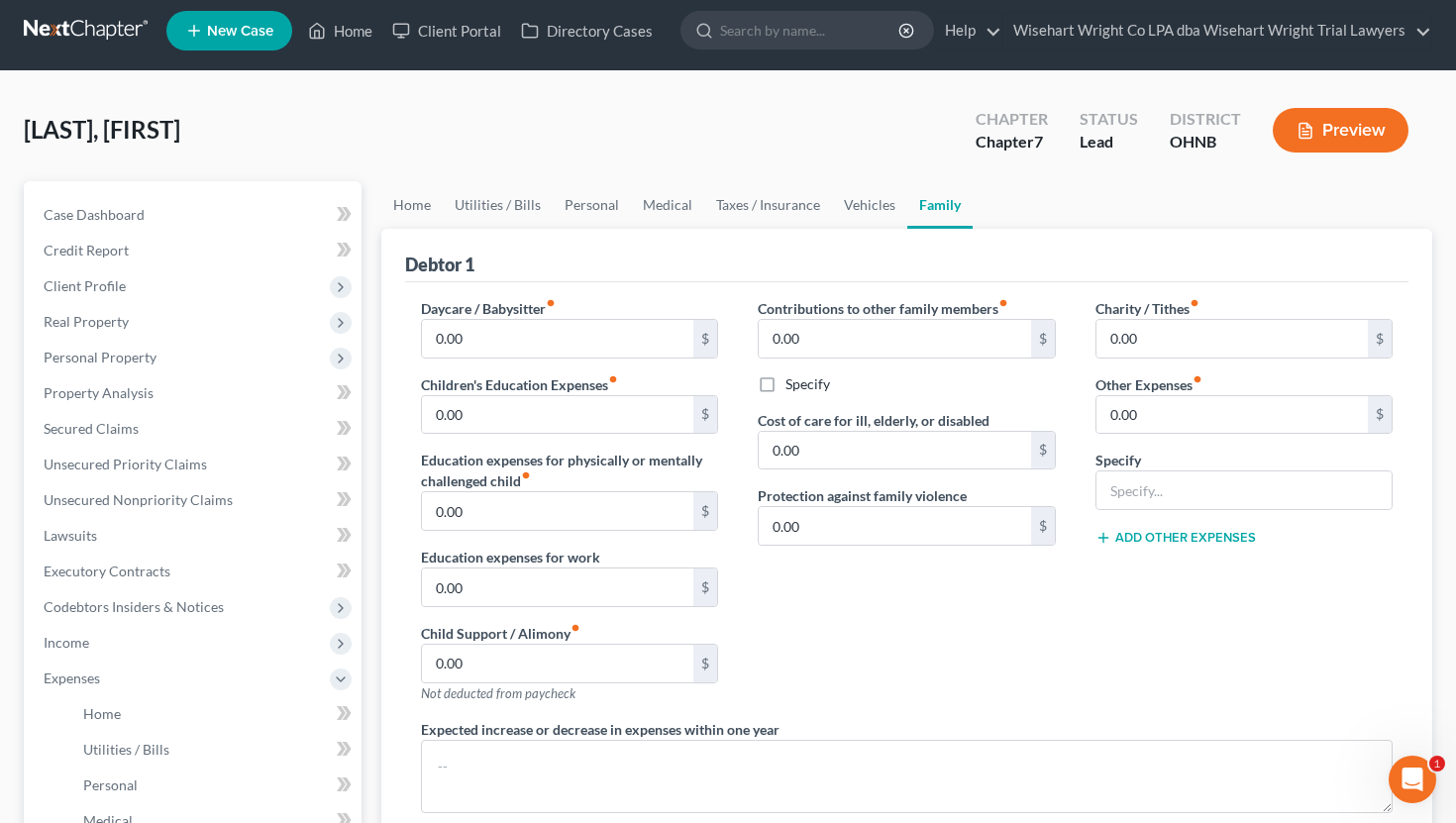 scroll, scrollTop: 0, scrollLeft: 0, axis: both 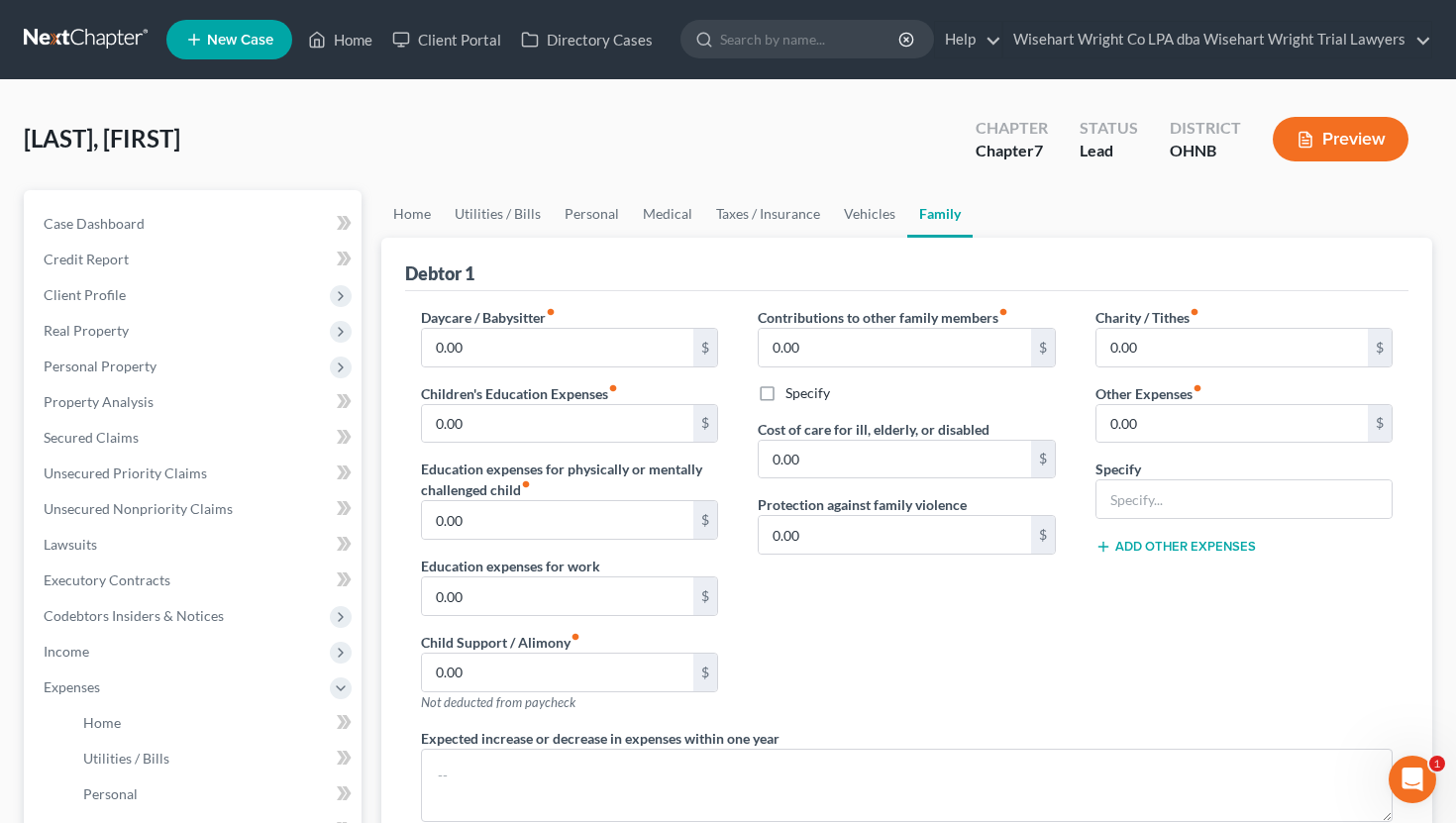 click on "[LAST], [FIRST] Upgraded Chapter Chapter  7 Status Lead District OHNB Preview" at bounding box center [728, 147] 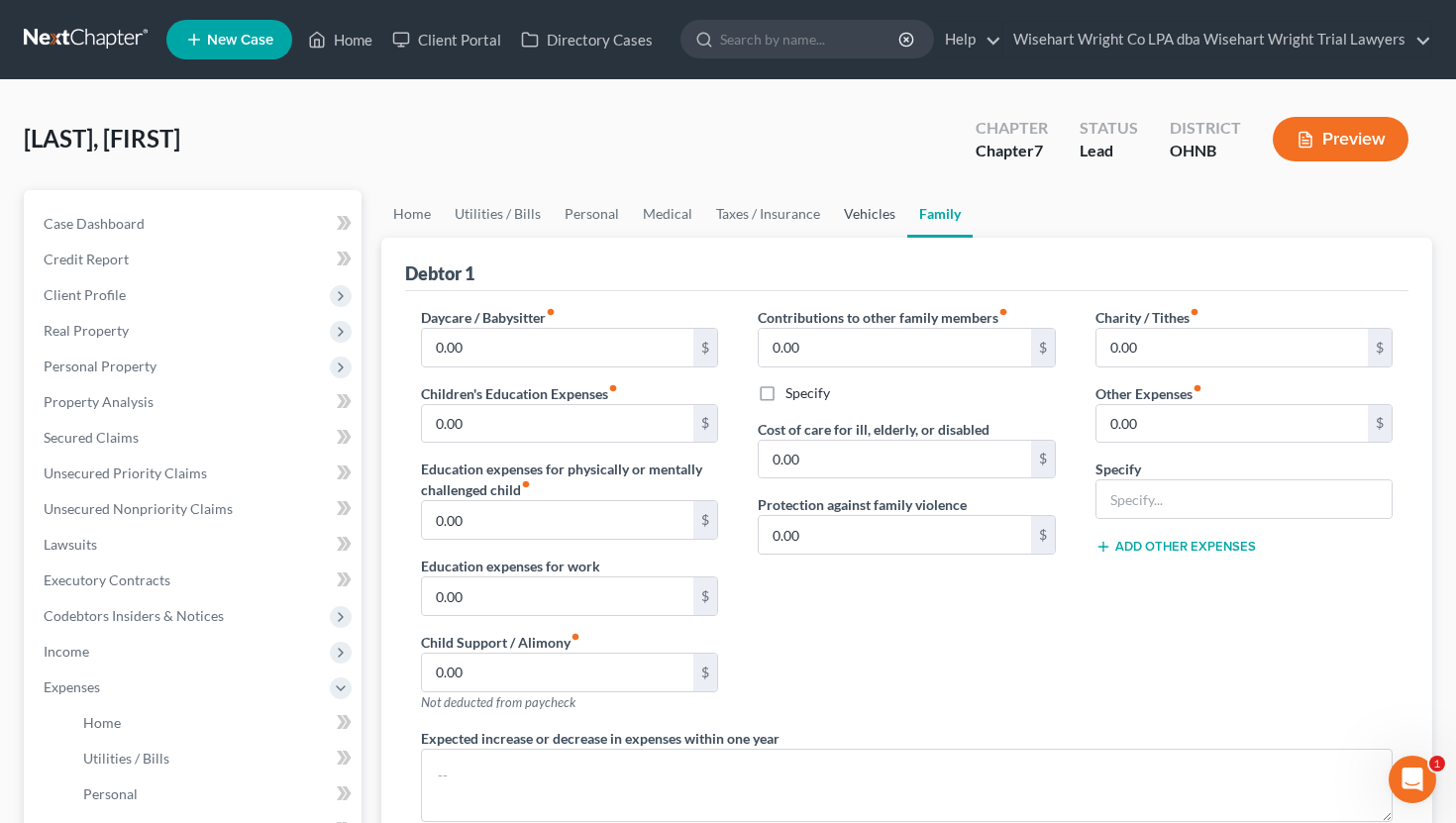 click on "Vehicles" at bounding box center (870, 214) 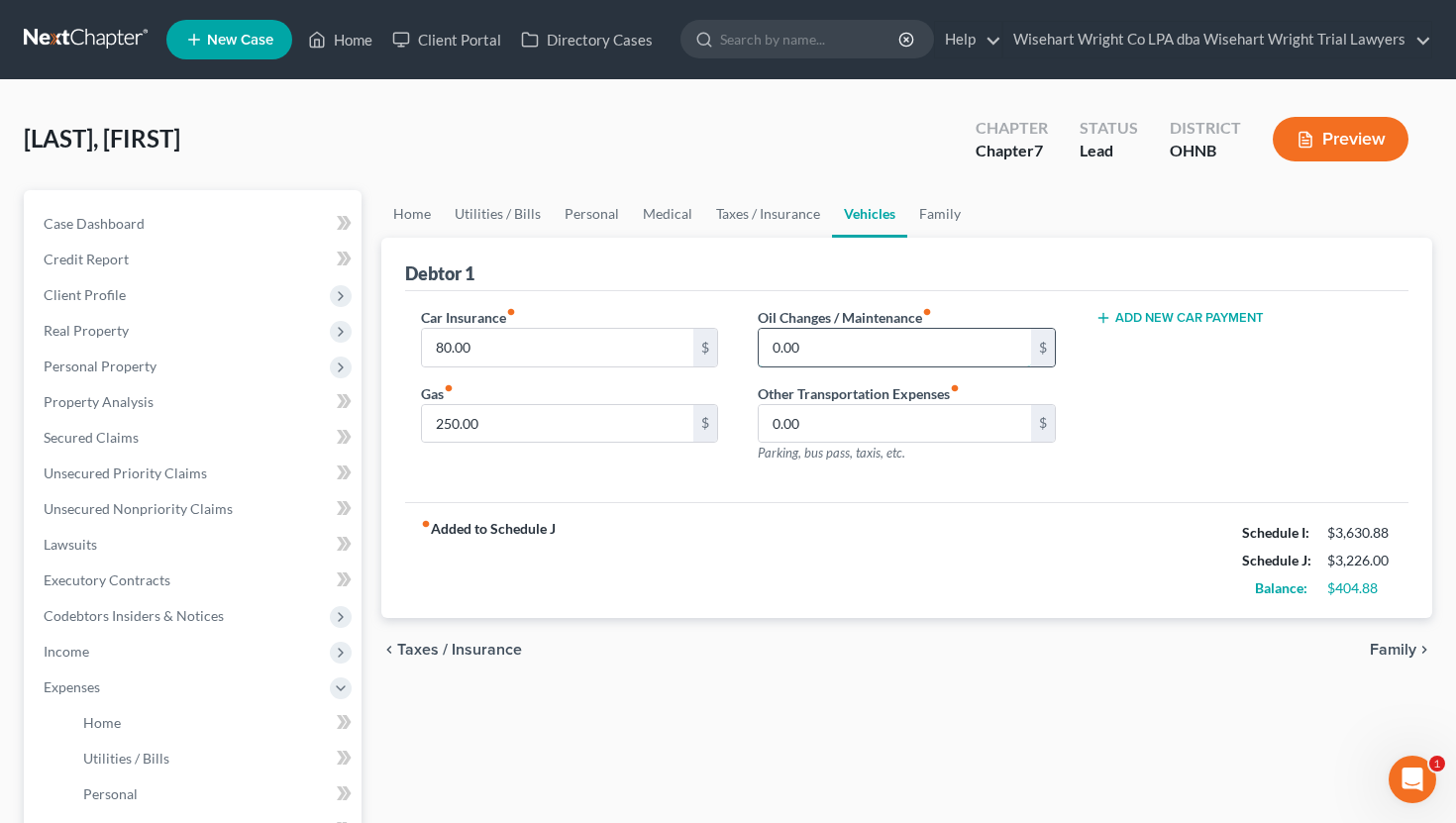 click on "0.00" at bounding box center [894, 348] 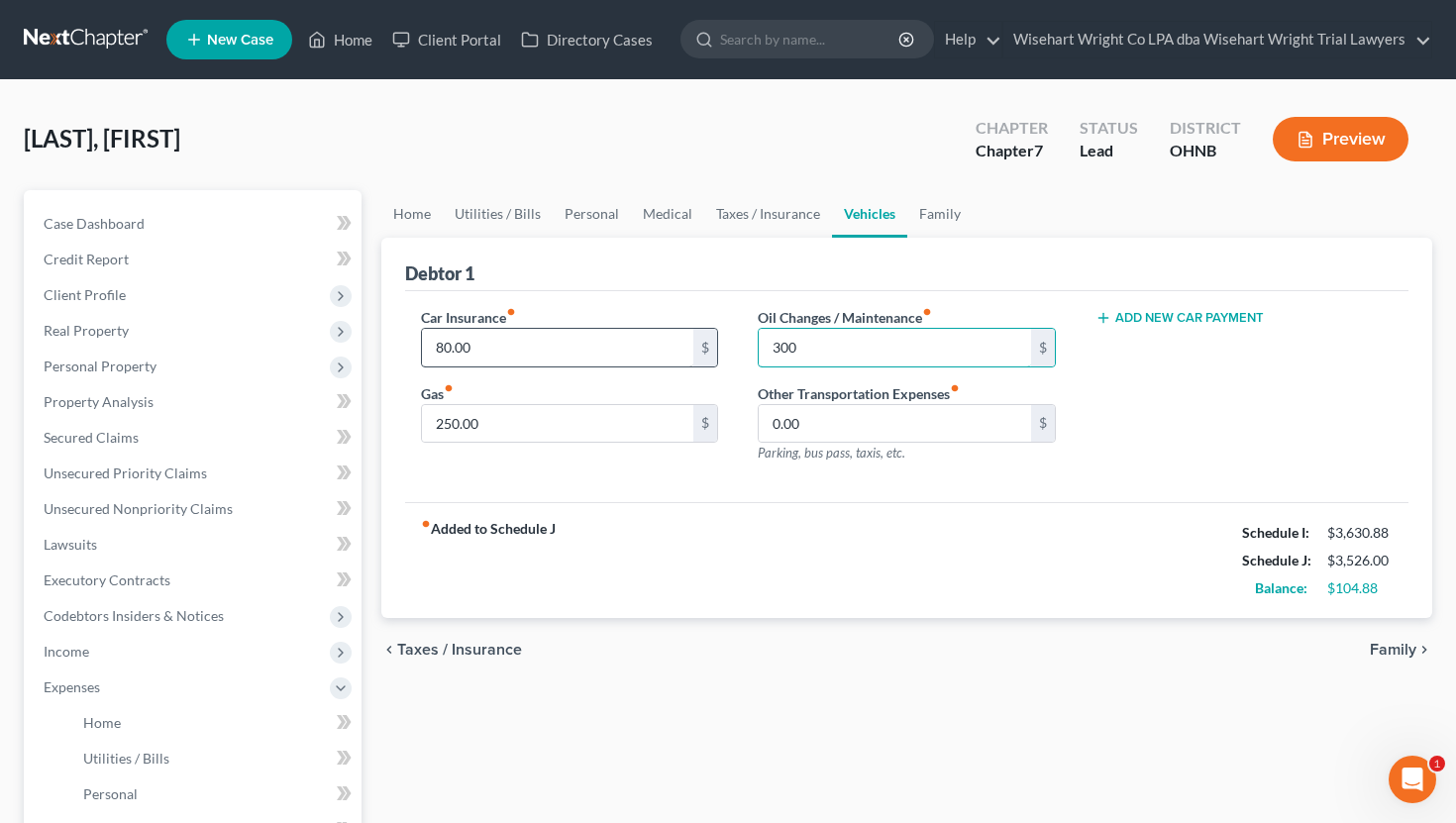 type on "300" 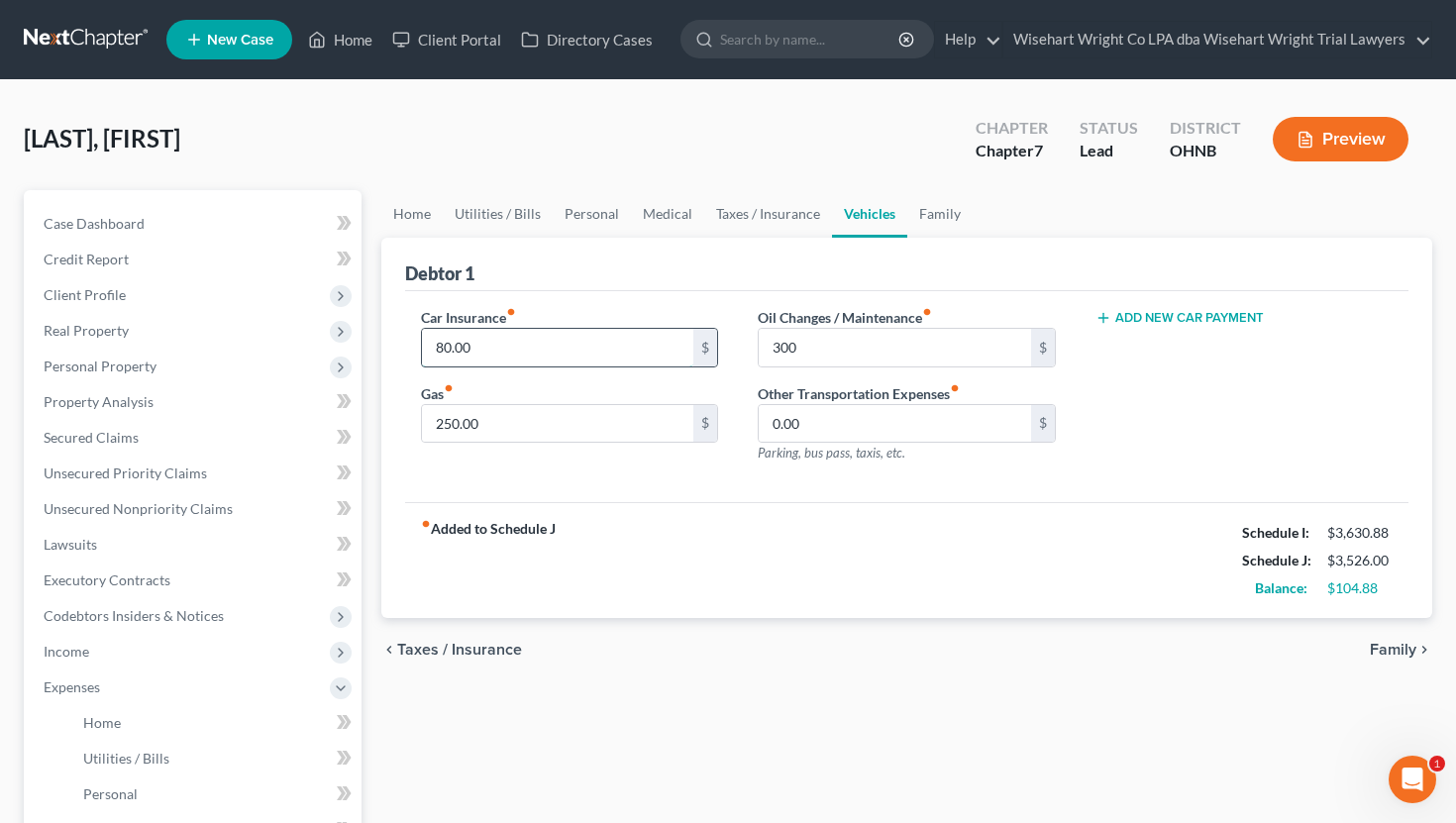 click on "80.00" at bounding box center [558, 348] 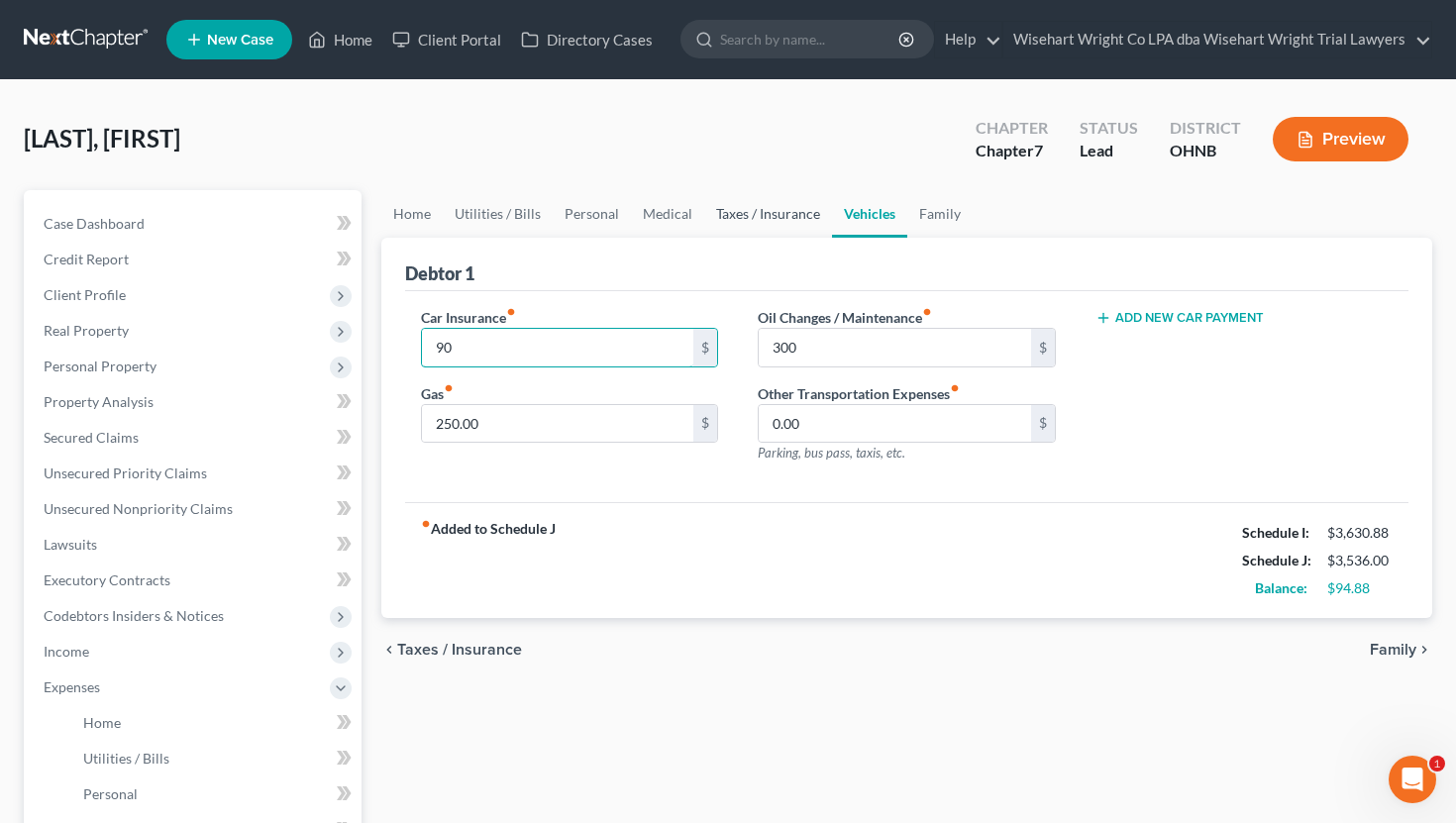 type on "90" 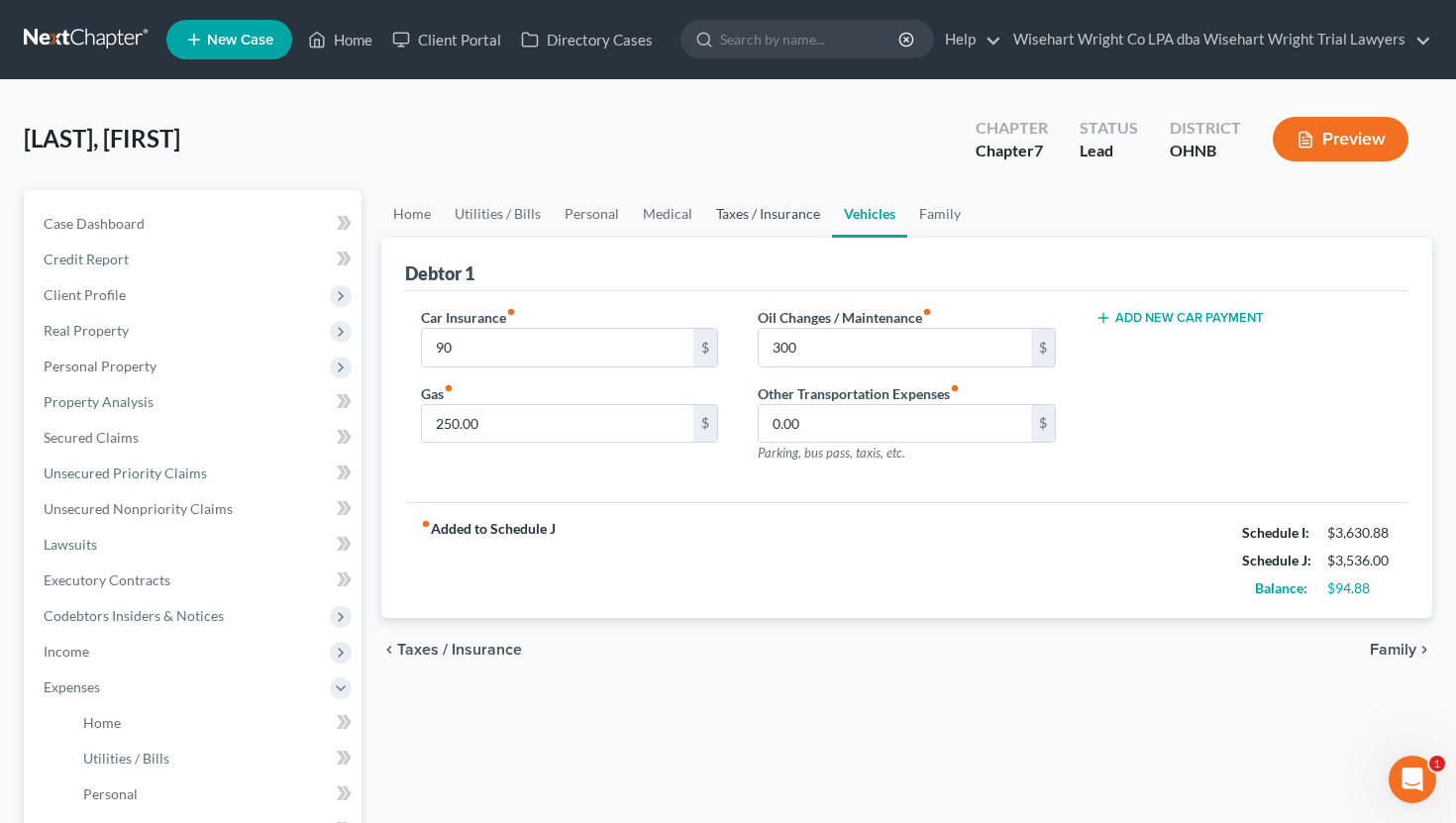 click on "Taxes / Insurance" at bounding box center [768, 214] 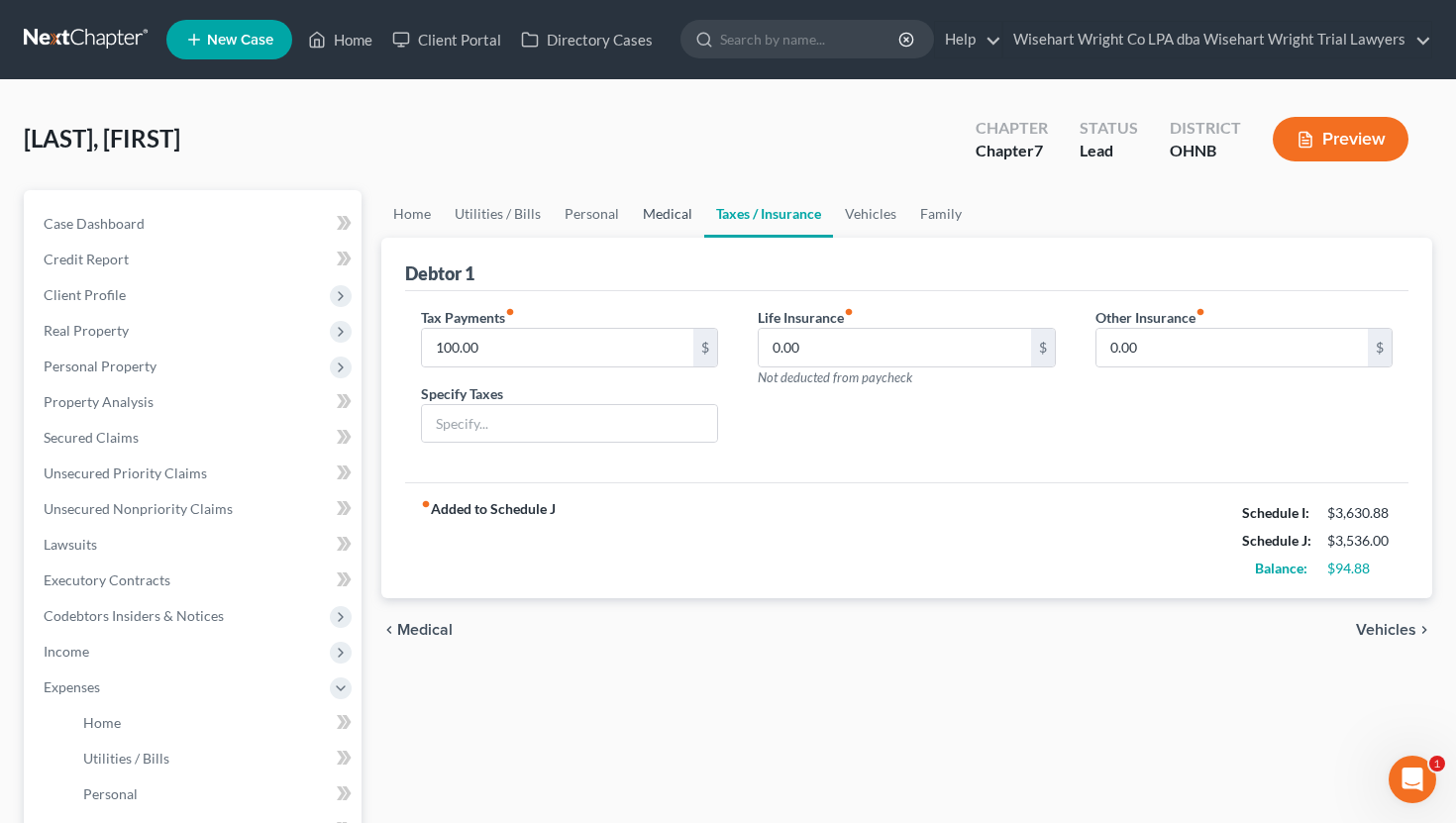 click on "Medical" at bounding box center [668, 214] 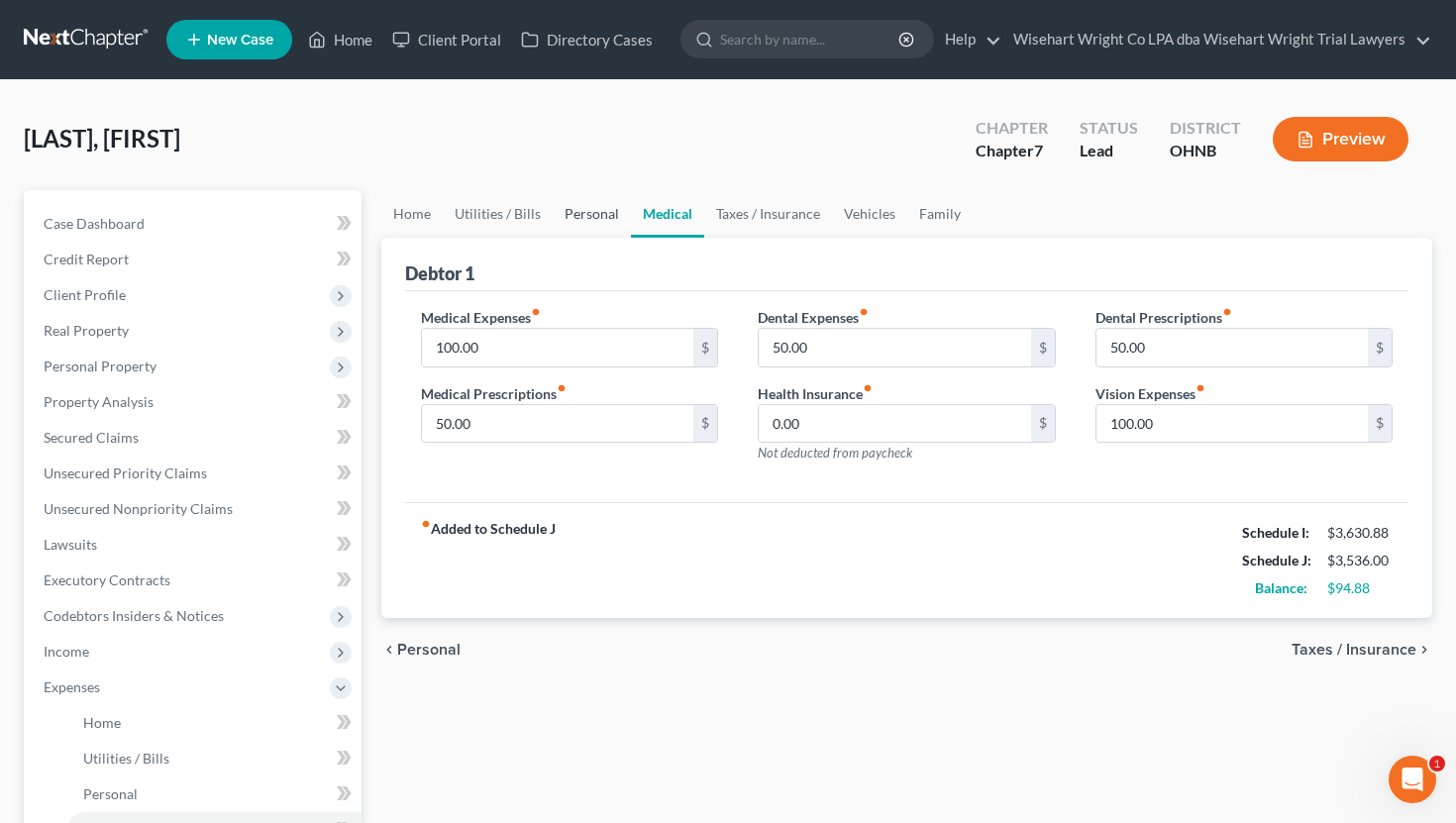 click on "Personal" at bounding box center [591, 214] 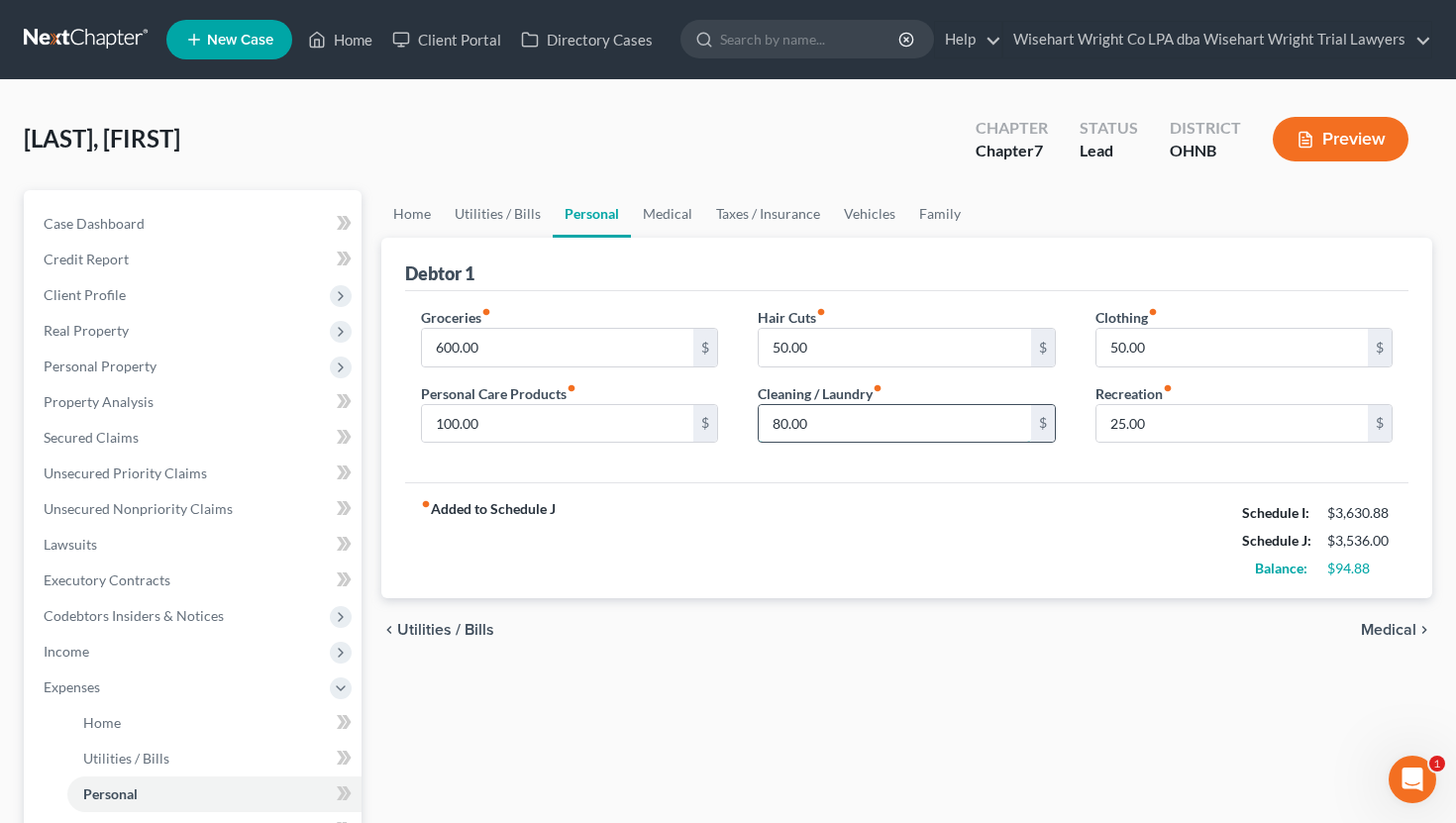 click on "80.00" at bounding box center (894, 424) 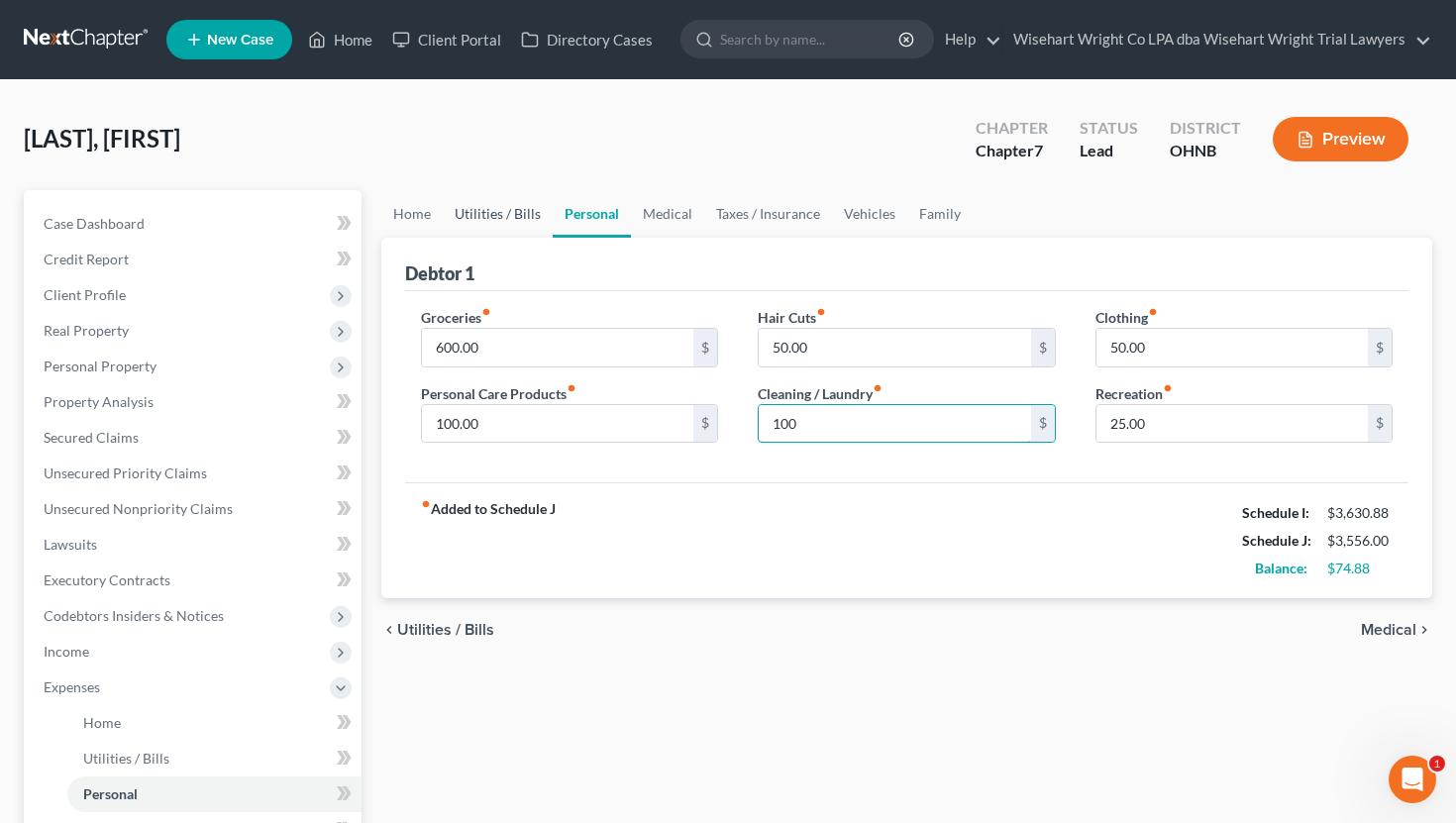 type on "100" 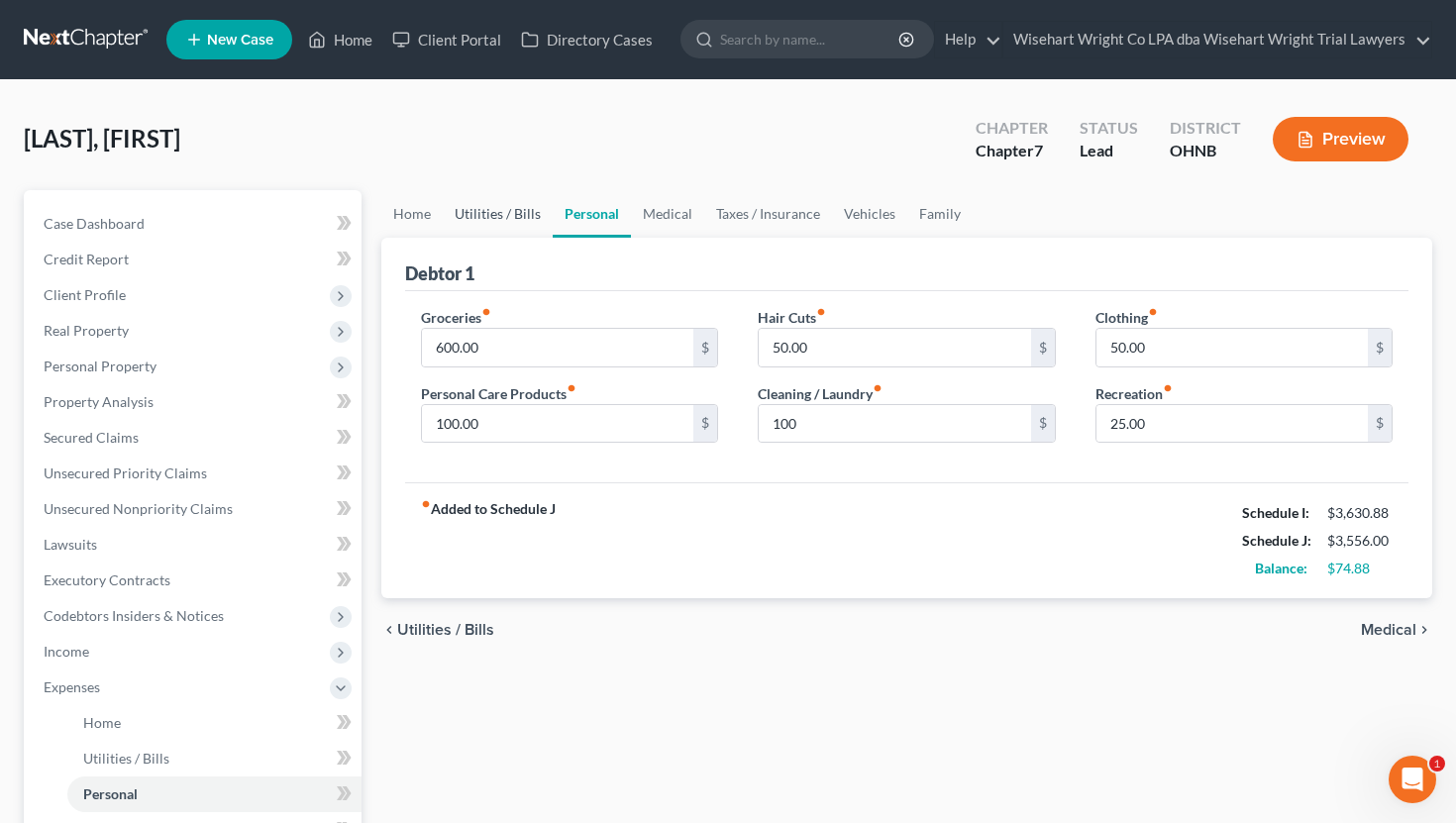 click on "Utilities / Bills" at bounding box center [497, 214] 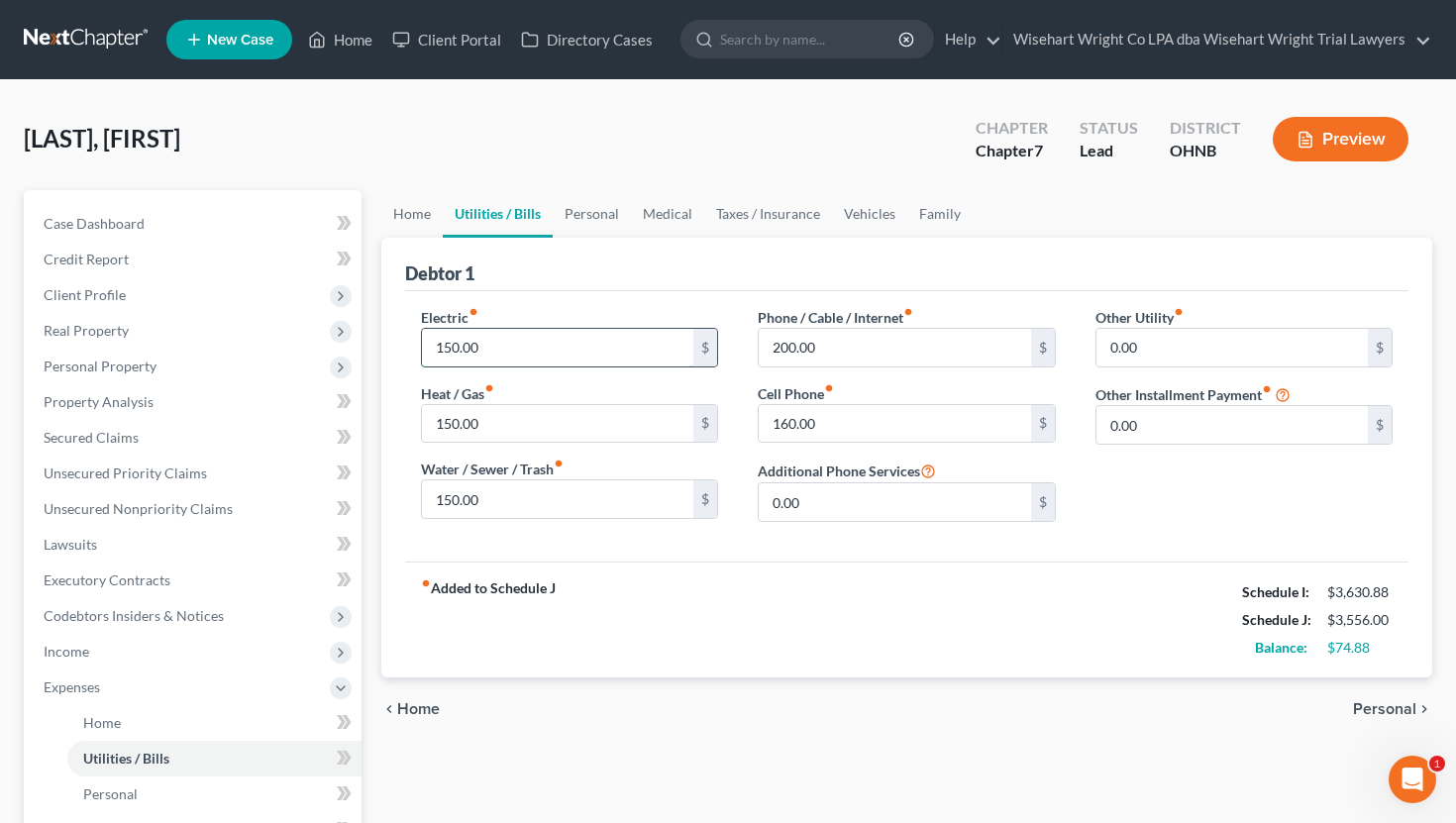 click on "150.00" at bounding box center [558, 348] 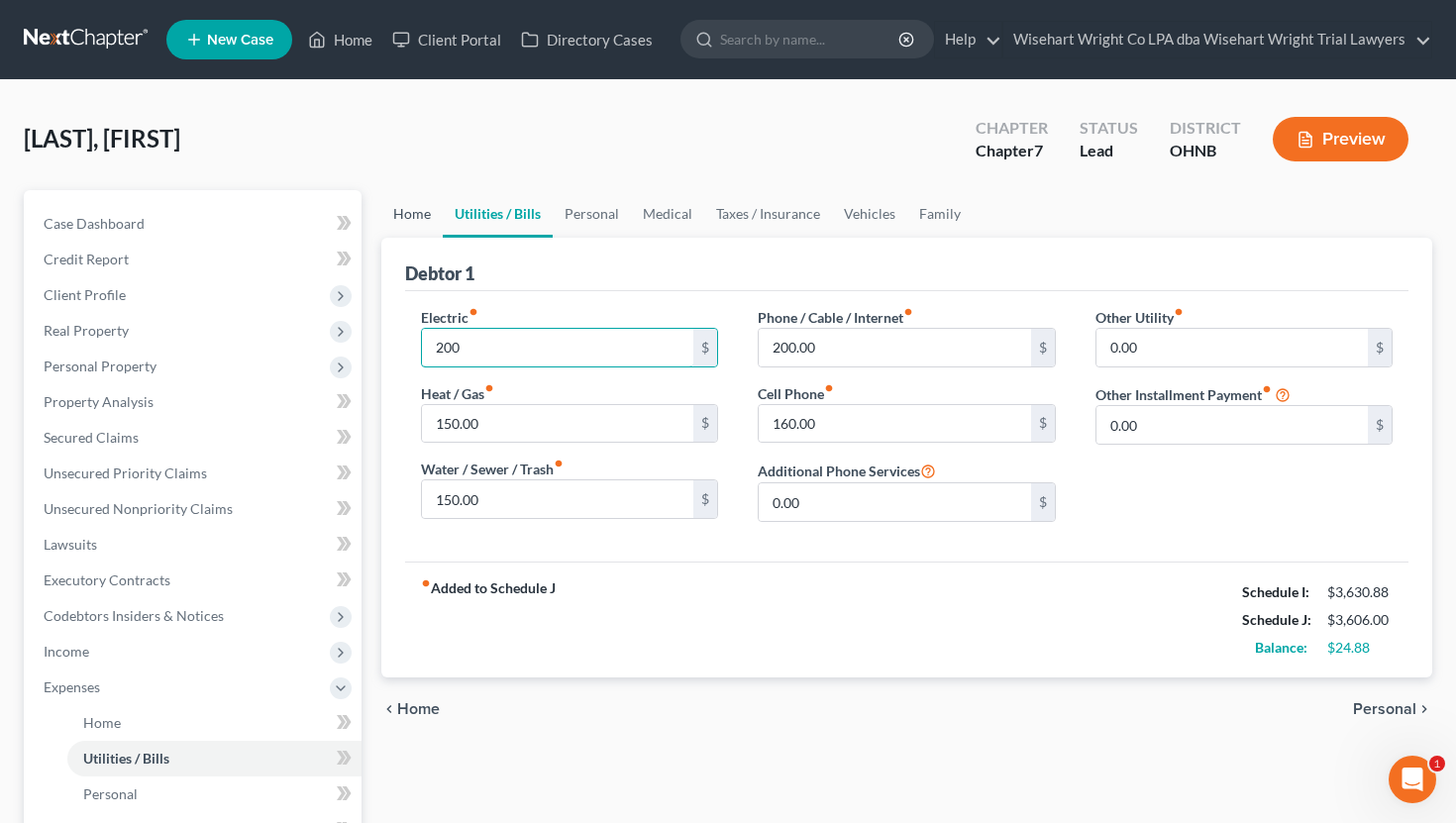 type on "200" 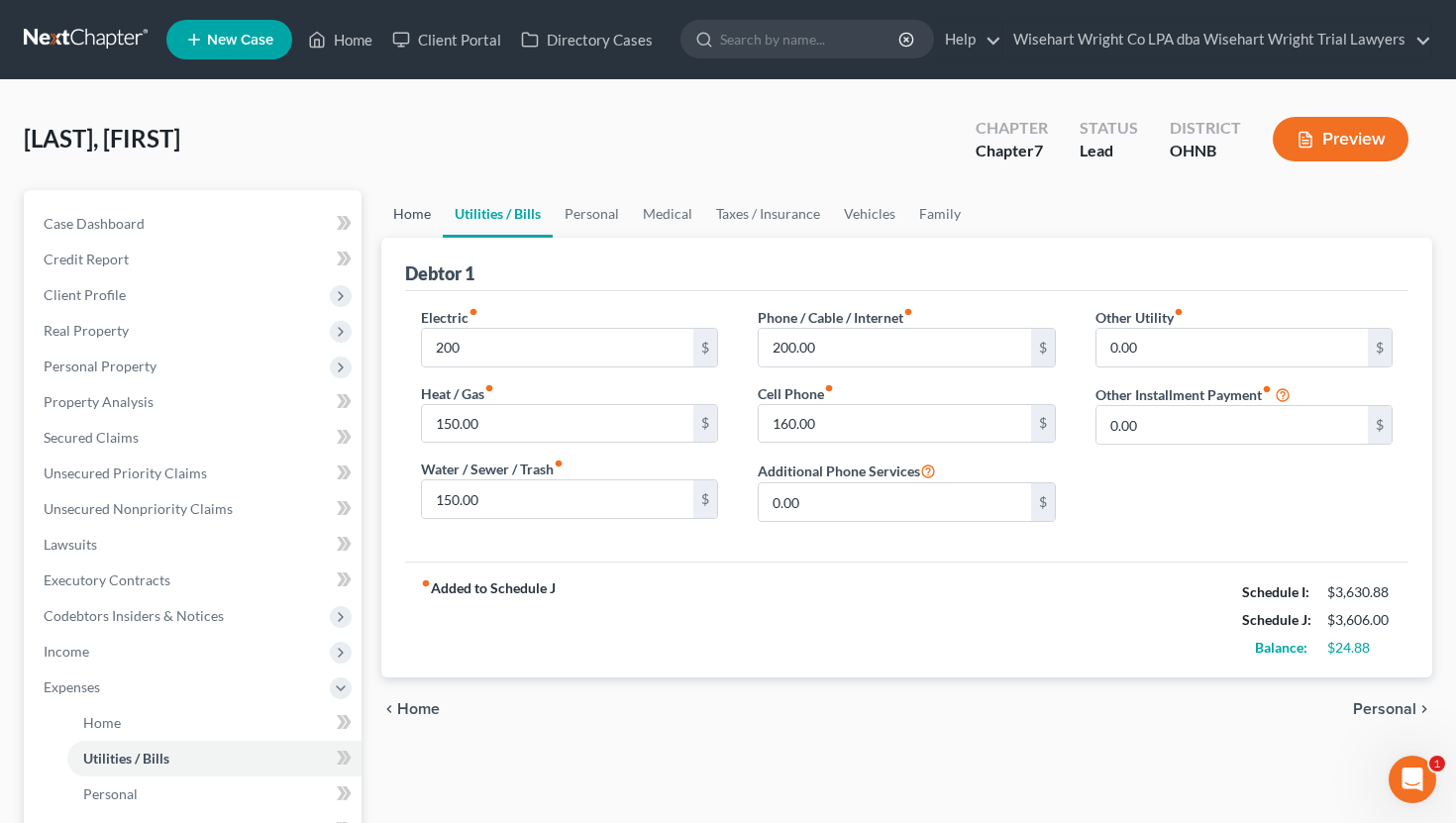 click on "Home" at bounding box center [412, 214] 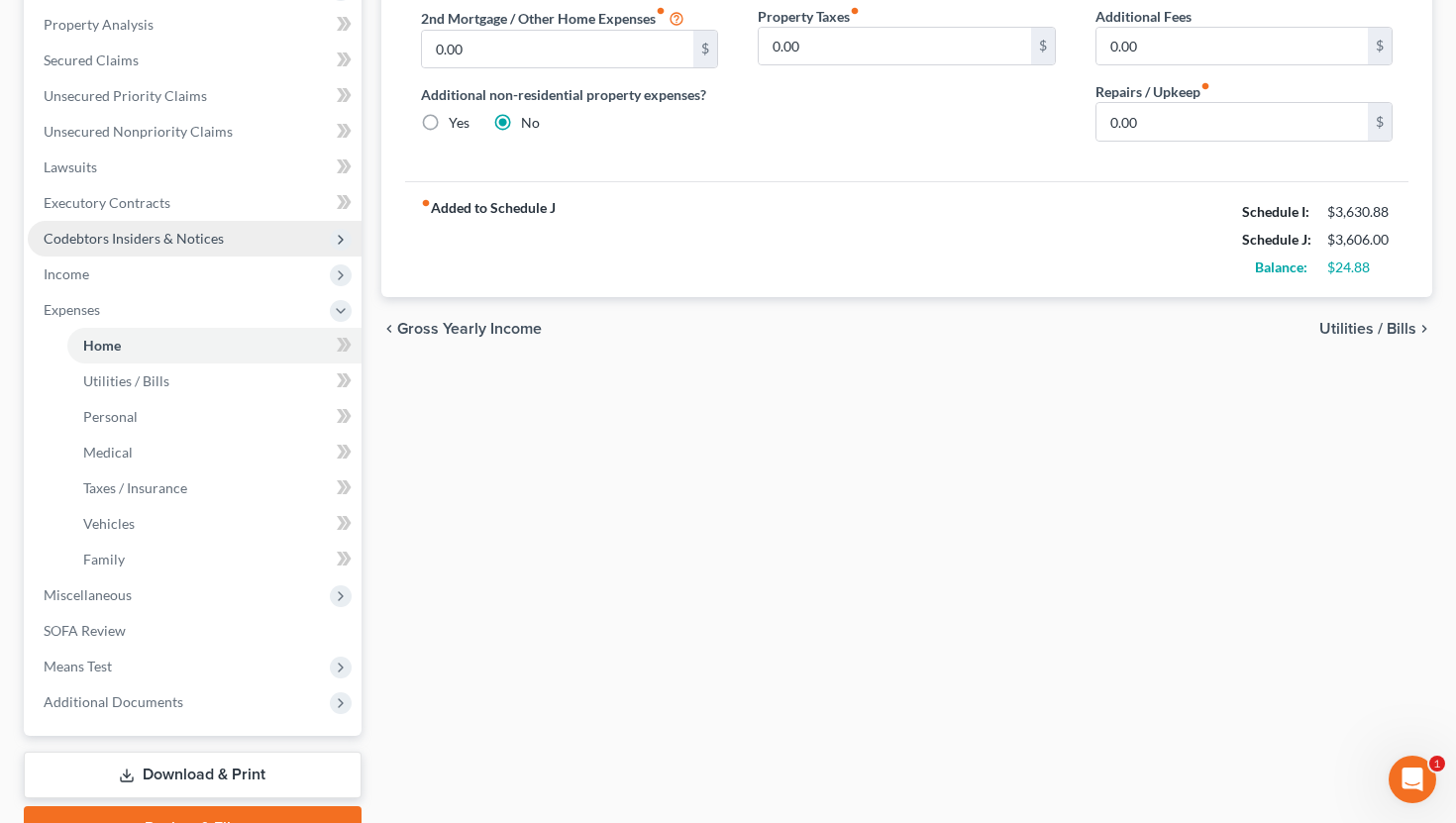 scroll, scrollTop: 477, scrollLeft: 0, axis: vertical 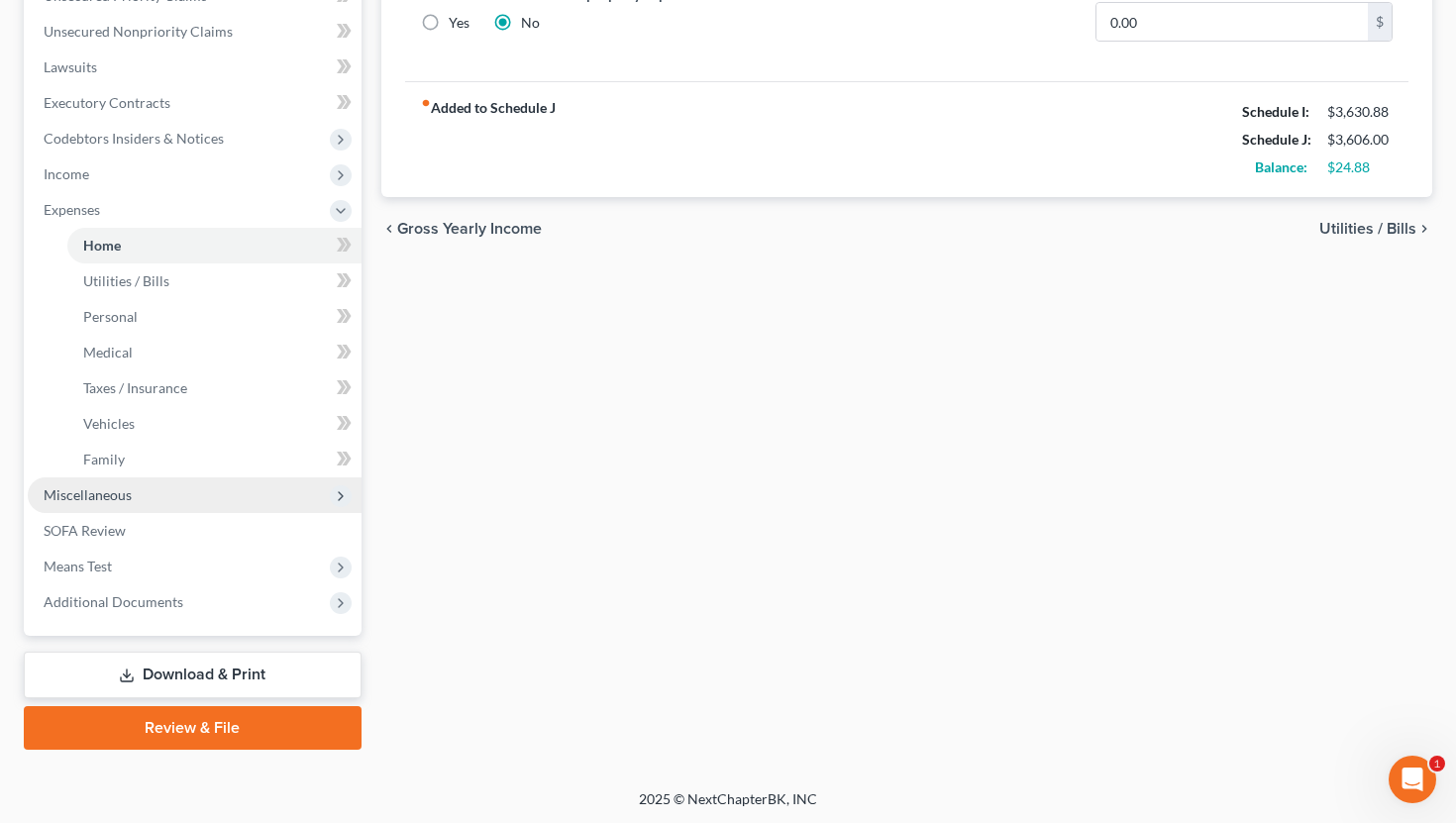 click on "Miscellaneous" at bounding box center (194, 495) 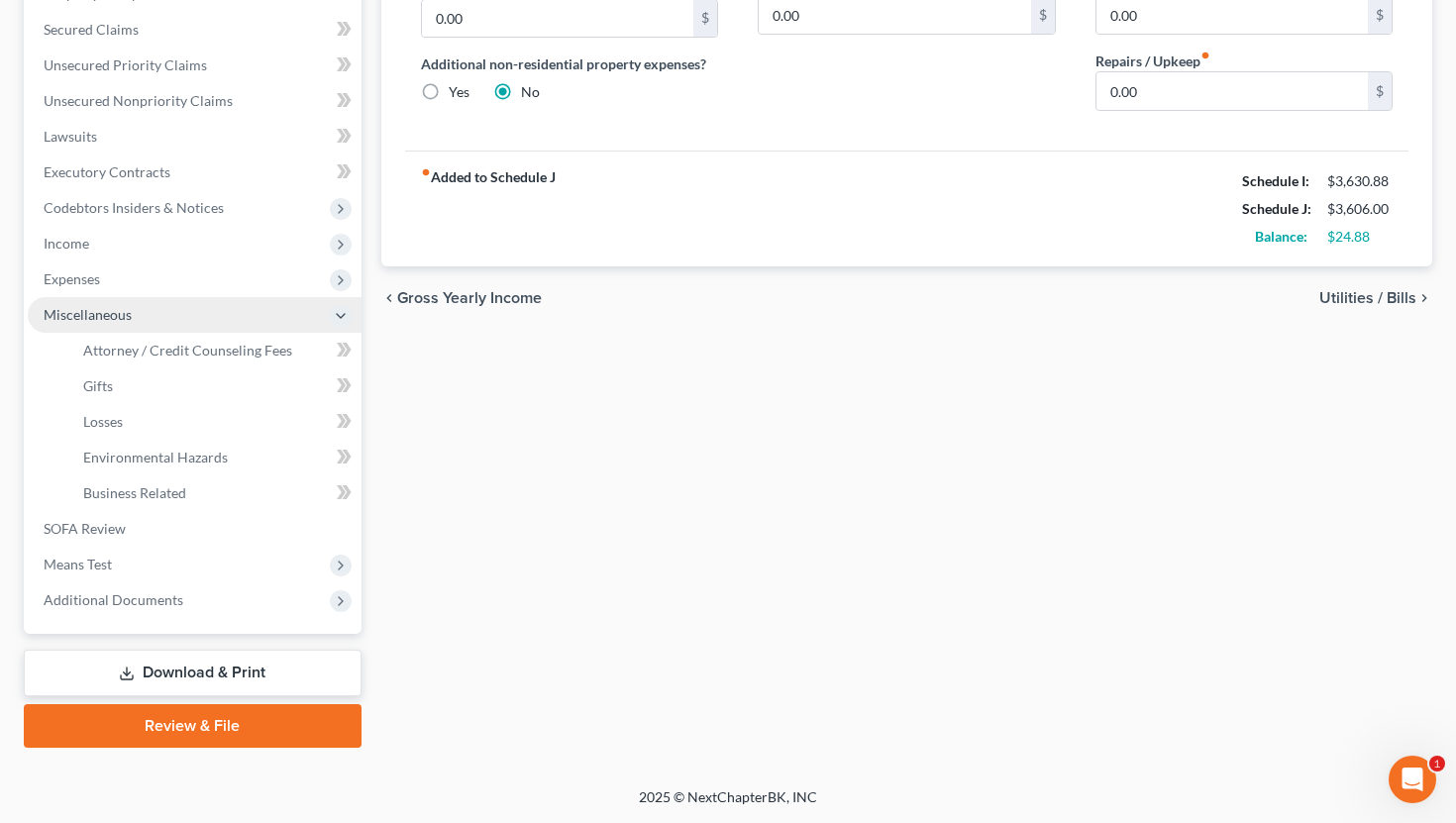 scroll, scrollTop: 406, scrollLeft: 0, axis: vertical 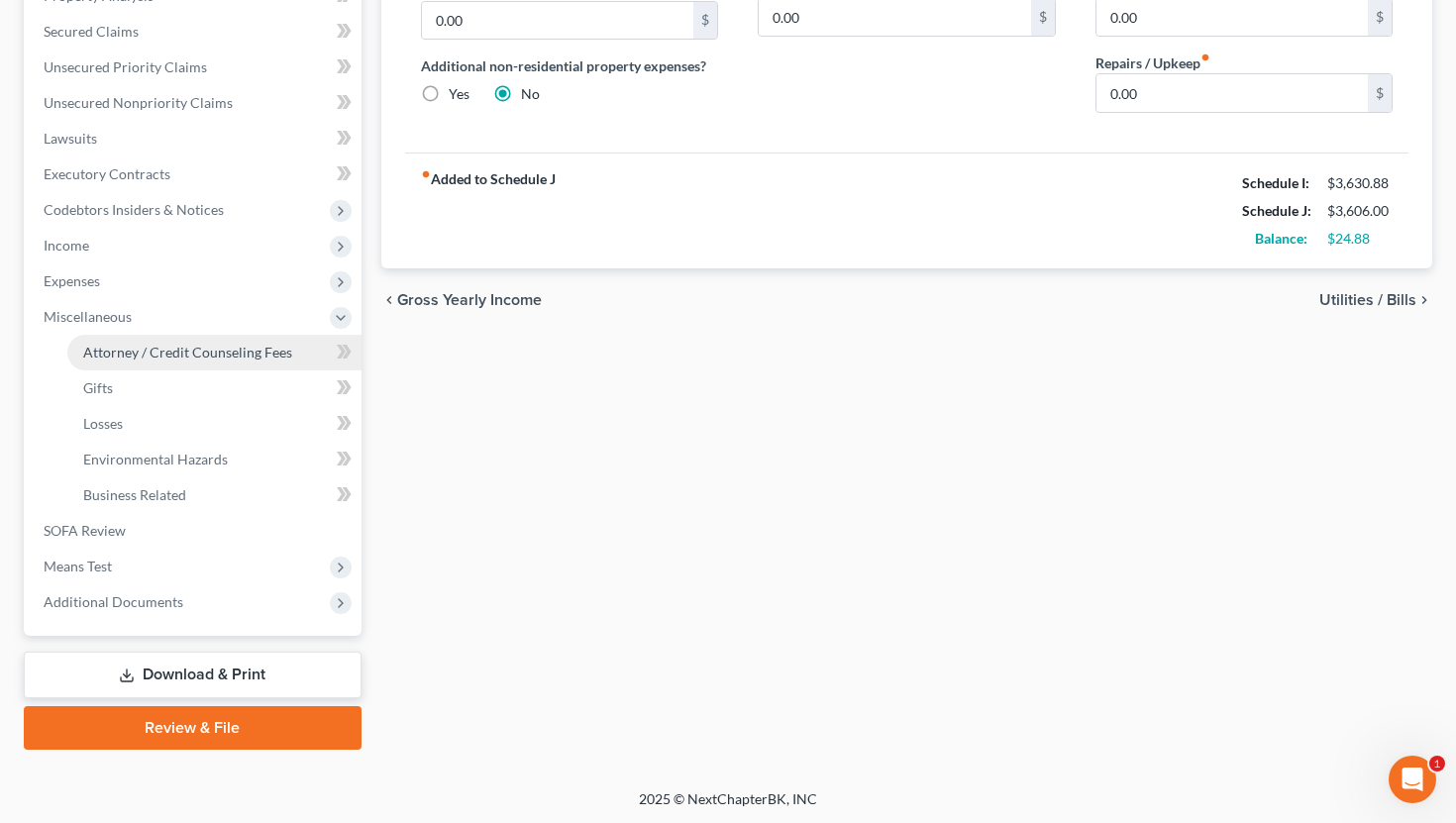 click on "Attorney / Credit Counseling Fees" at bounding box center [214, 353] 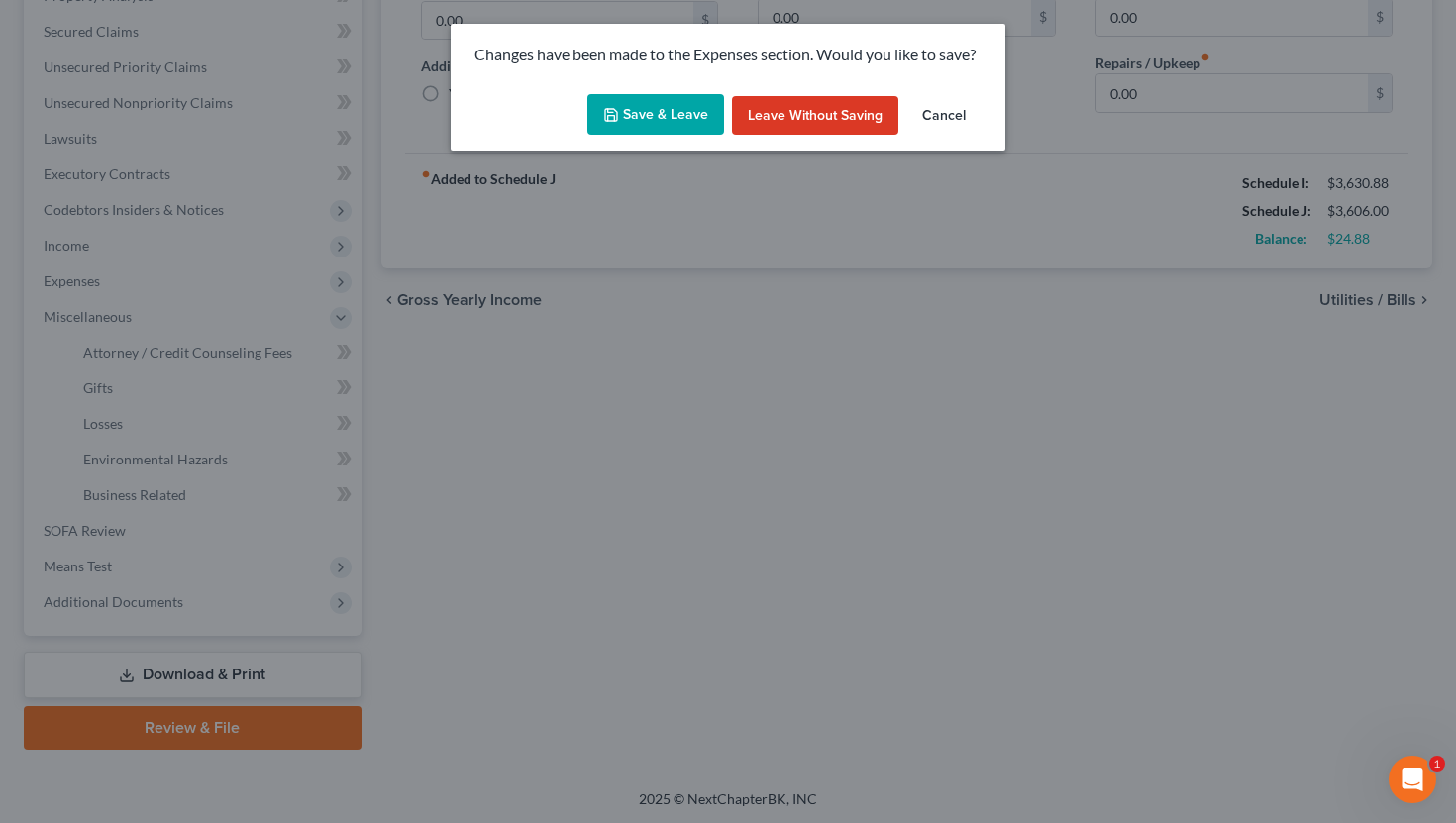 click on "Save & Leave" at bounding box center [656, 115] 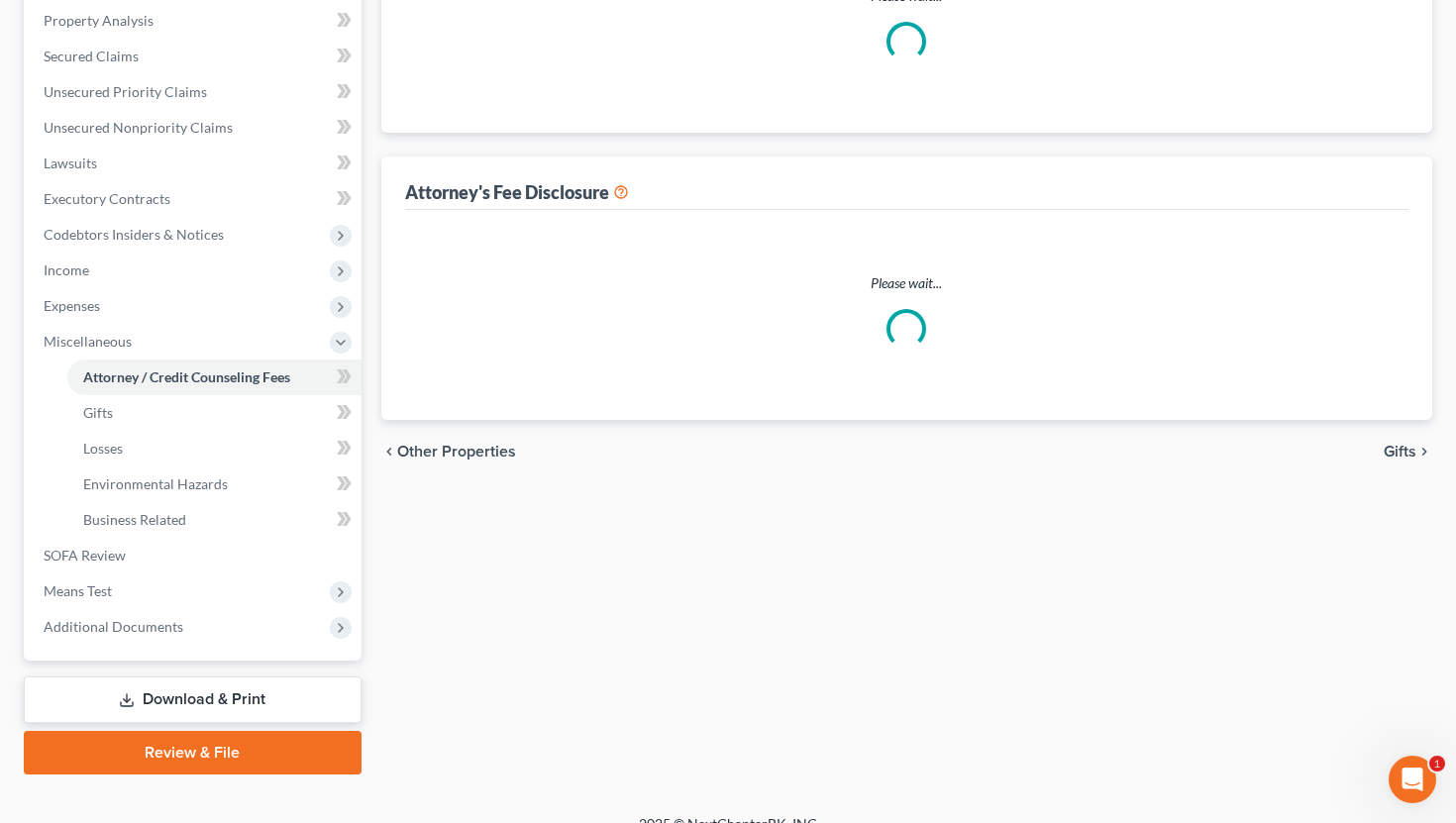 select on "0" 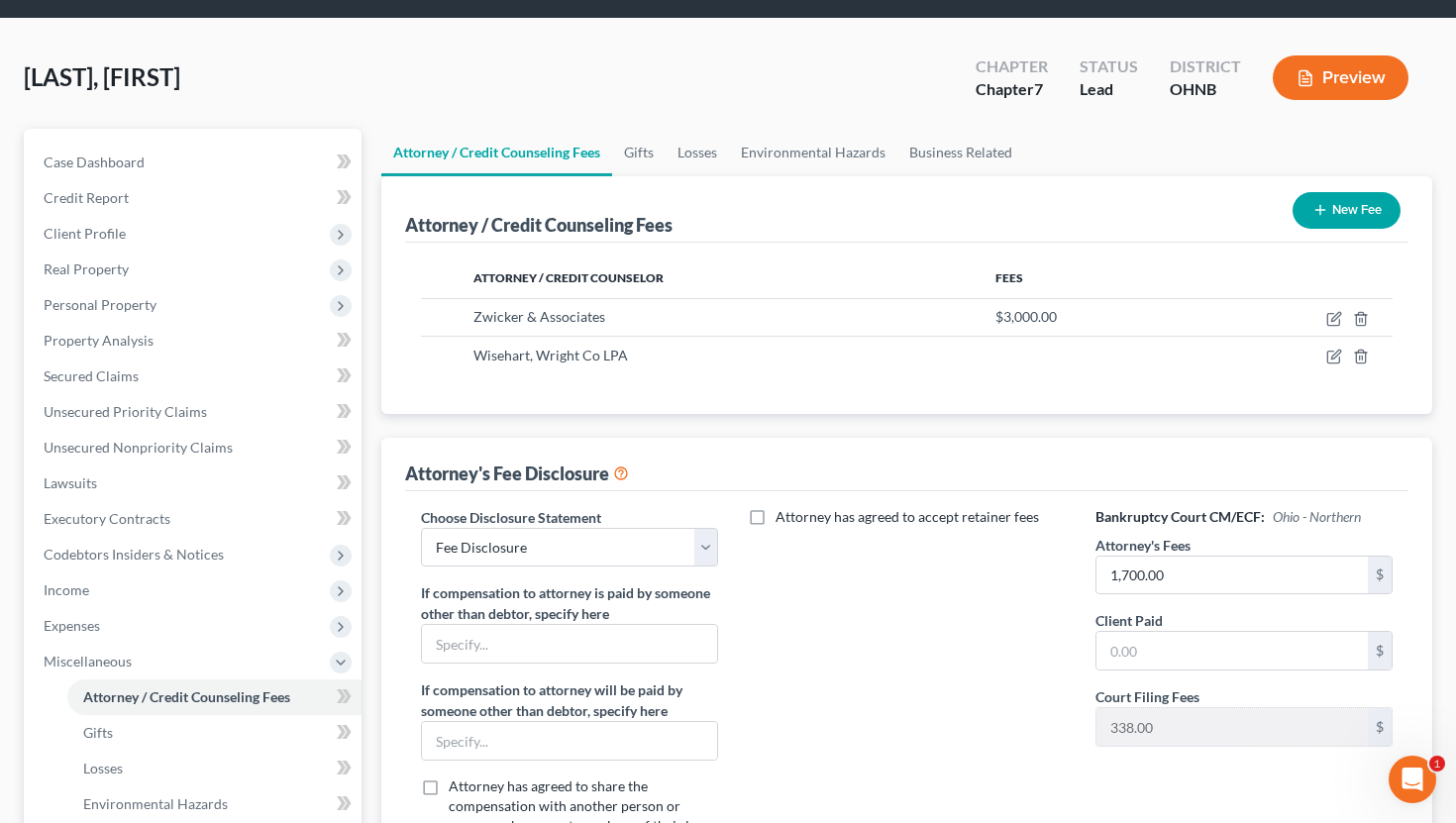 scroll, scrollTop: 257, scrollLeft: 0, axis: vertical 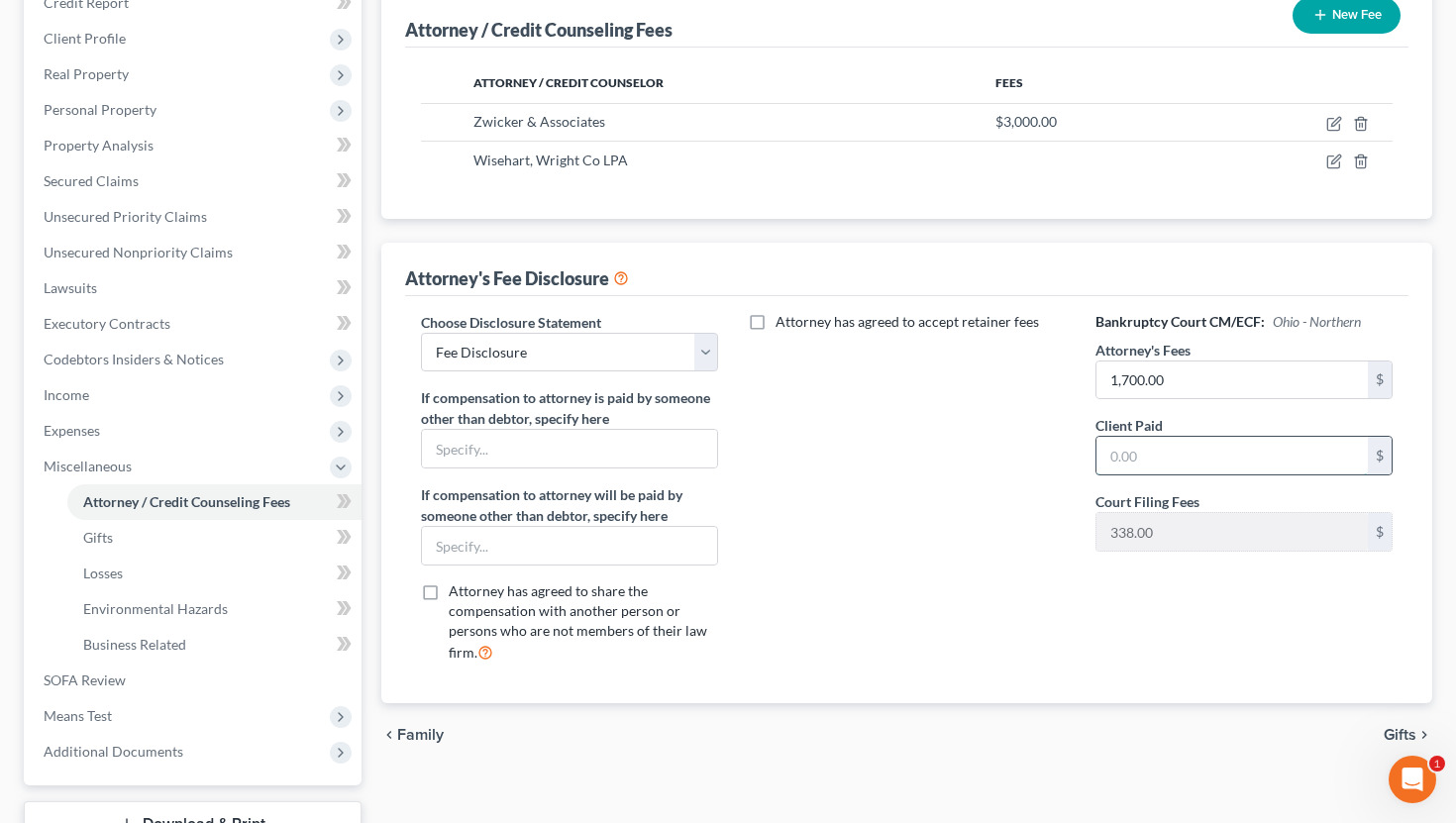 click at bounding box center [1232, 456] 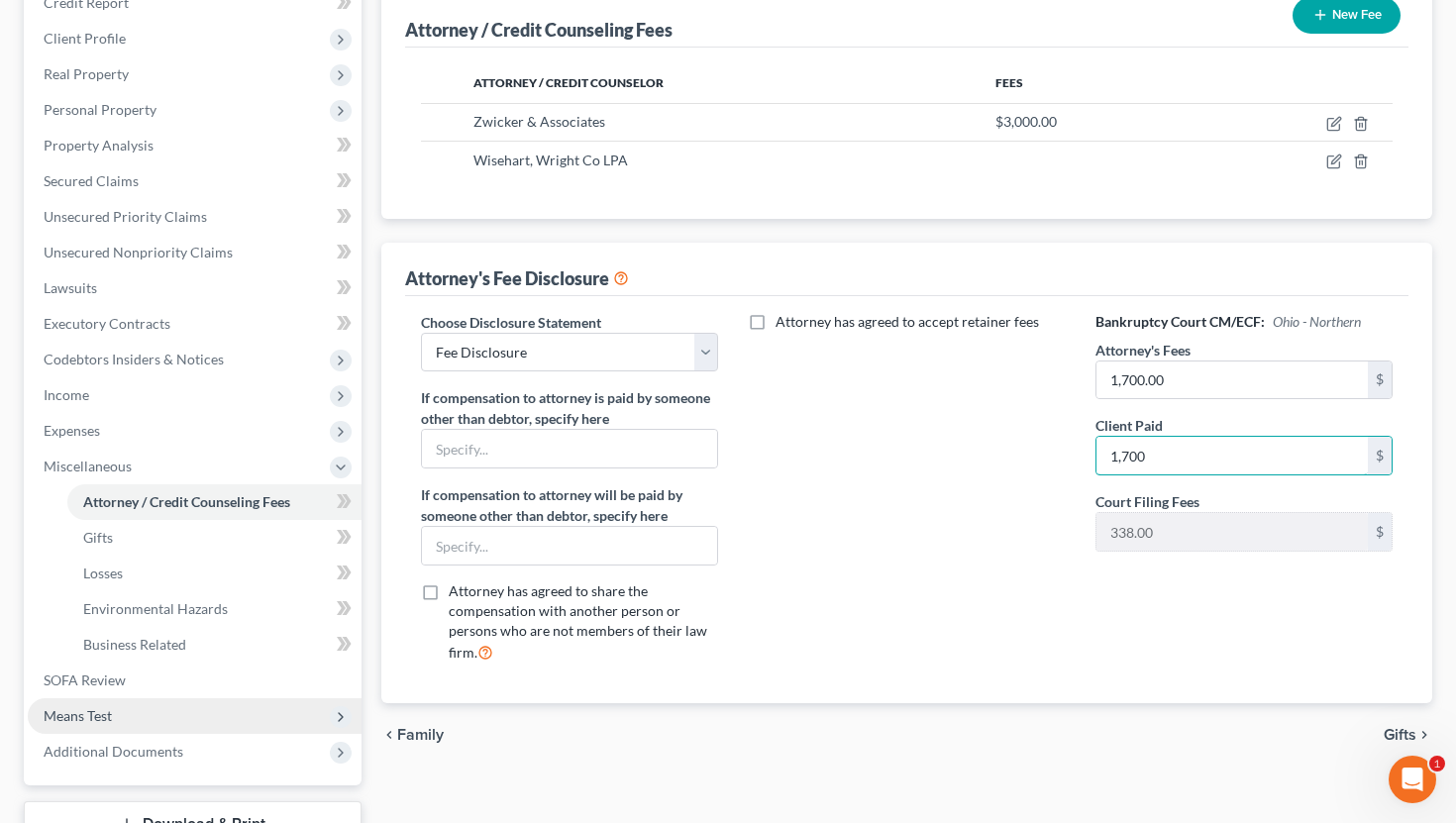 type on "1,700" 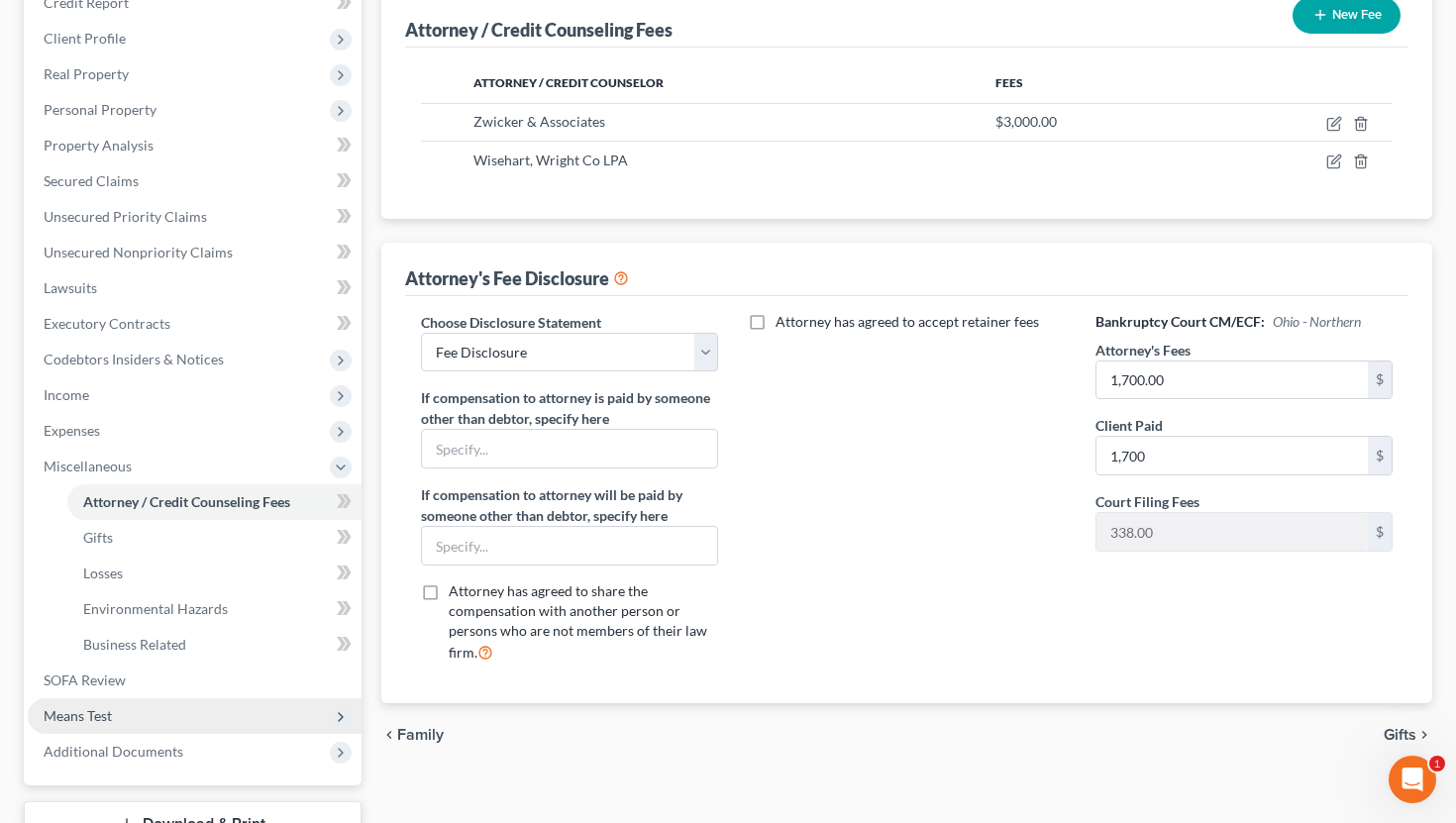 click on "Means Test" at bounding box center (194, 716) 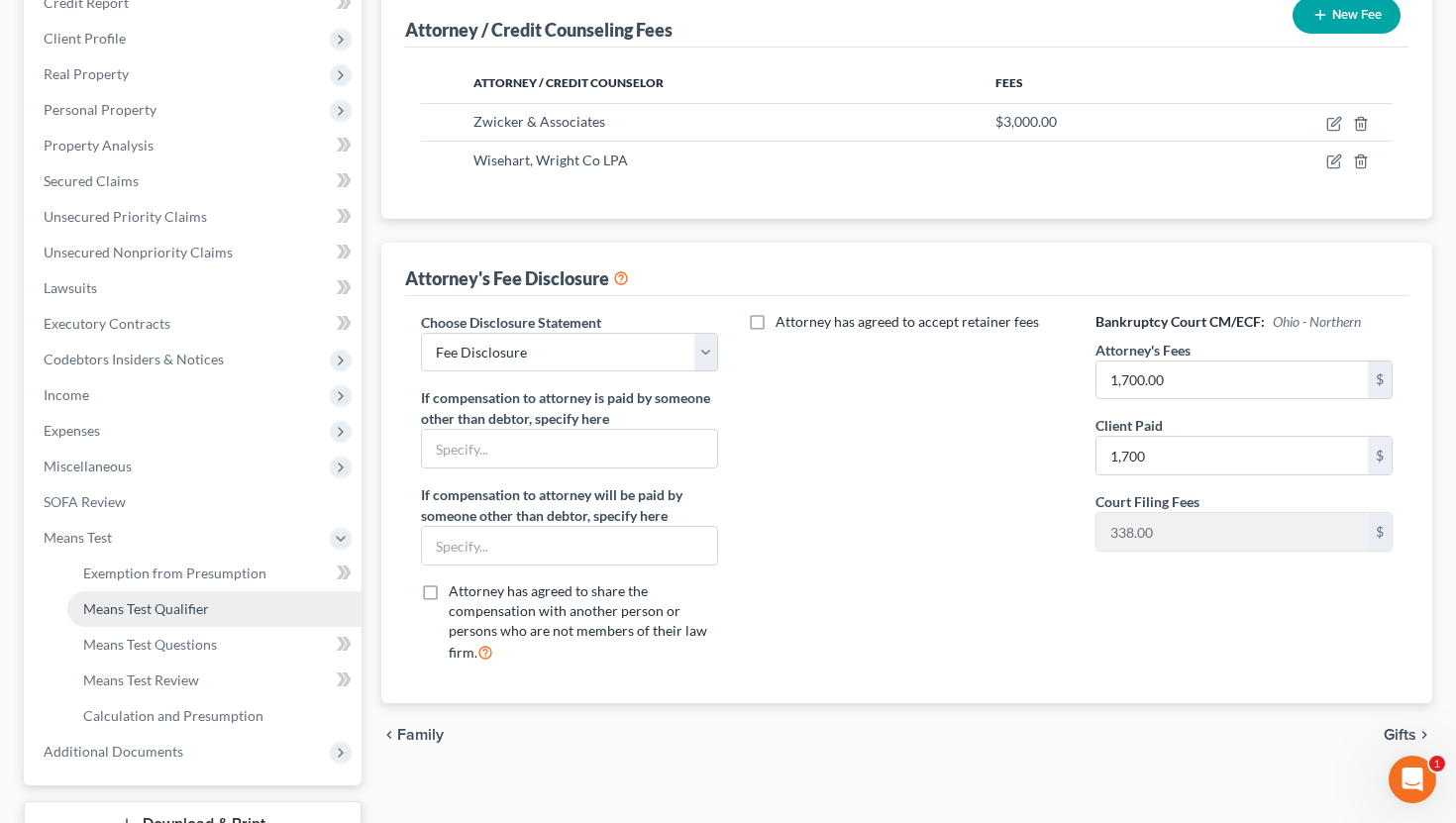 click on "Means Test Qualifier" at bounding box center [146, 608] 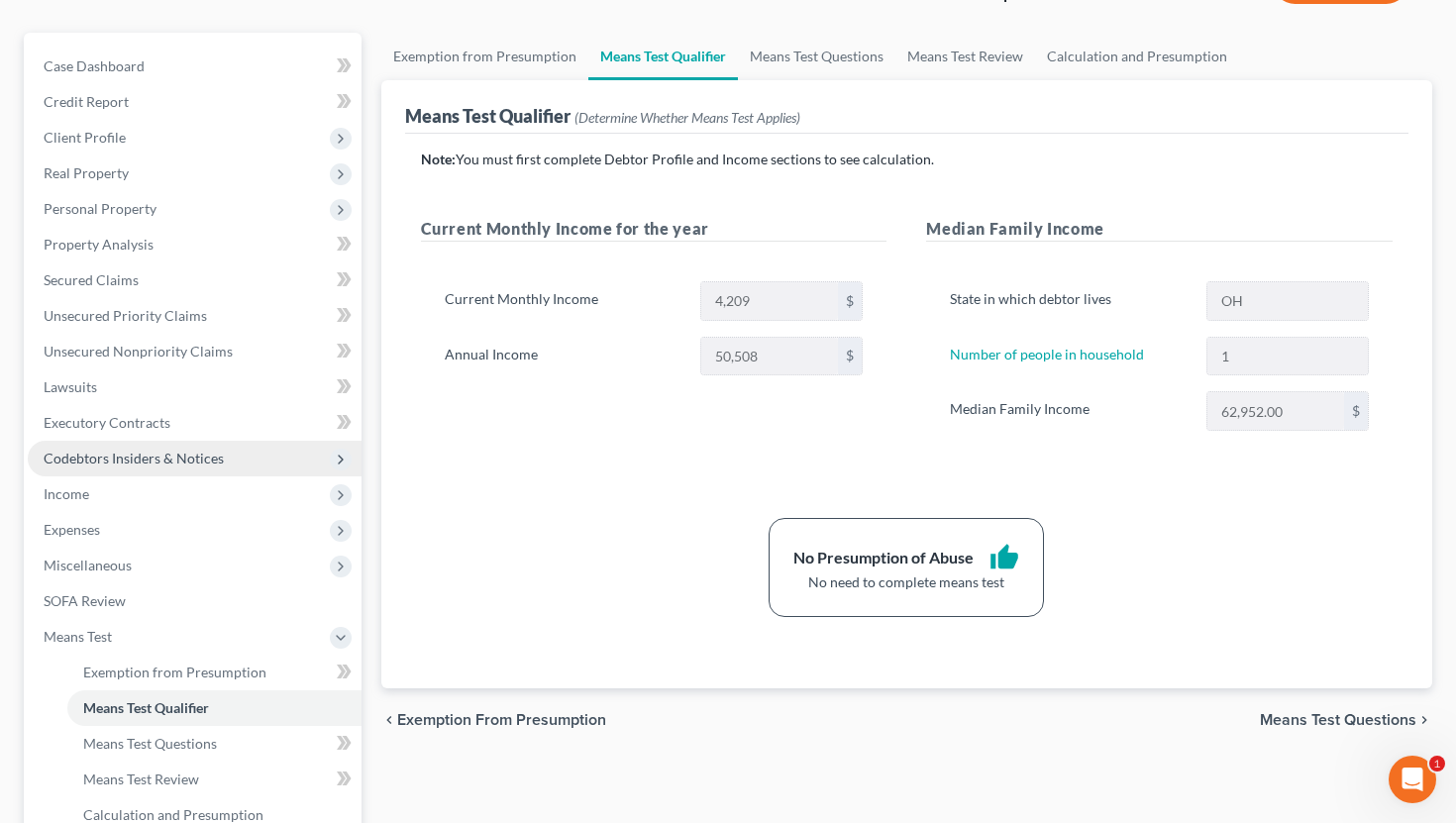 scroll, scrollTop: 159, scrollLeft: 0, axis: vertical 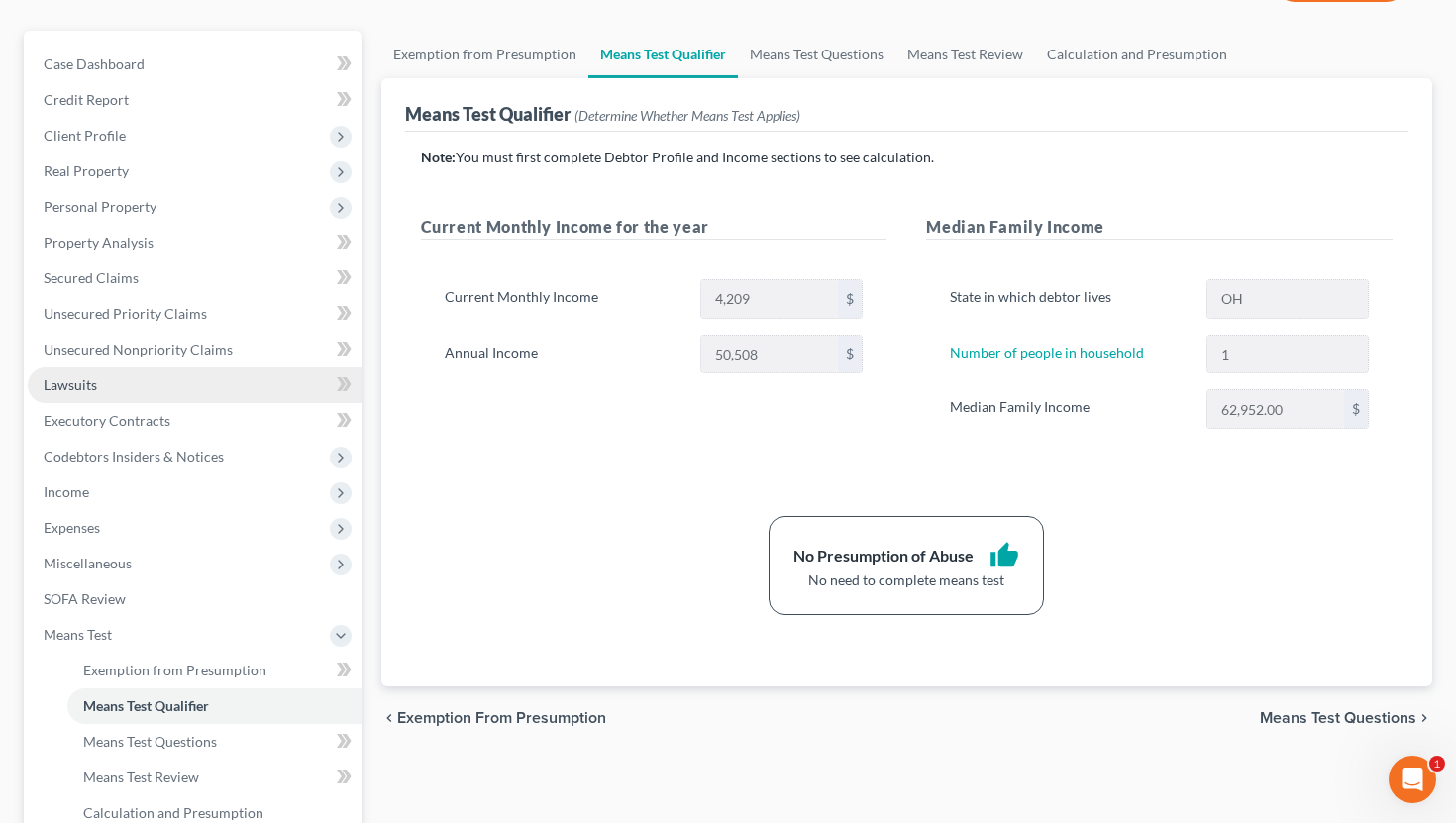 click on "Lawsuits" at bounding box center [194, 385] 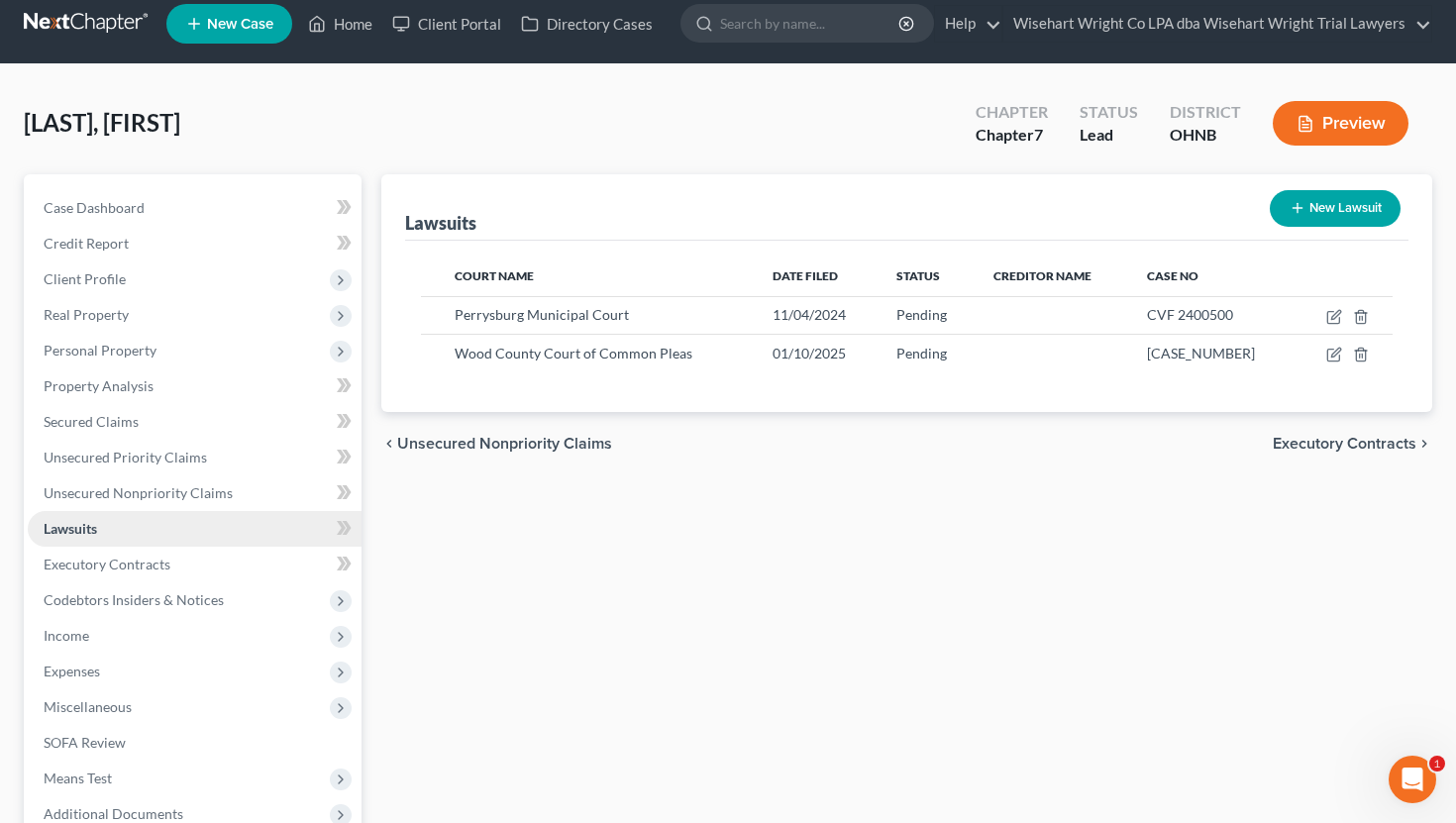scroll, scrollTop: 0, scrollLeft: 0, axis: both 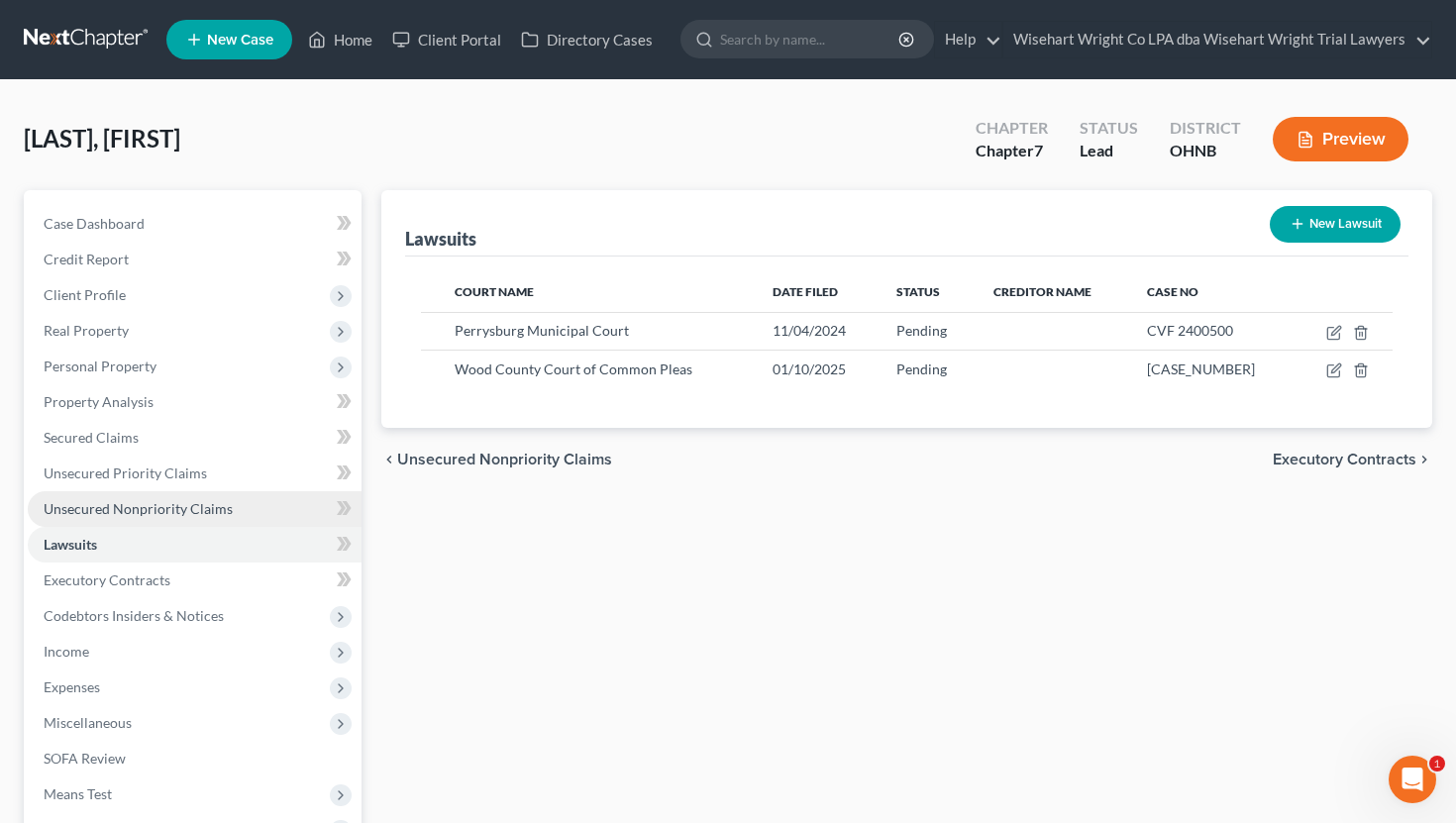 click on "Unsecured Nonpriority Claims" at bounding box center (194, 509) 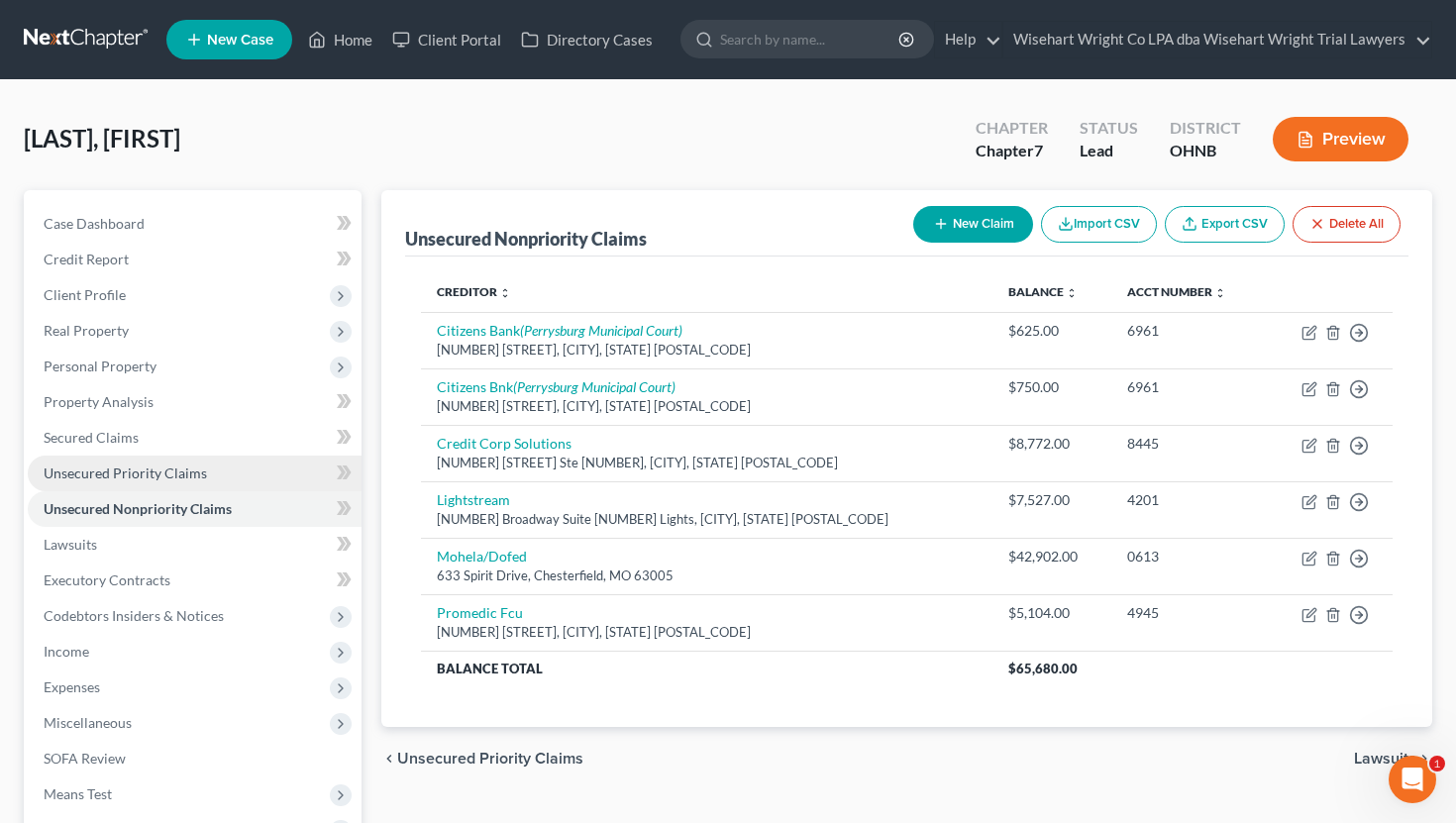 click on "Unsecured Priority Claims" at bounding box center (125, 472) 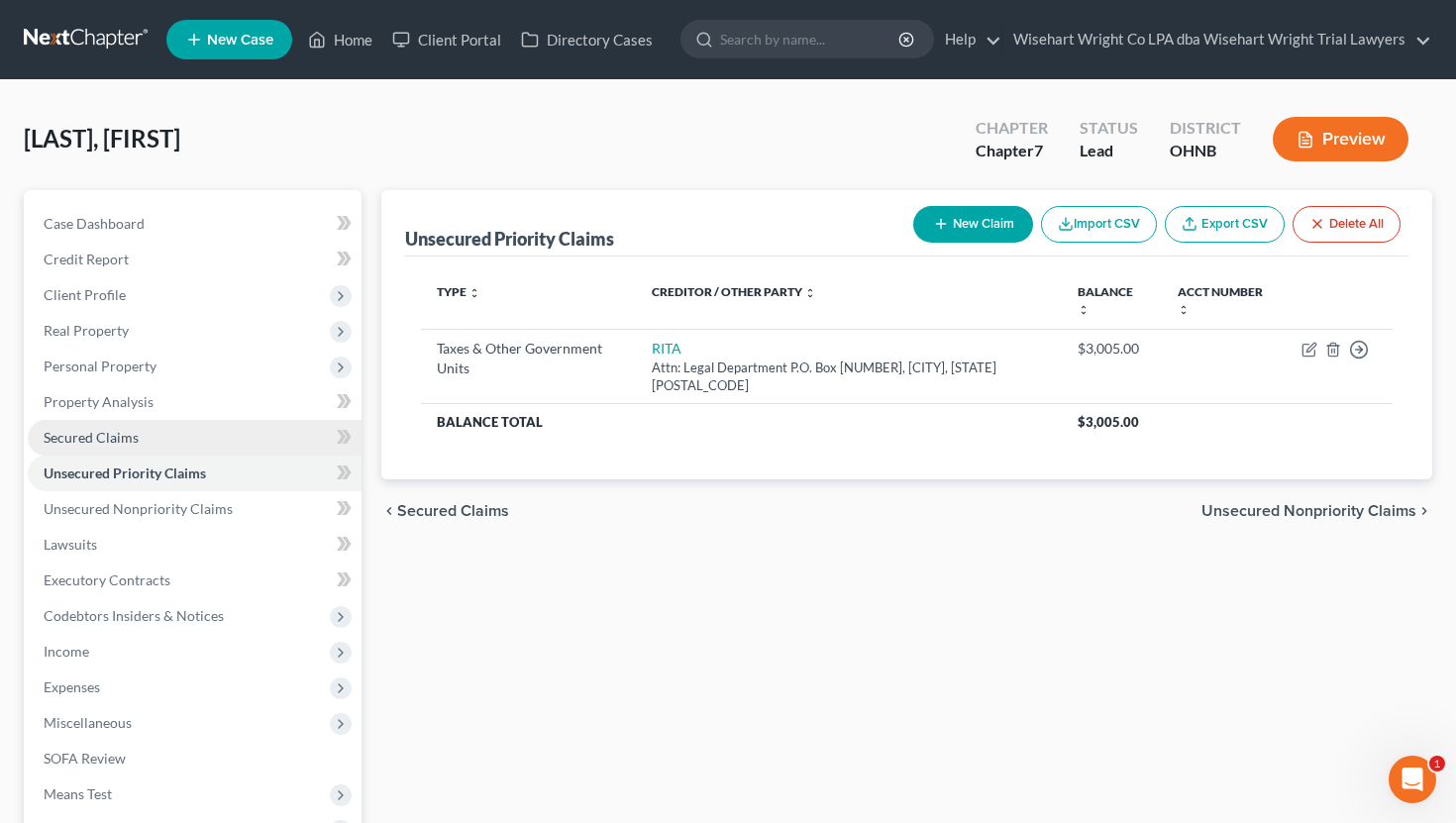 click on "Secured Claims" at bounding box center (194, 438) 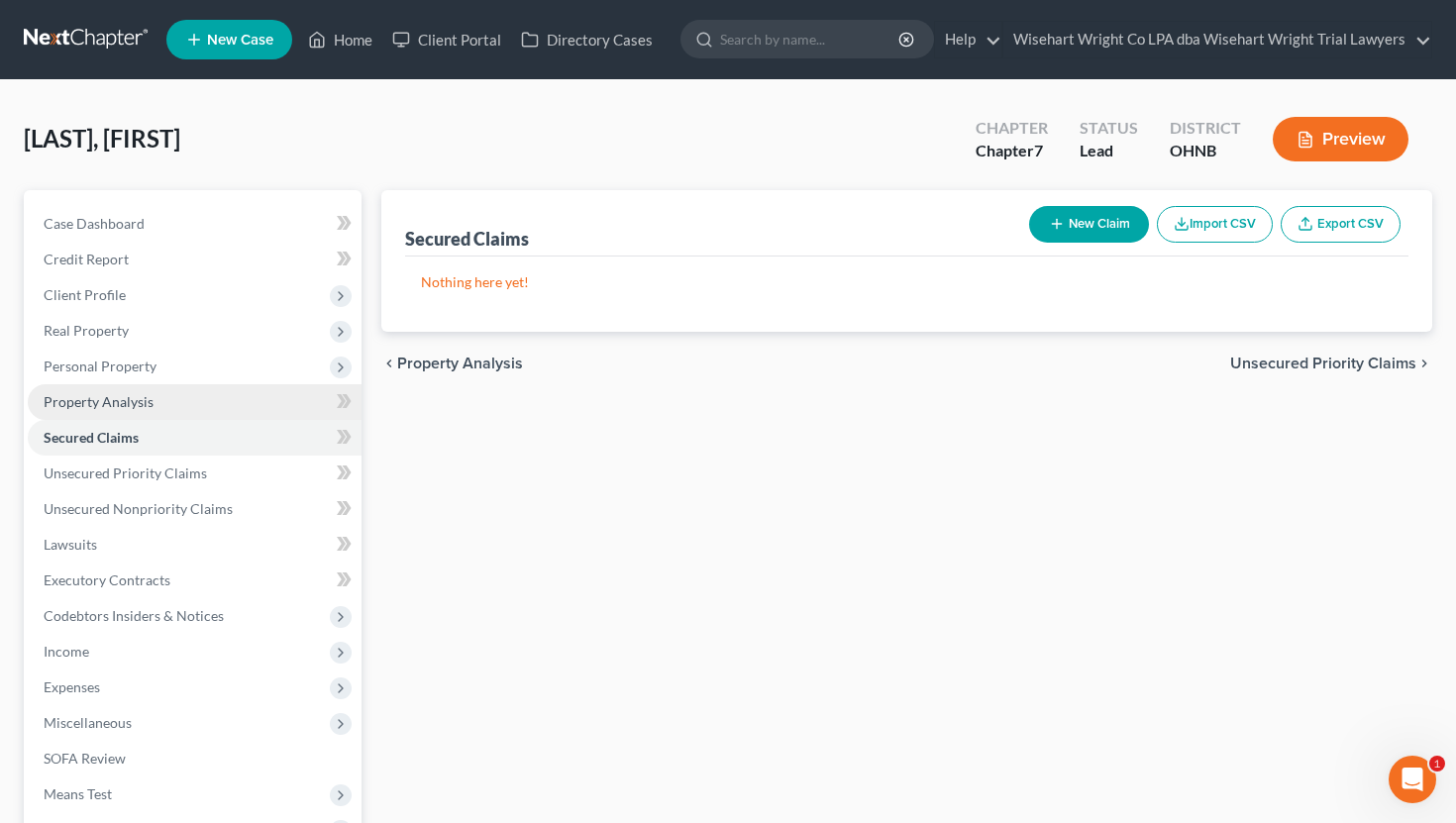 click on "Property Analysis" at bounding box center [194, 402] 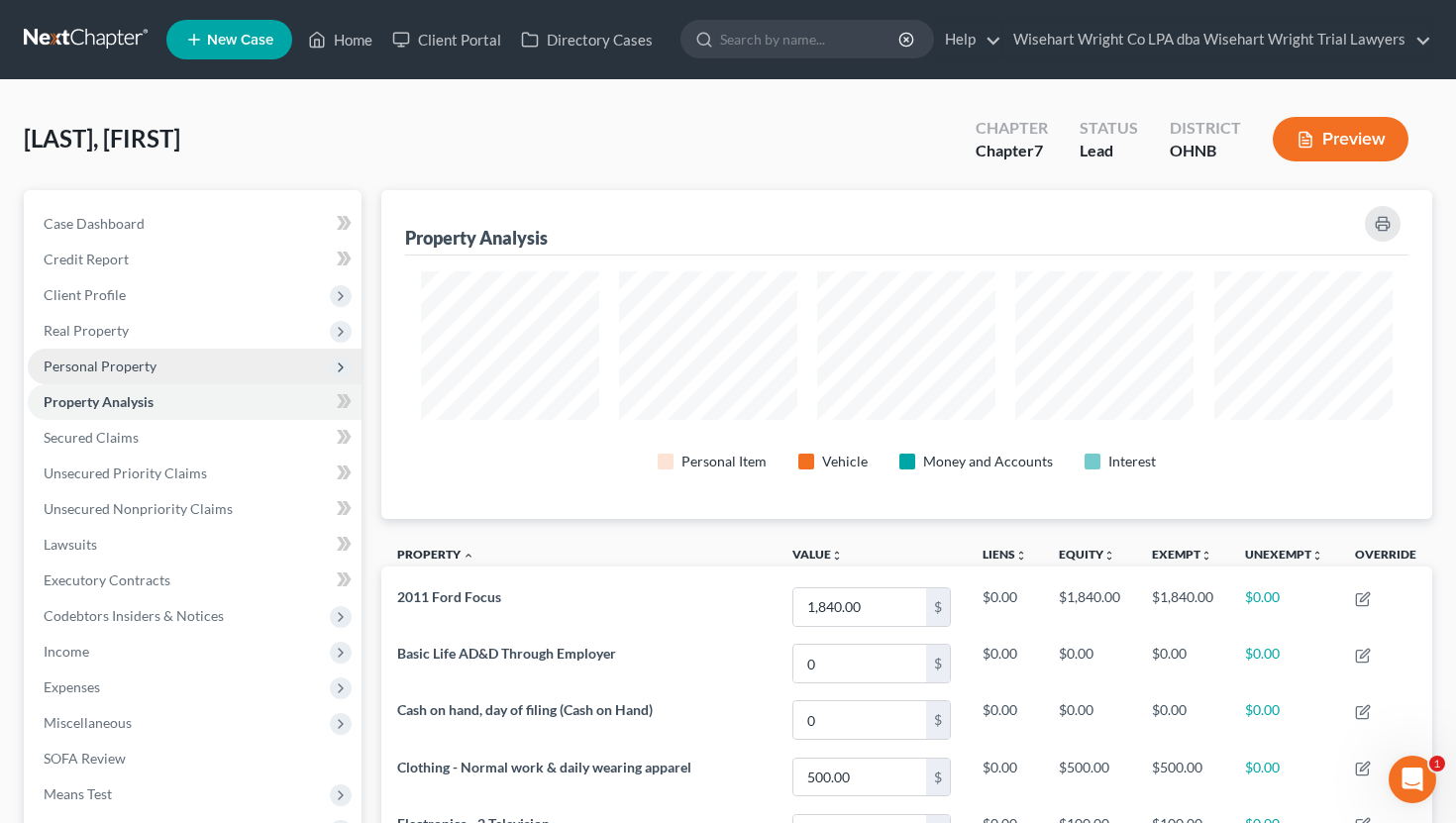 scroll, scrollTop: 990044, scrollLeft: 989424, axis: both 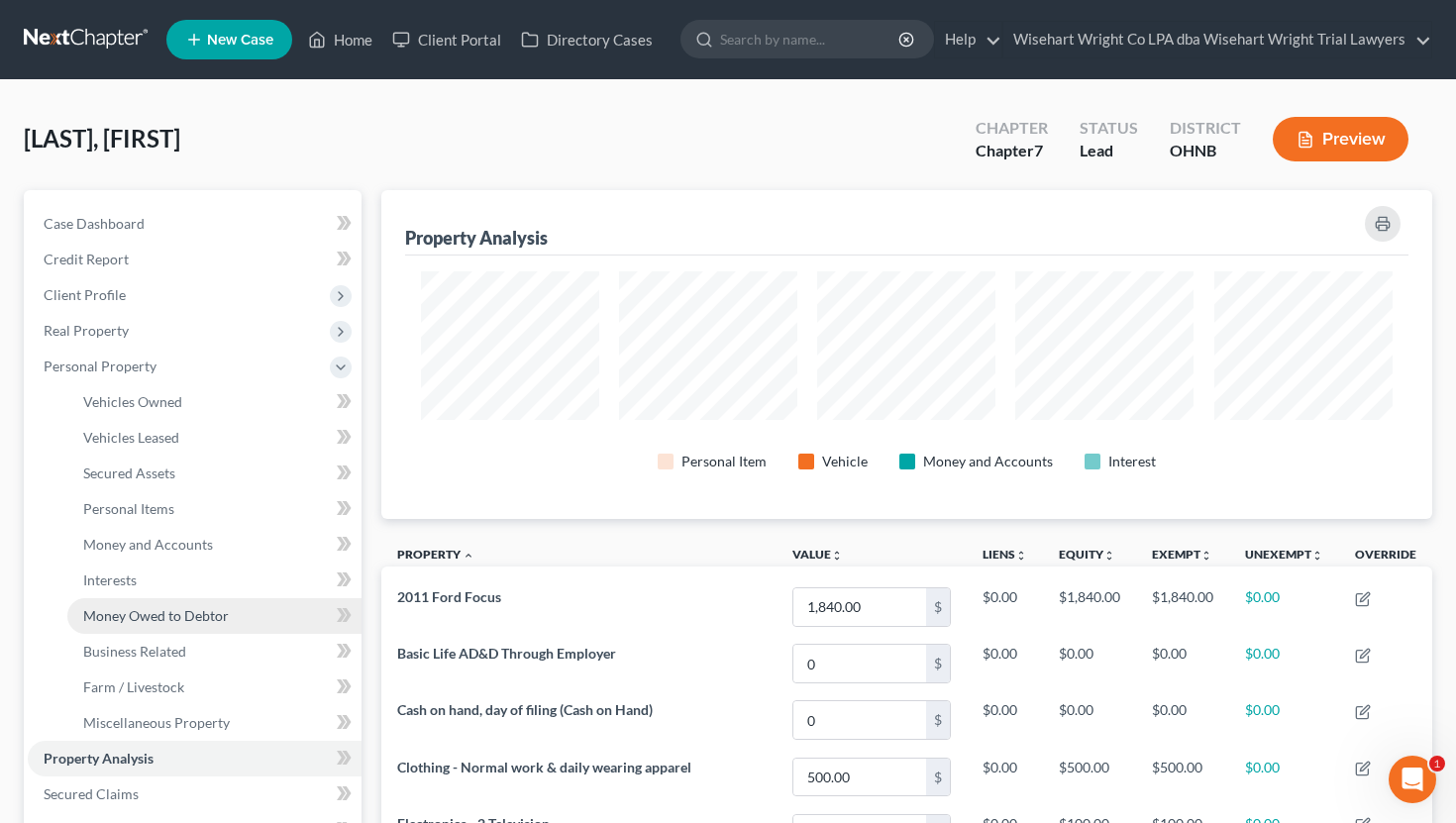 click on "Money Owed to Debtor" at bounding box center (156, 615) 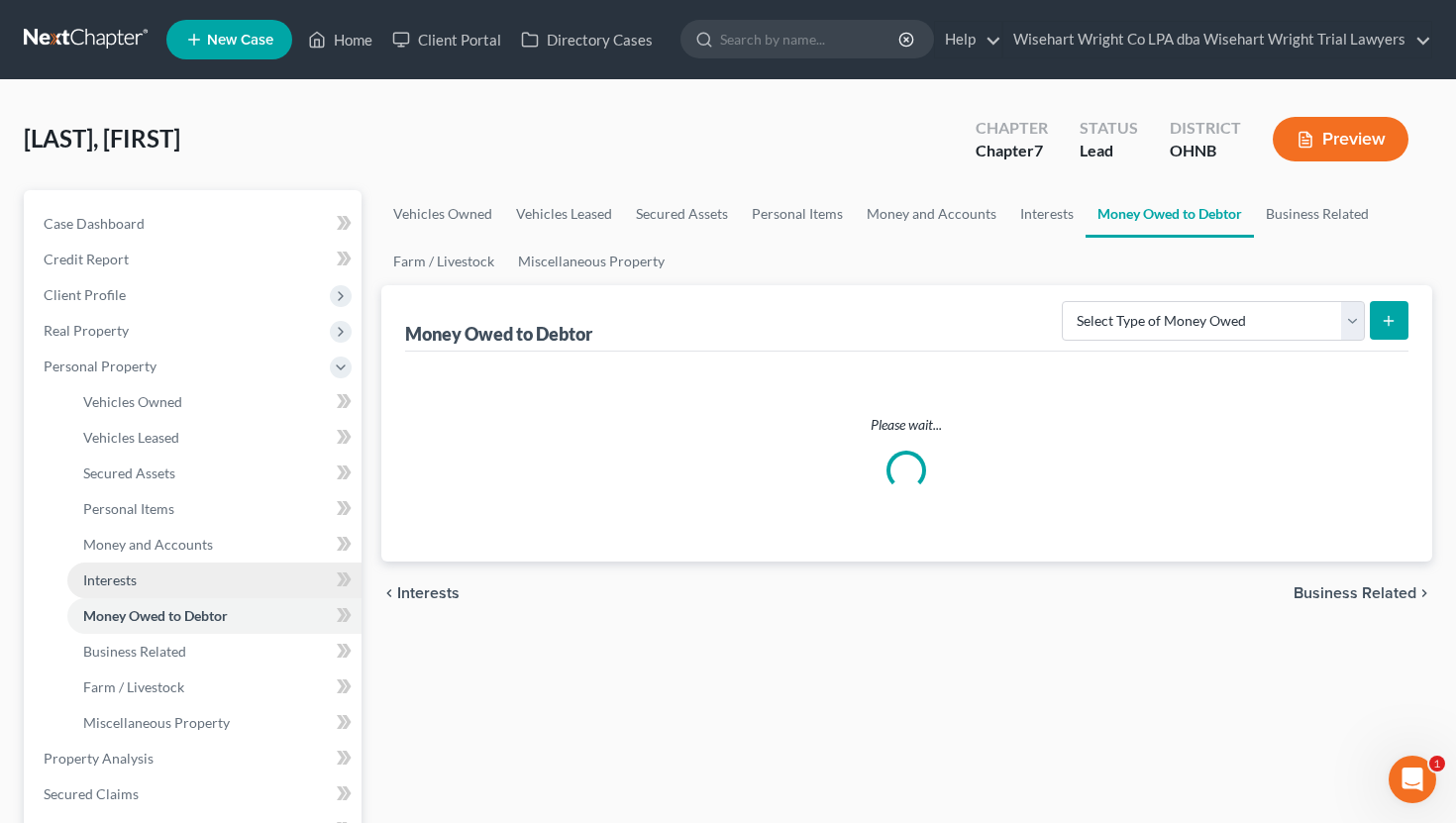 click on "Interests" at bounding box center [214, 580] 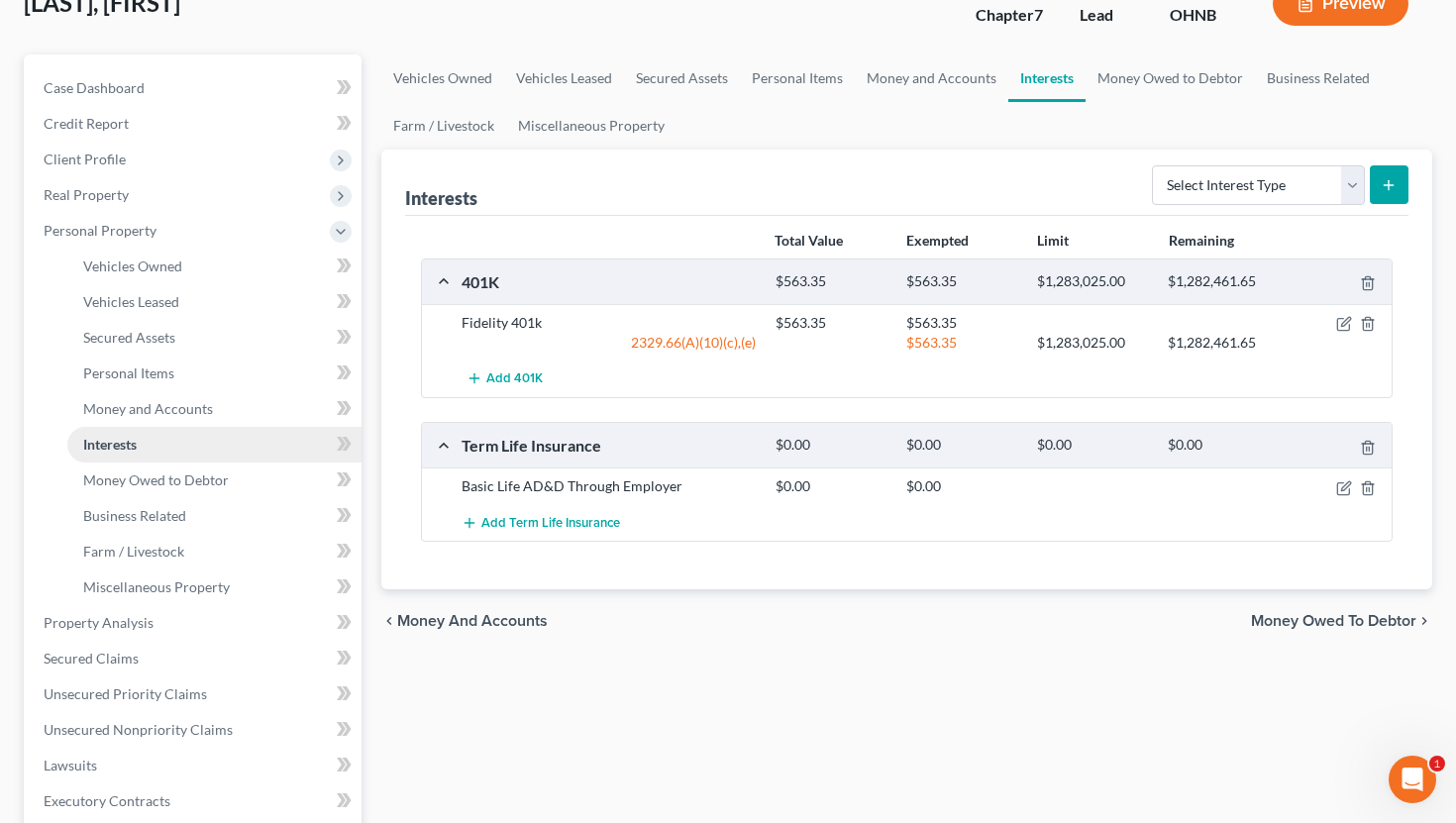 scroll, scrollTop: 138, scrollLeft: 0, axis: vertical 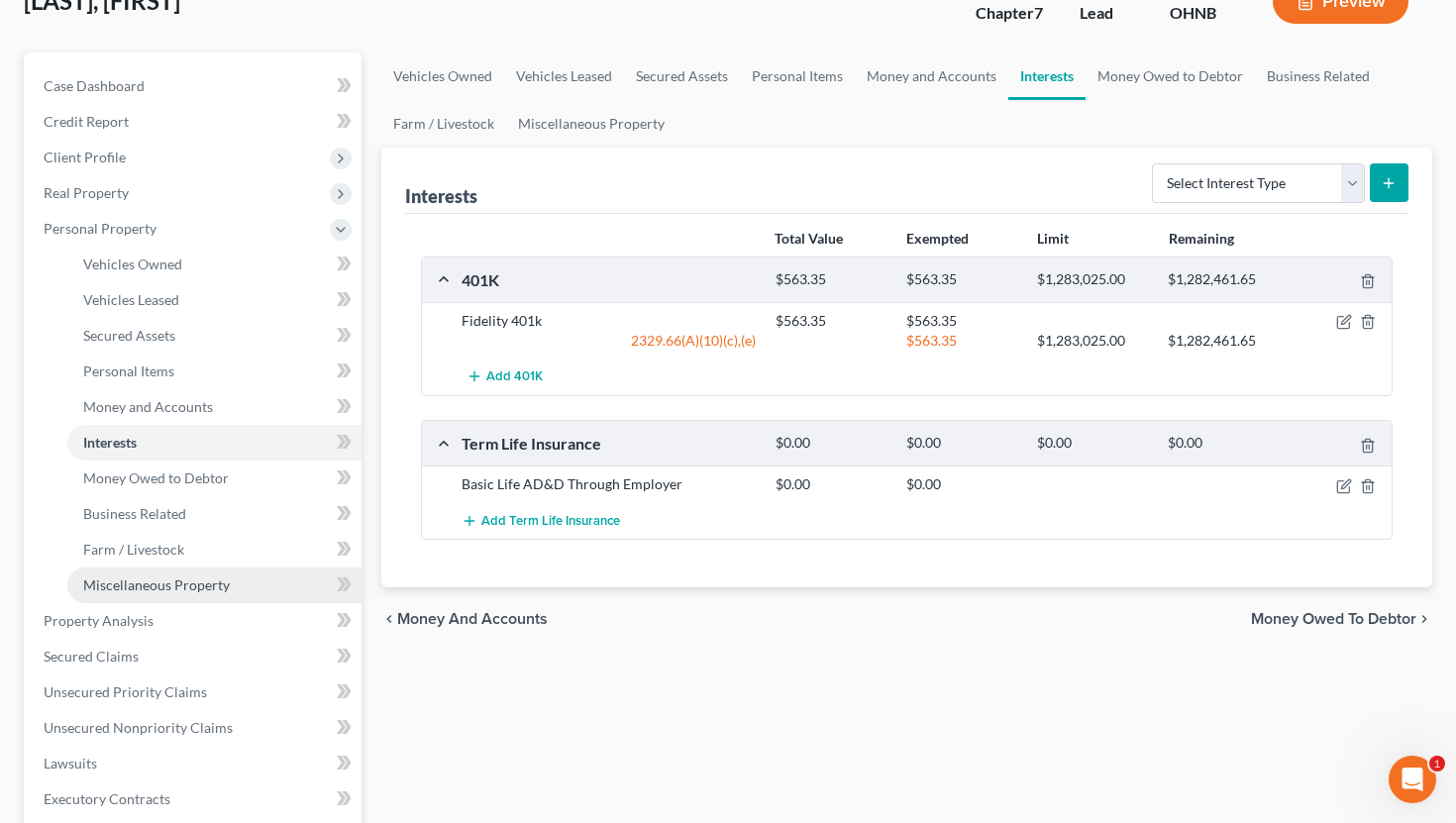 click on "Miscellaneous Property" at bounding box center [156, 584] 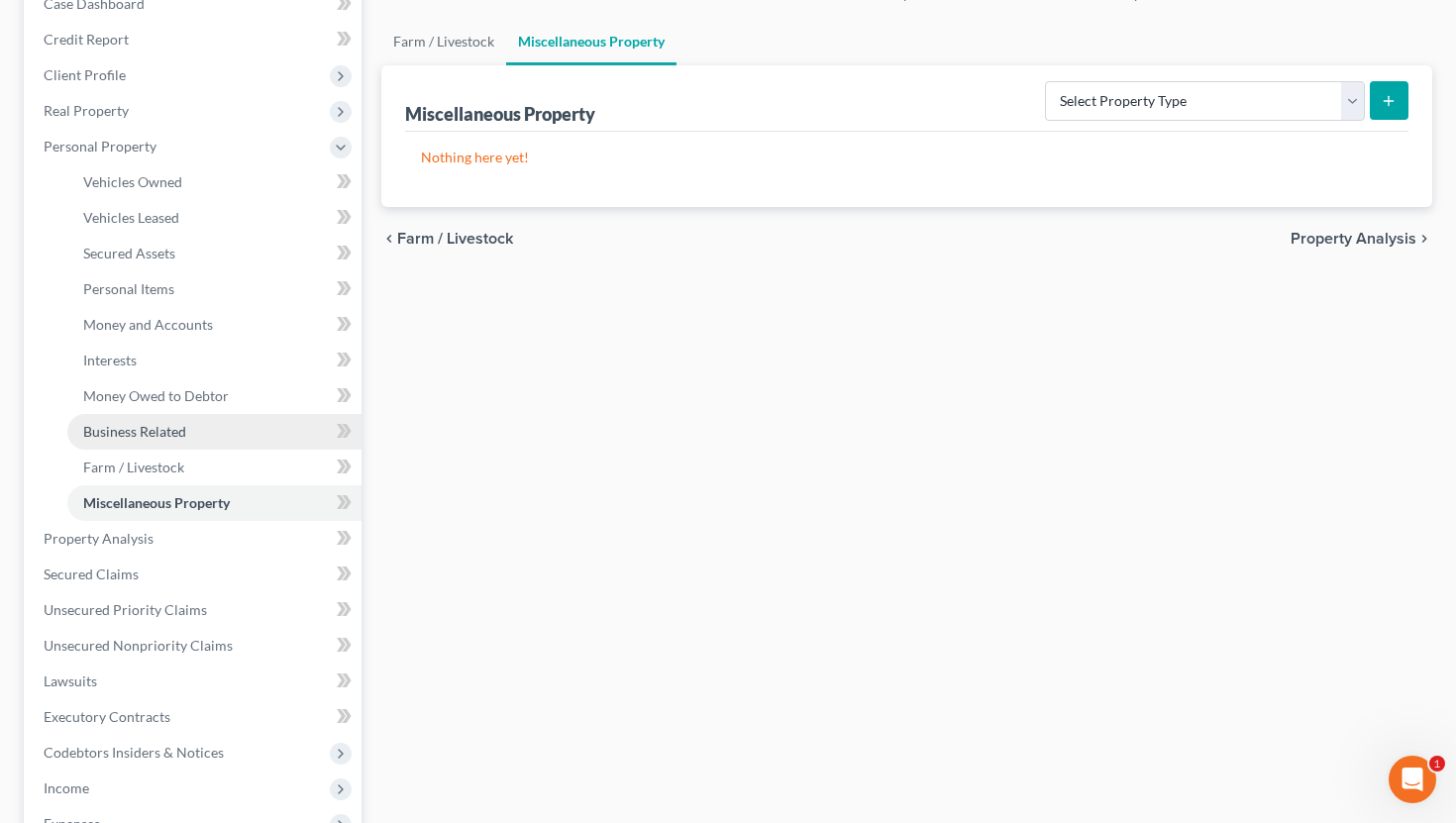 scroll, scrollTop: 240, scrollLeft: 0, axis: vertical 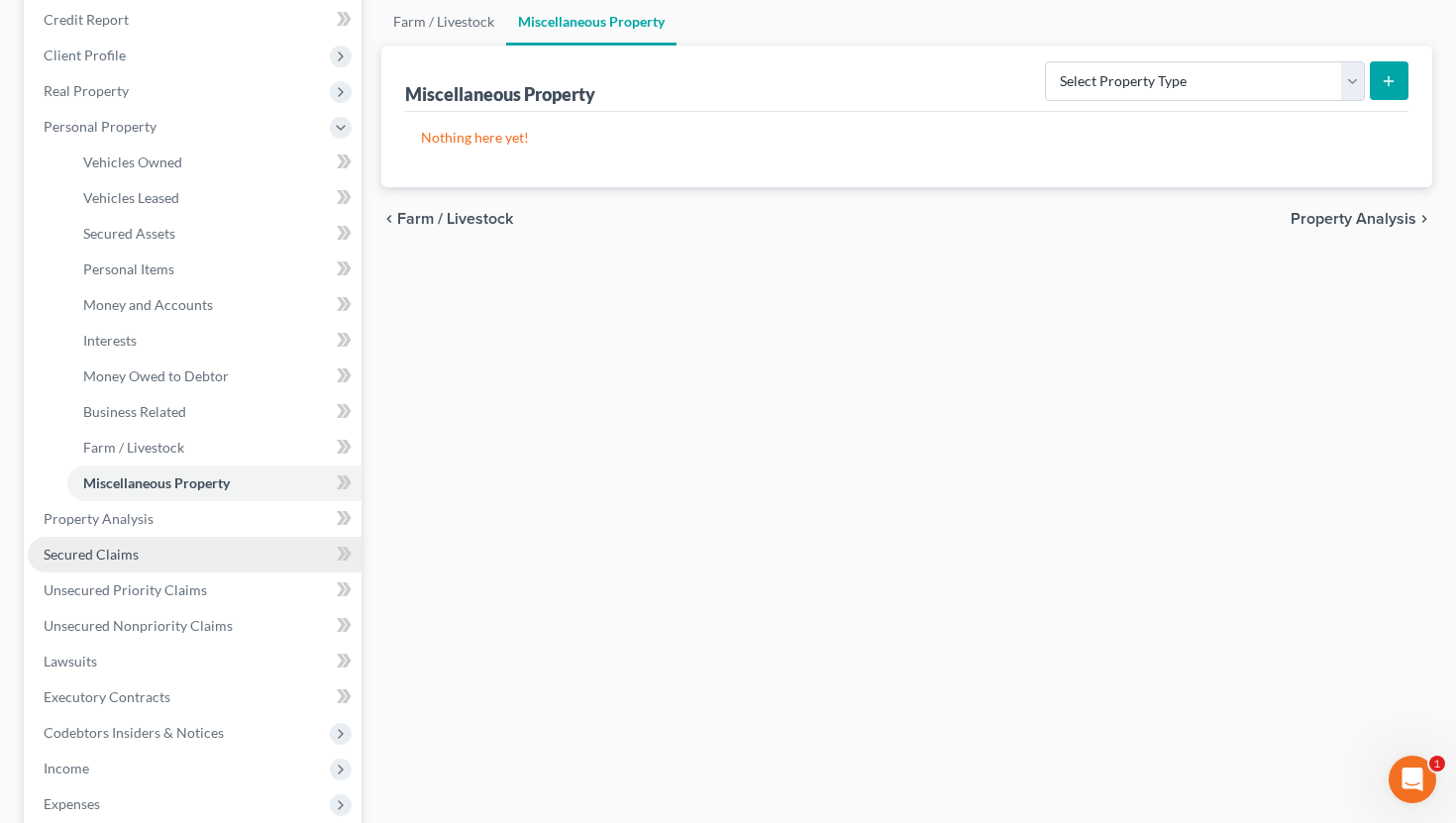 click on "Secured Claims" at bounding box center (194, 555) 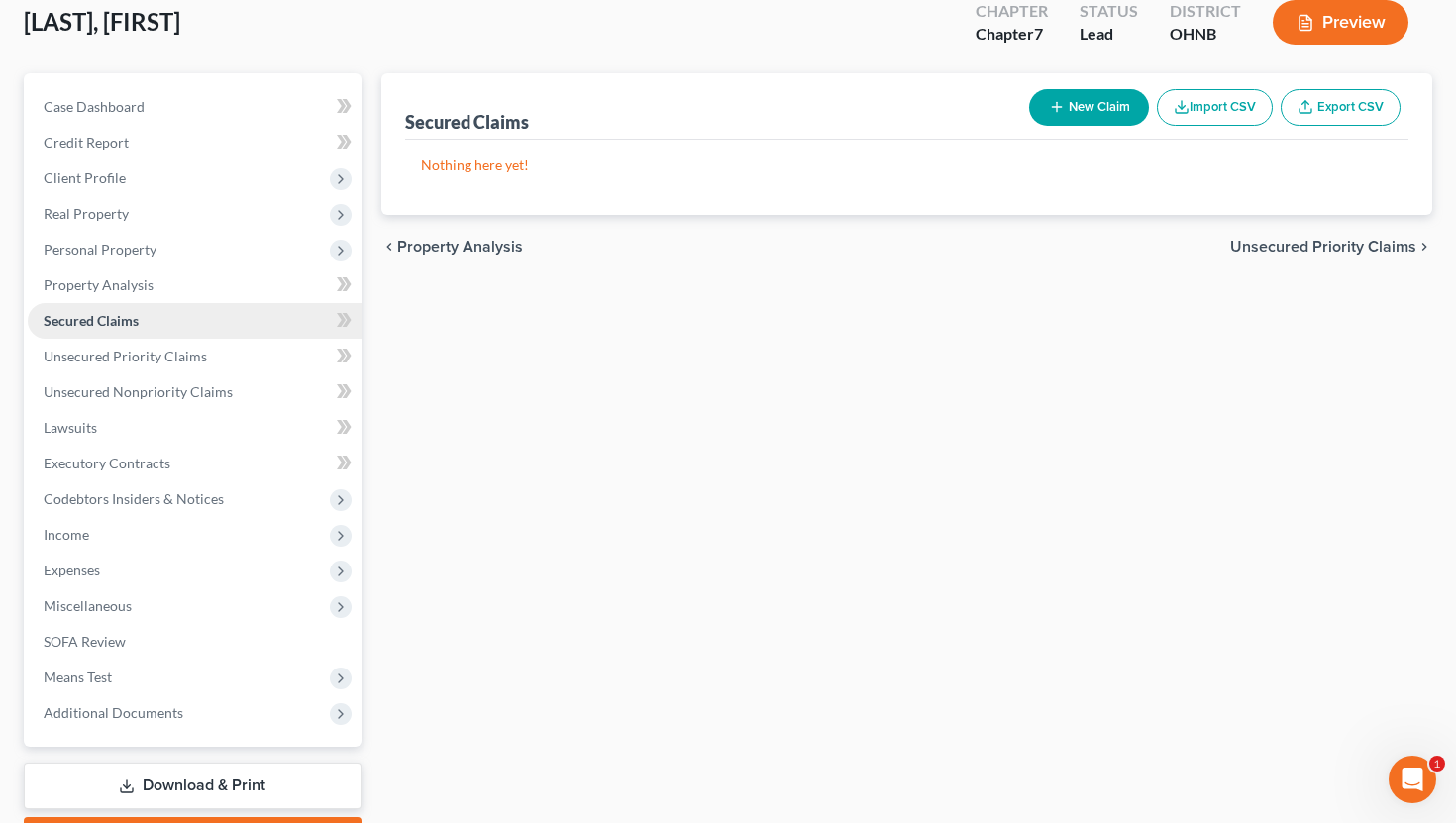 scroll, scrollTop: 228, scrollLeft: 0, axis: vertical 